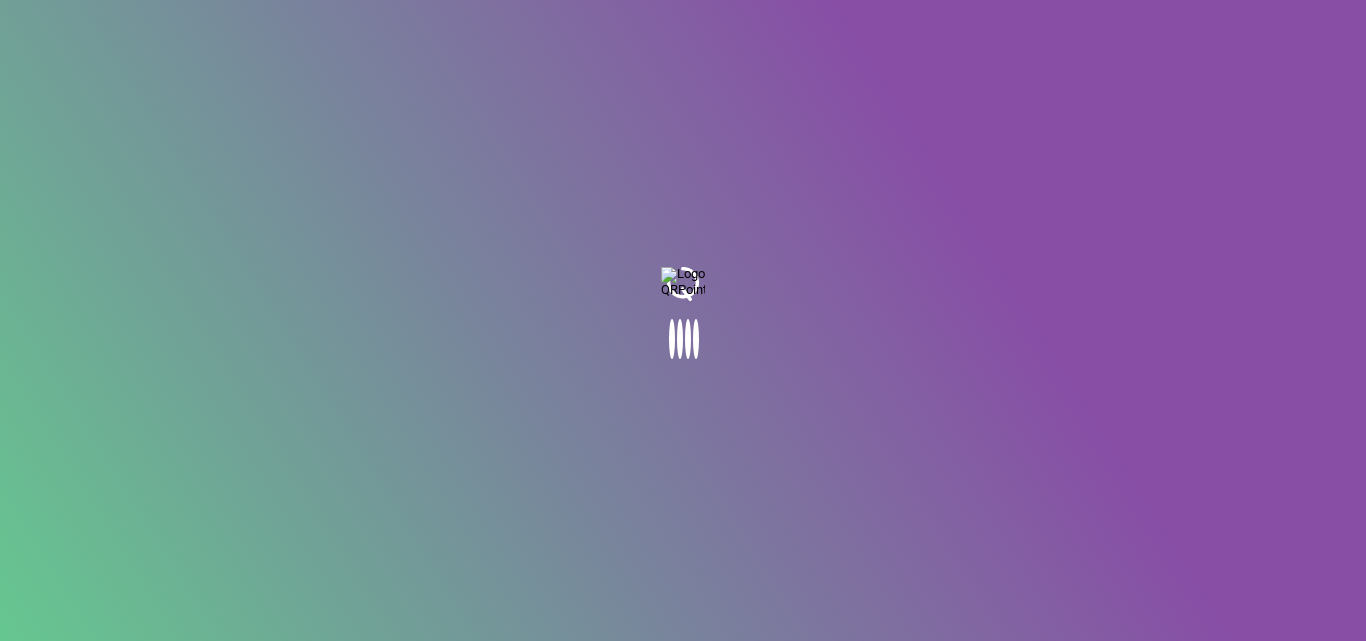 scroll, scrollTop: 0, scrollLeft: 0, axis: both 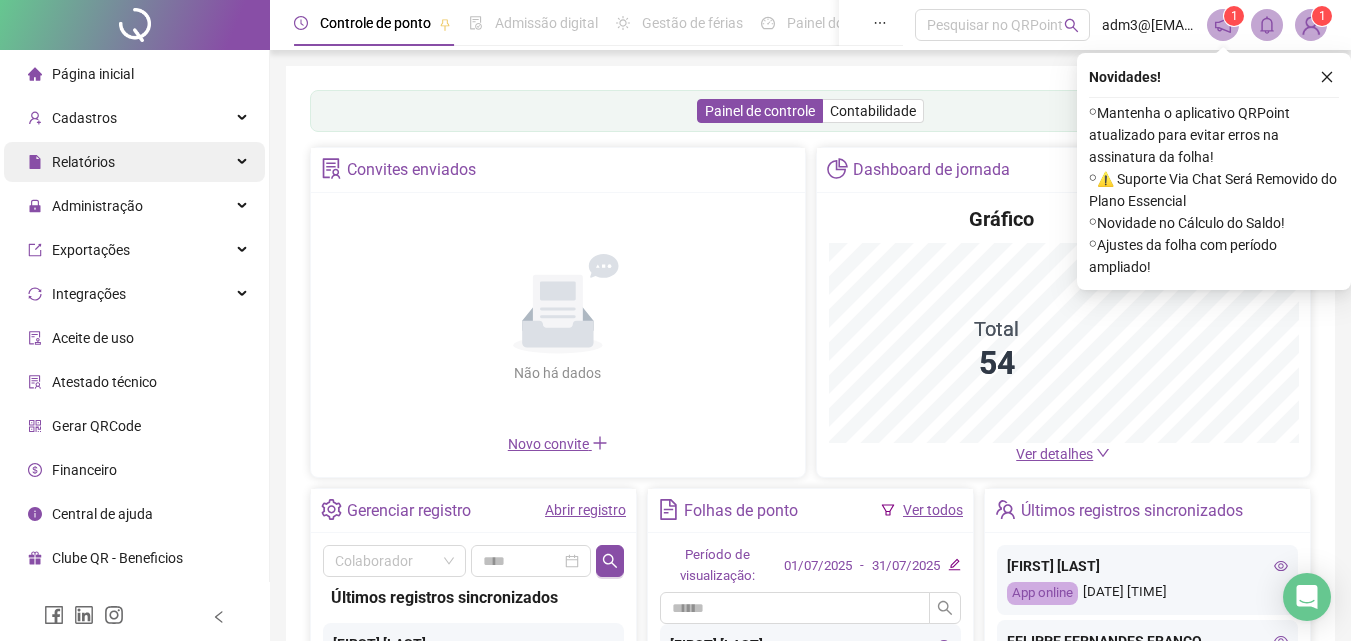click on "Relatórios" at bounding box center (71, 162) 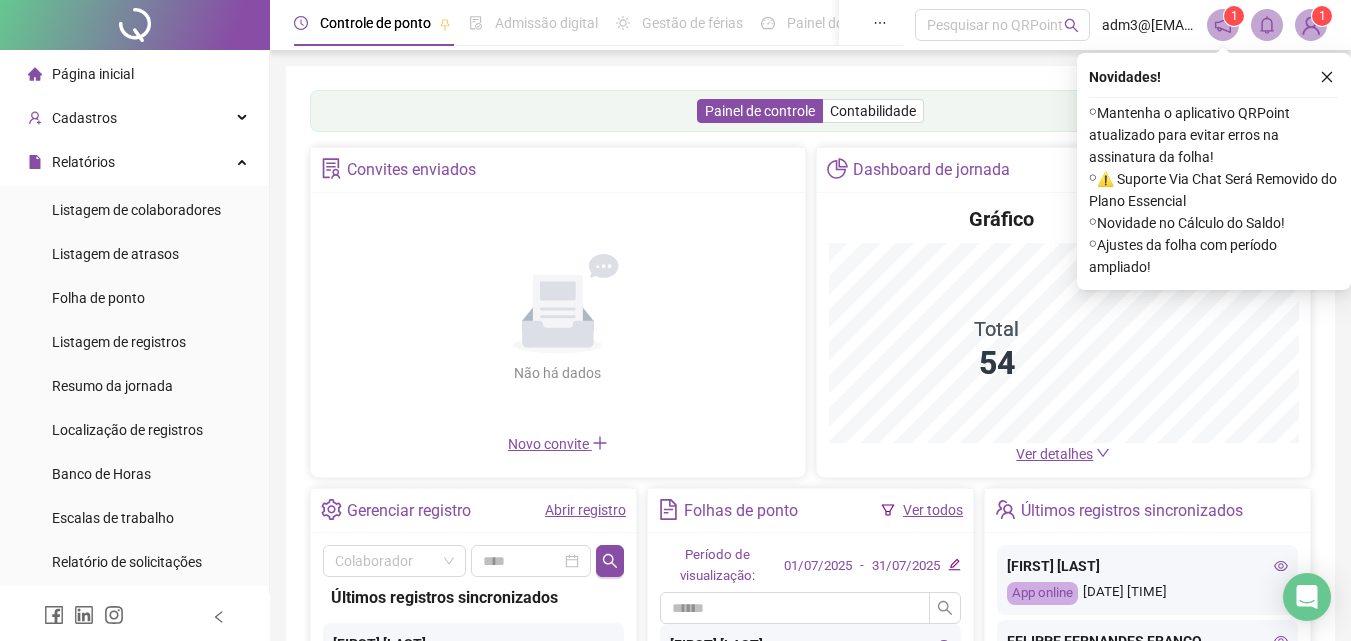 click on "Página inicial" at bounding box center (134, 74) 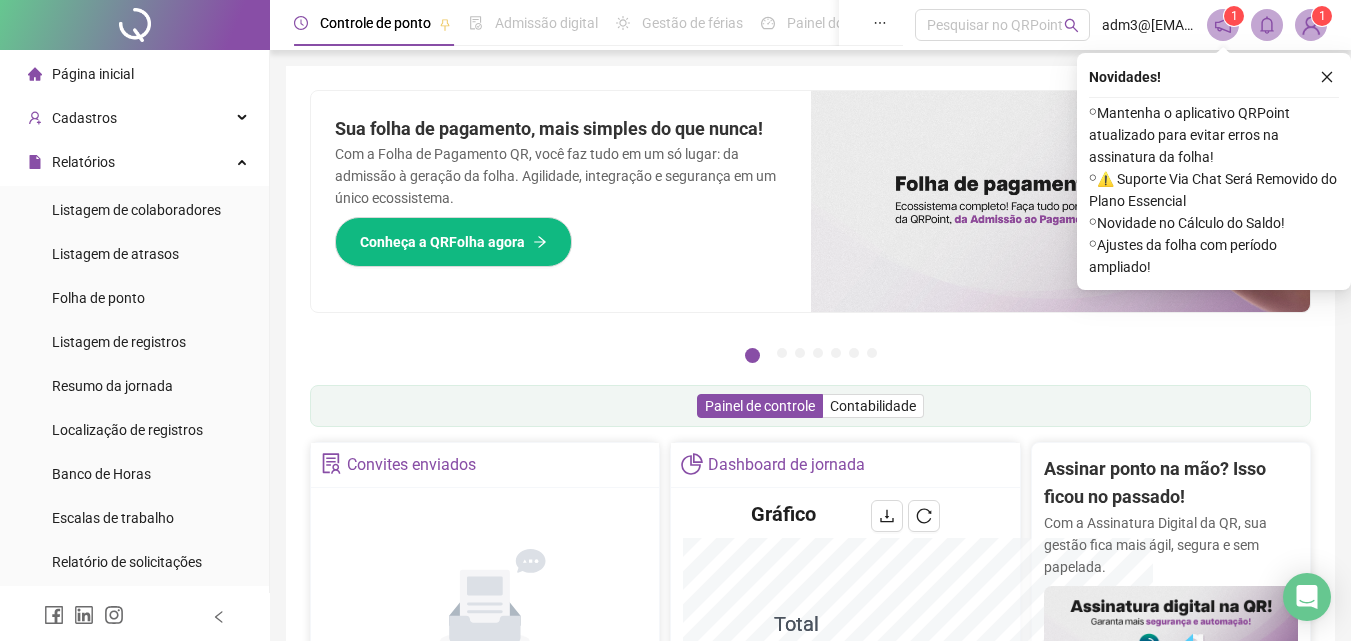 scroll, scrollTop: 0, scrollLeft: 0, axis: both 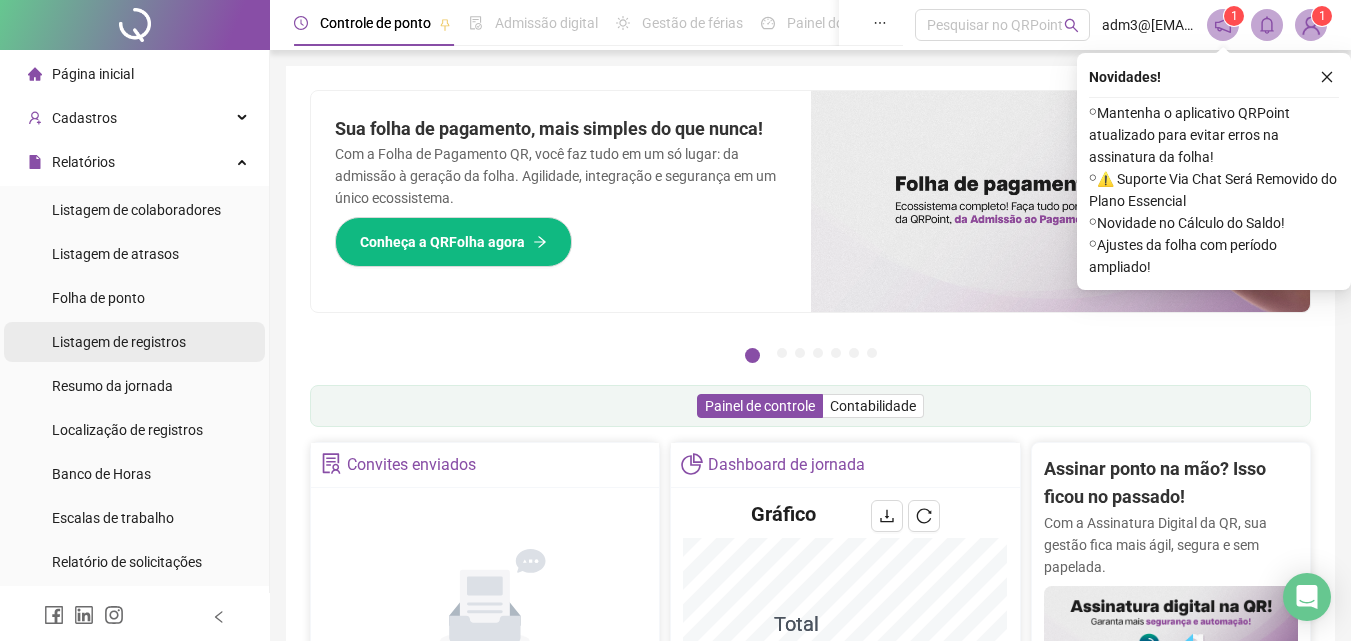click on "Listagem de registros" at bounding box center (119, 342) 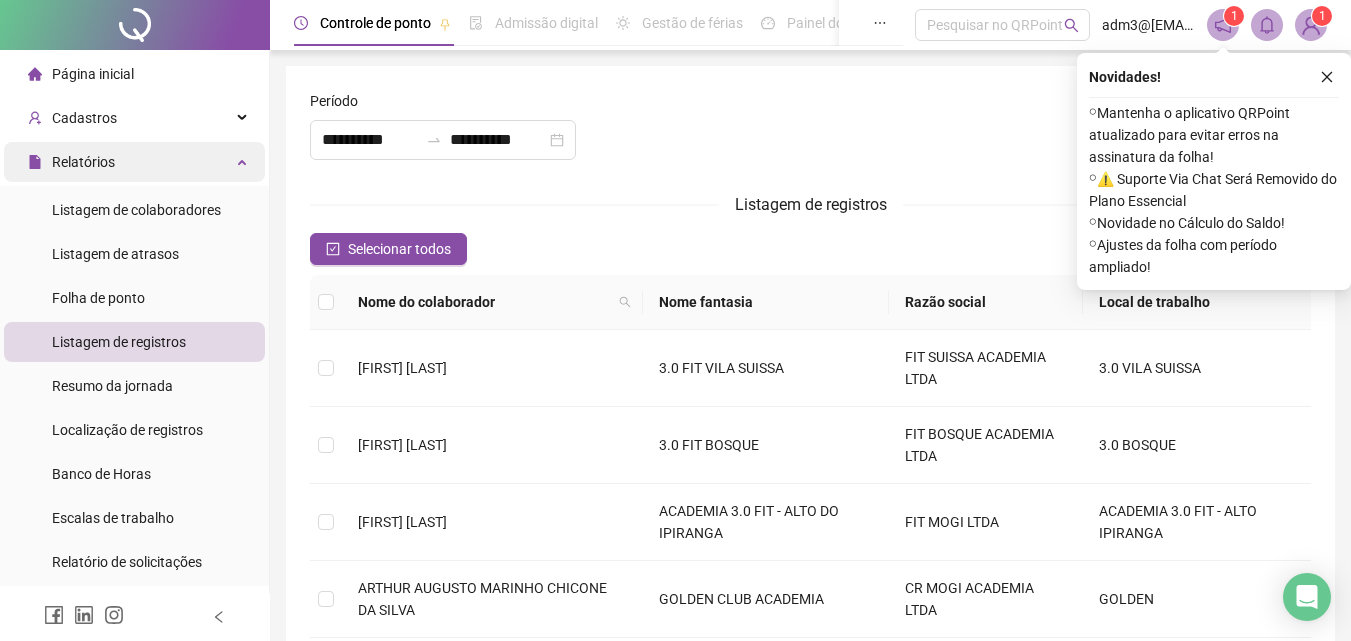 click on "Relatórios" at bounding box center (83, 162) 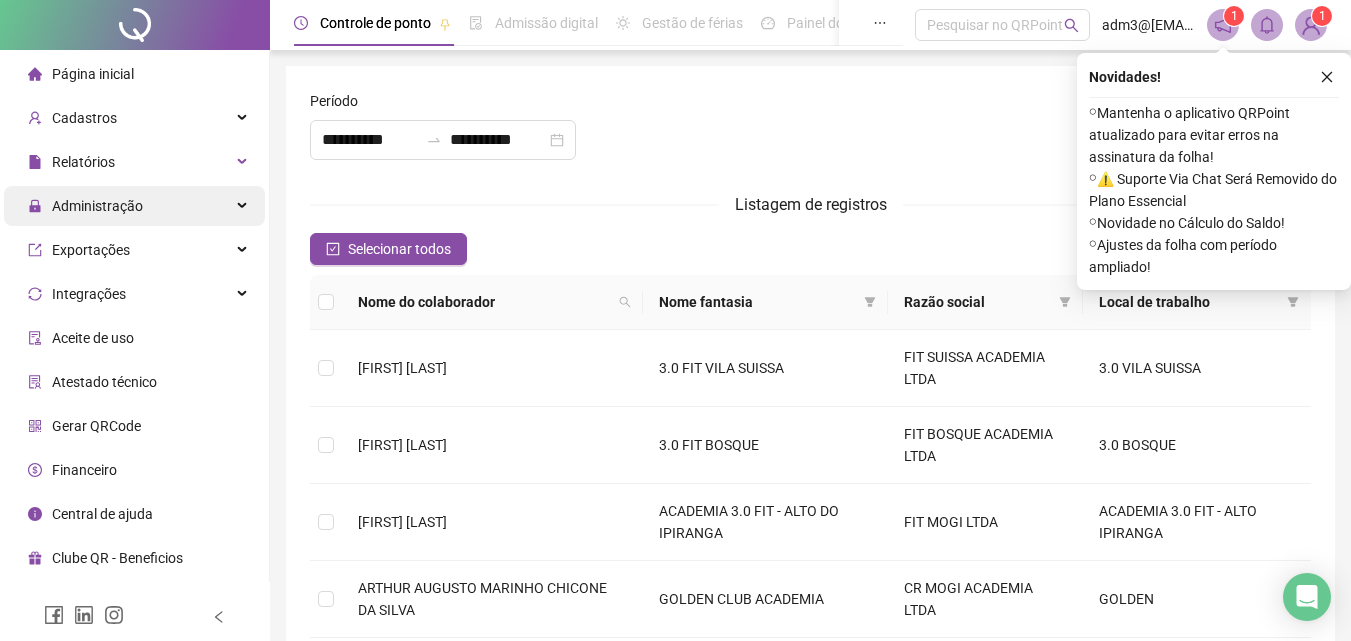 click on "Administração" at bounding box center (134, 206) 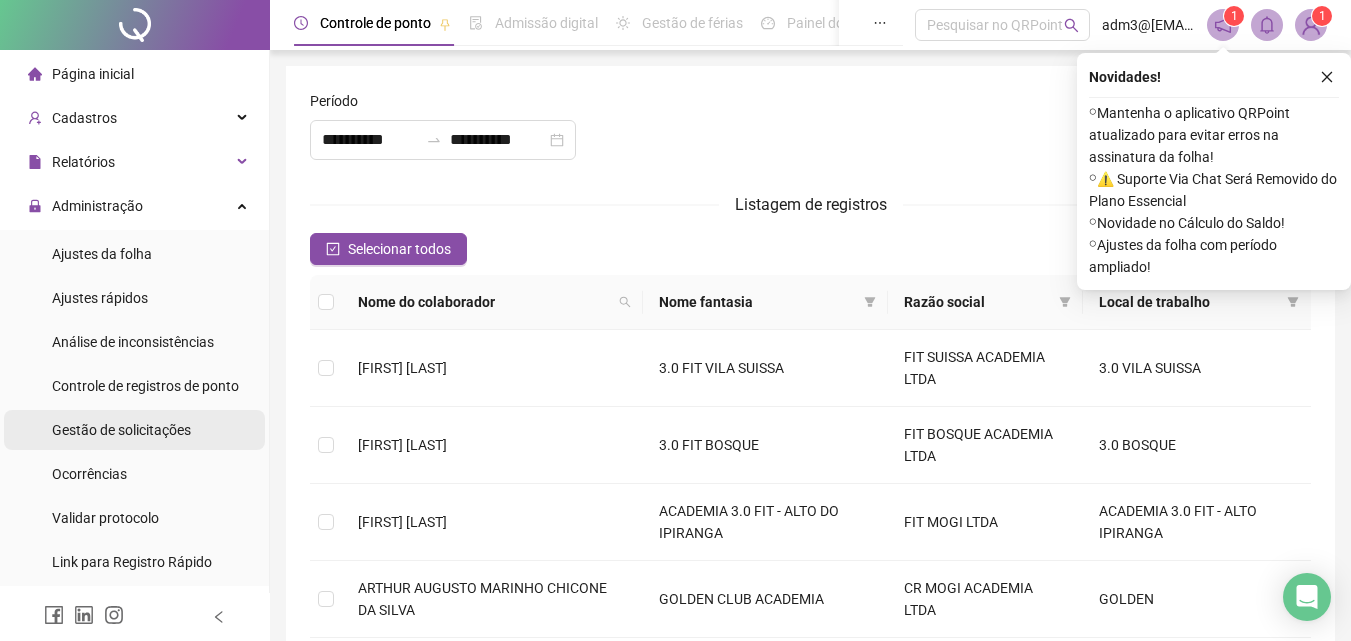 click on "Gestão de solicitações" at bounding box center (121, 430) 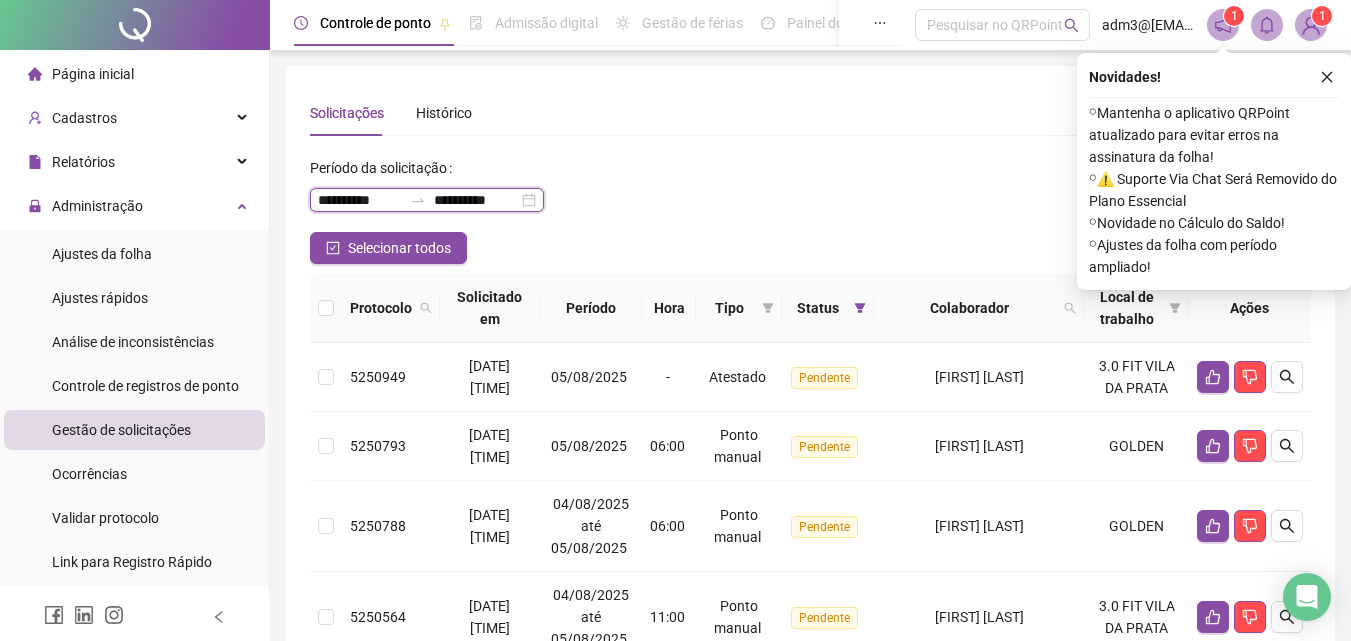 click on "**********" at bounding box center [360, 200] 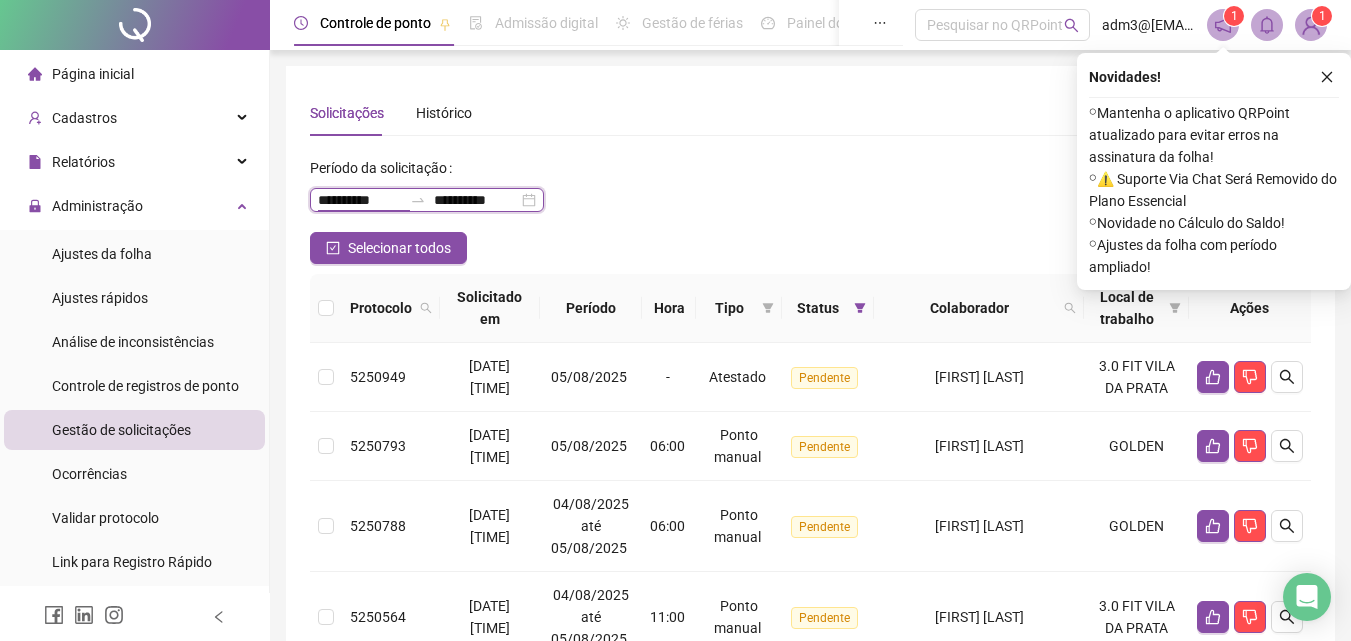 click on "**********" at bounding box center (427, 200) 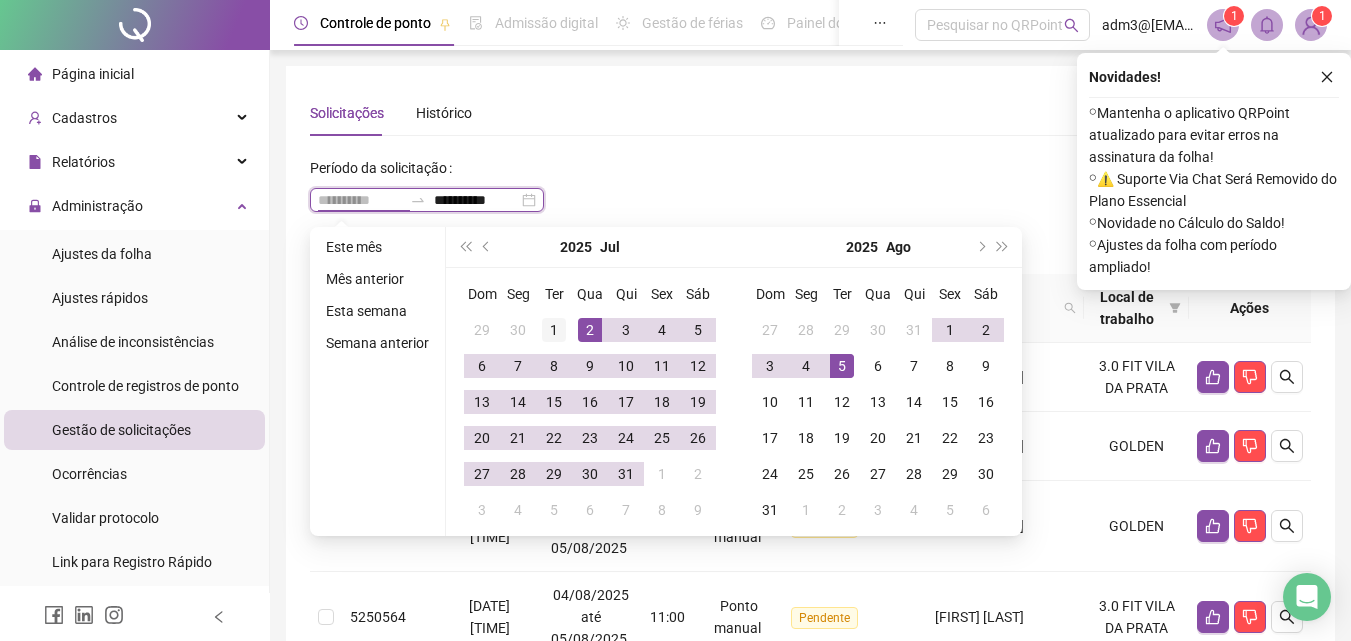 type on "**********" 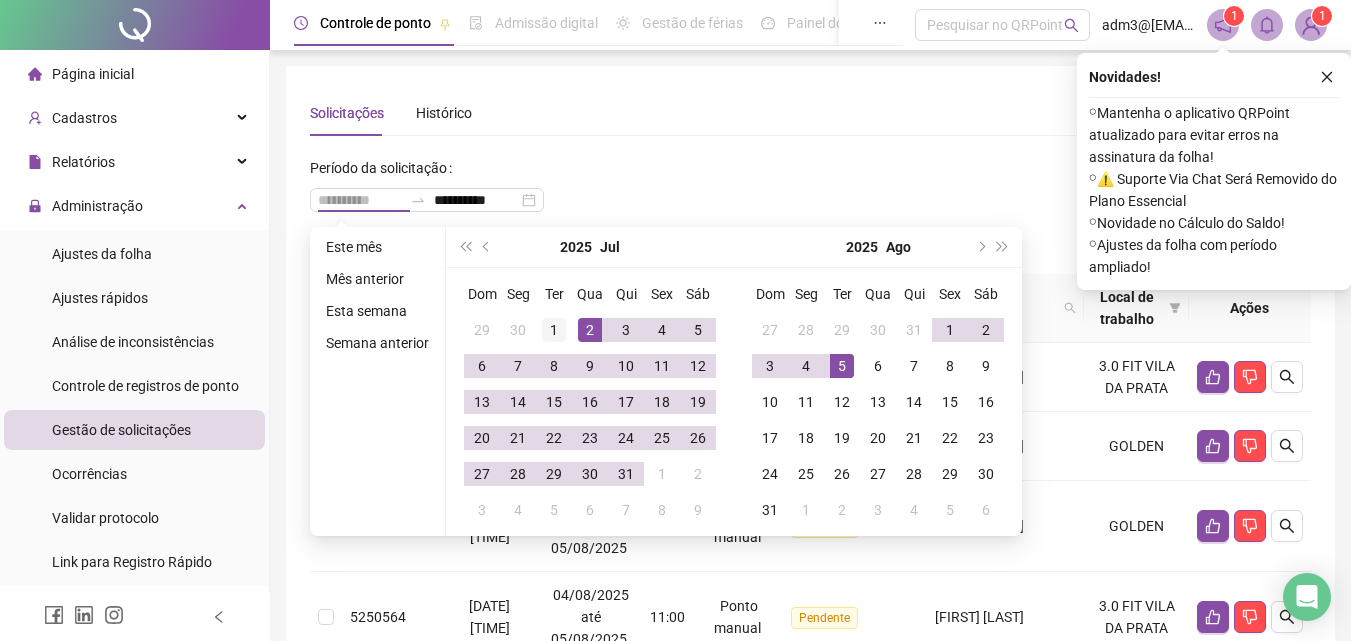 click on "1" at bounding box center (554, 330) 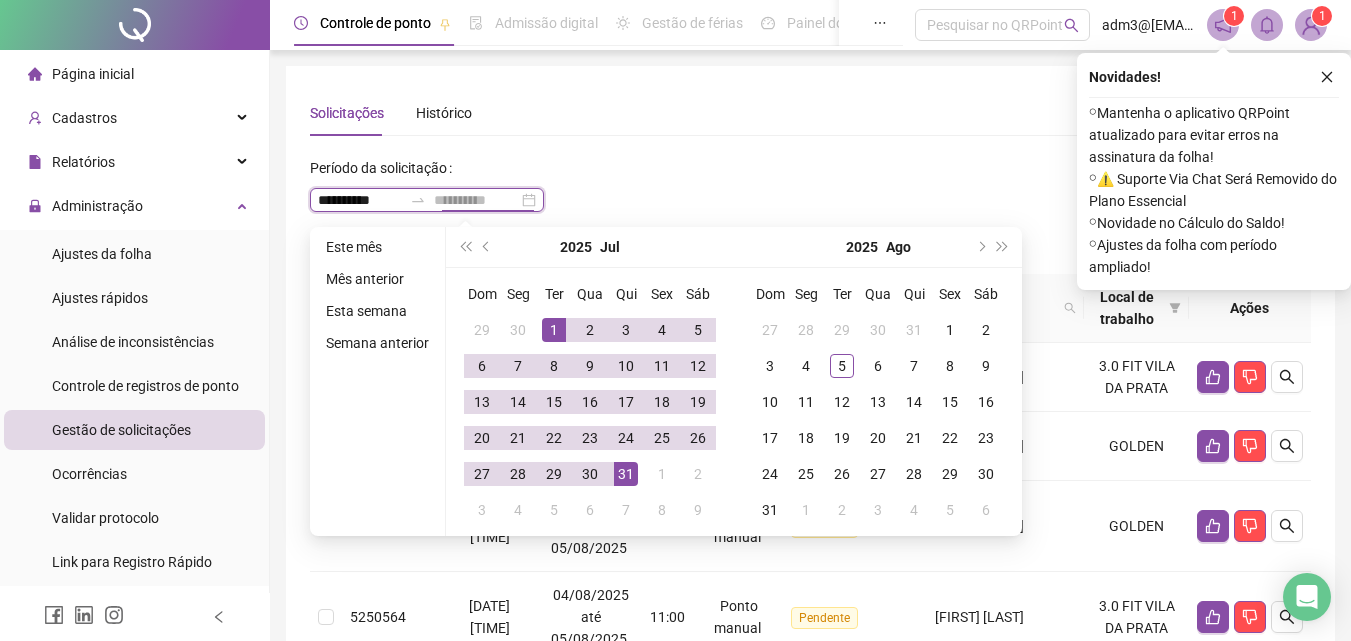 type on "**********" 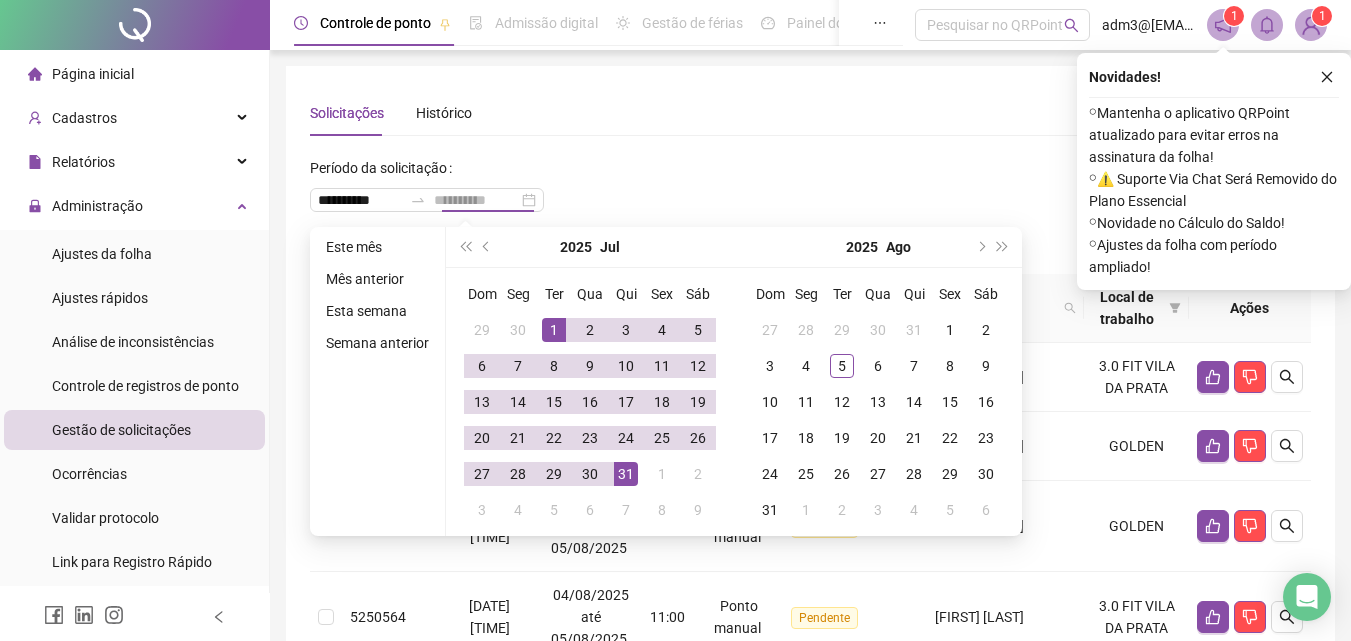 click on "31" at bounding box center [626, 474] 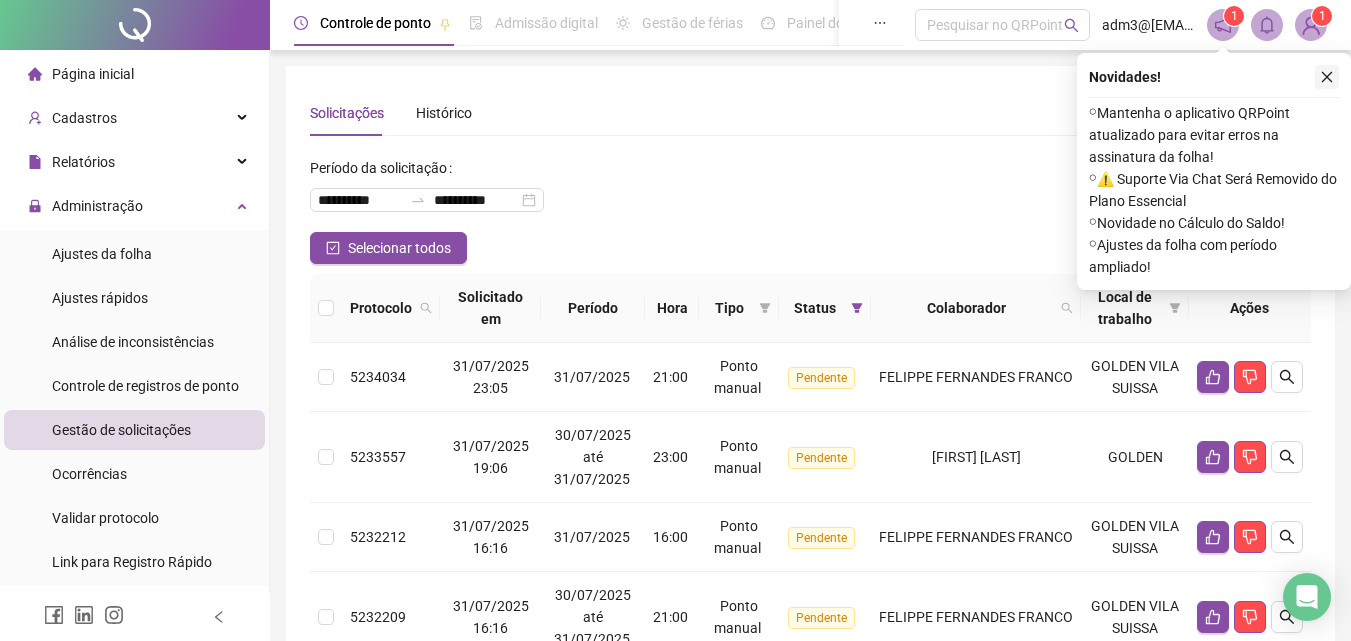 click at bounding box center (1327, 77) 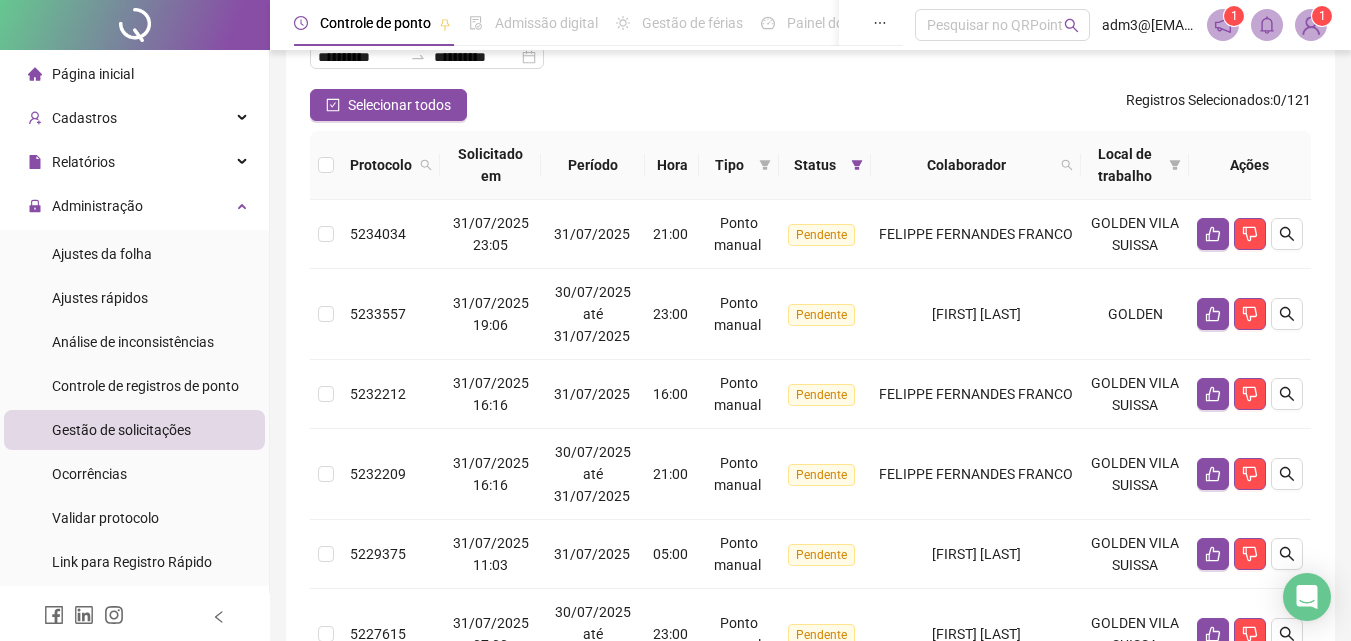 scroll, scrollTop: 100, scrollLeft: 0, axis: vertical 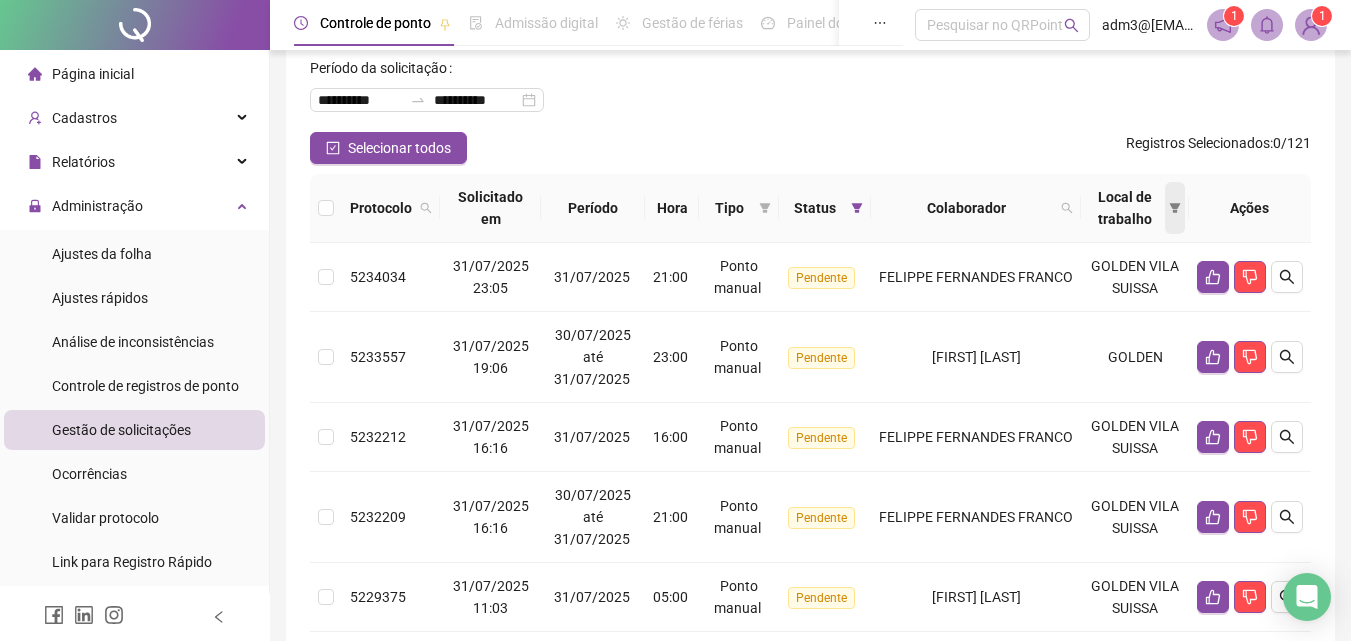 click 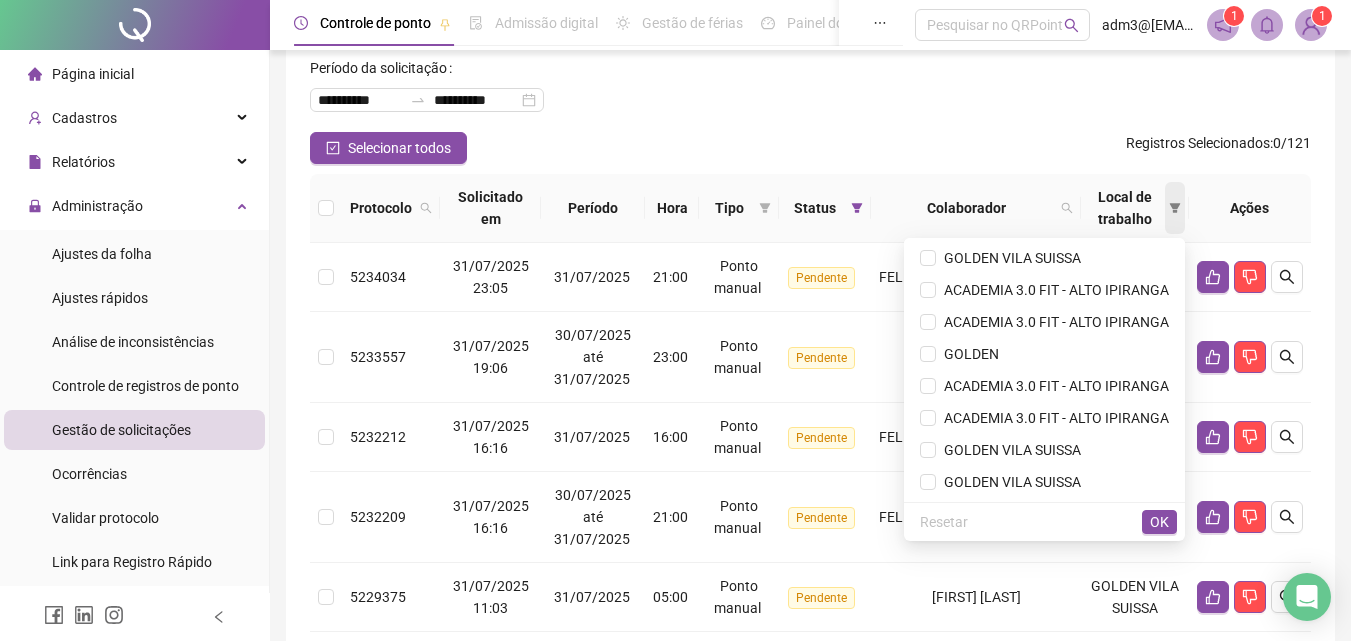 click 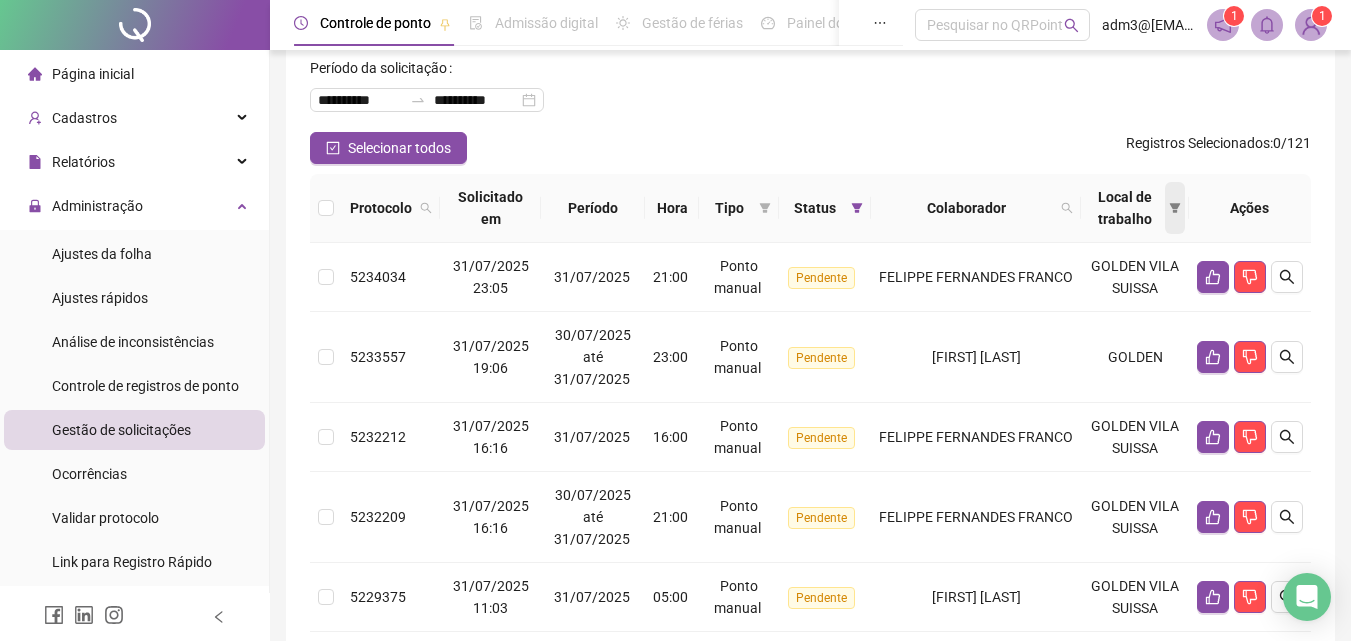 click 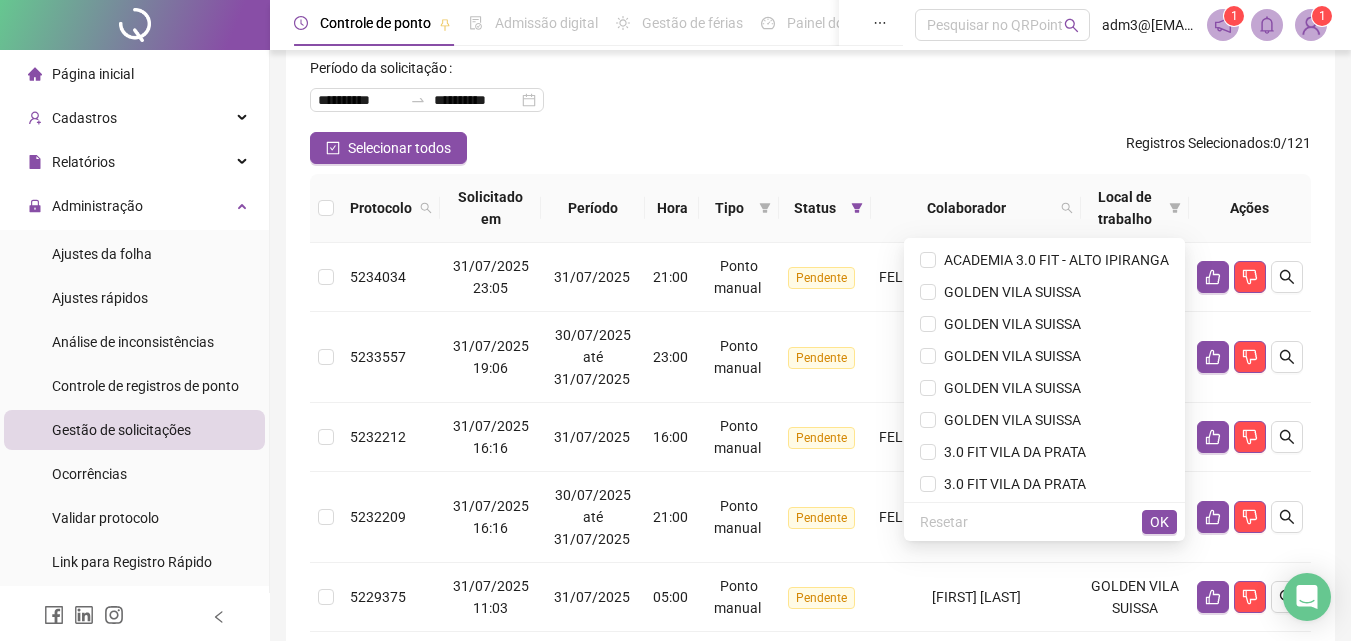 scroll, scrollTop: 0, scrollLeft: 0, axis: both 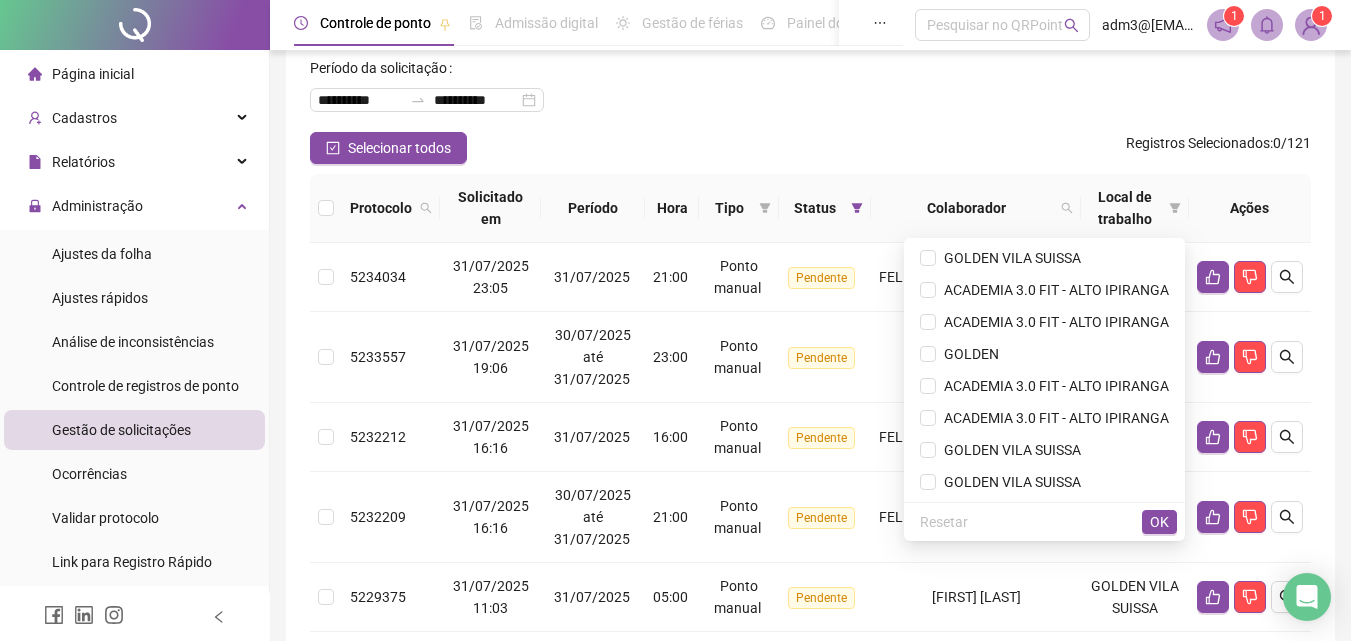 click on "Selecionar todos Registros Selecionados :  0 / 121" at bounding box center [810, 148] 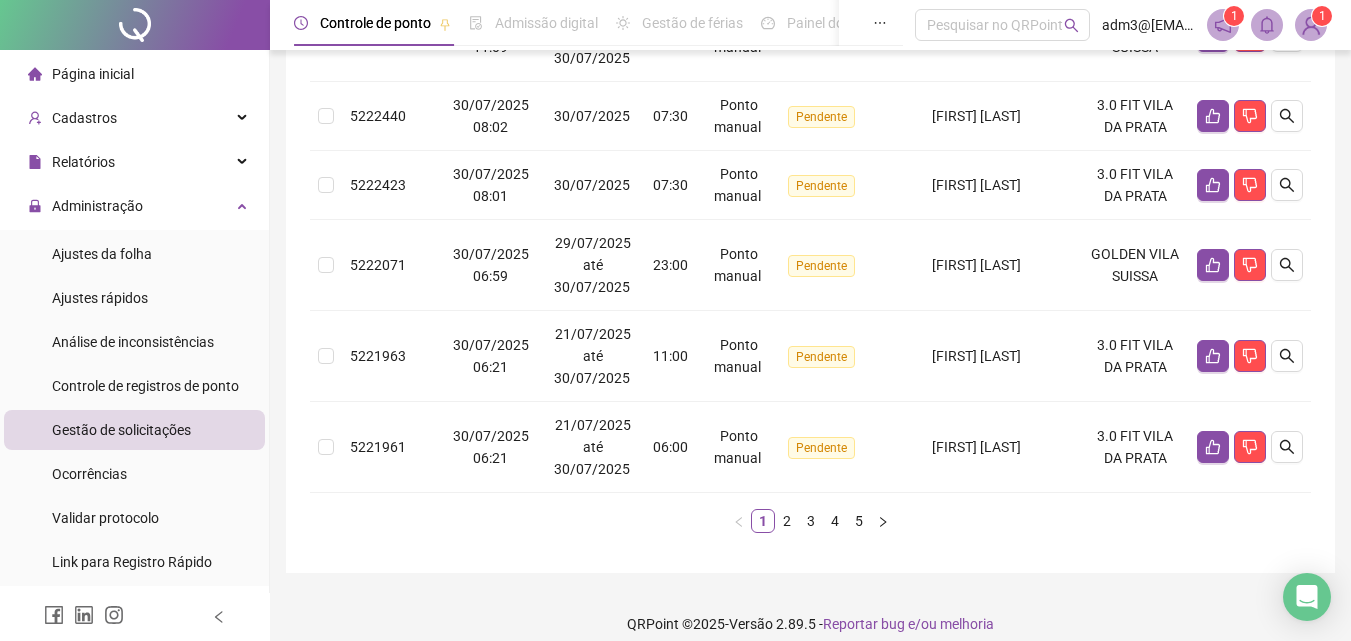 scroll, scrollTop: 850, scrollLeft: 0, axis: vertical 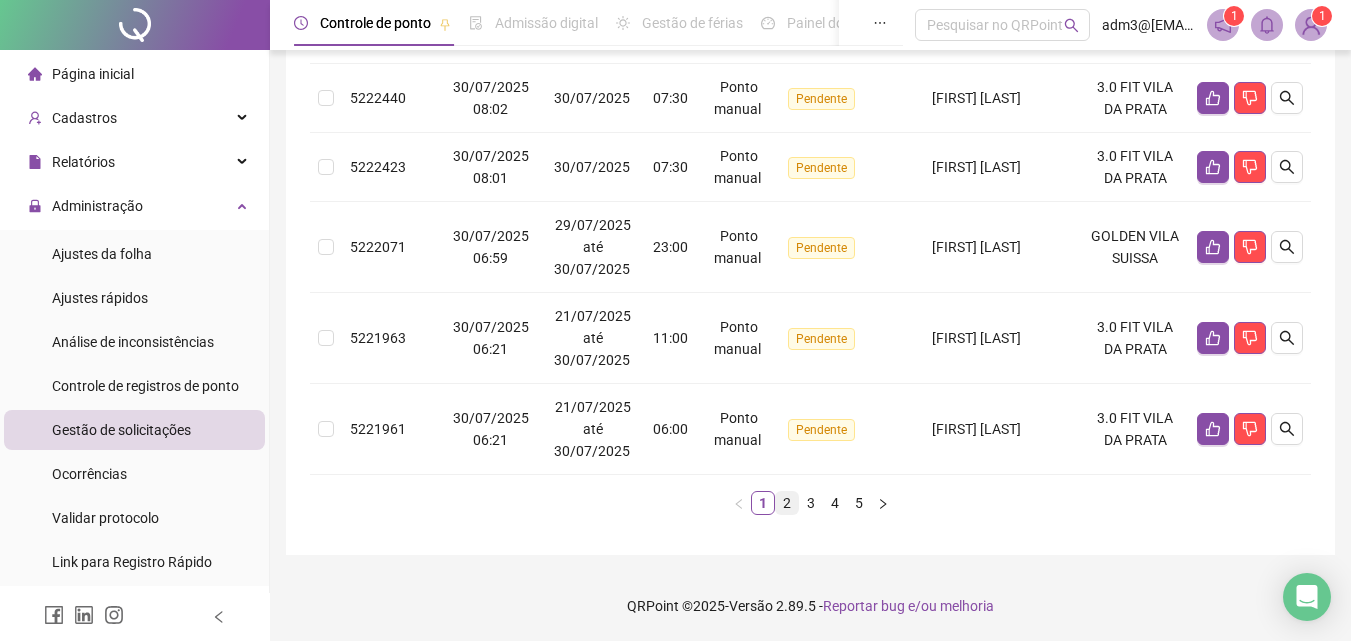 click on "2" at bounding box center (787, 503) 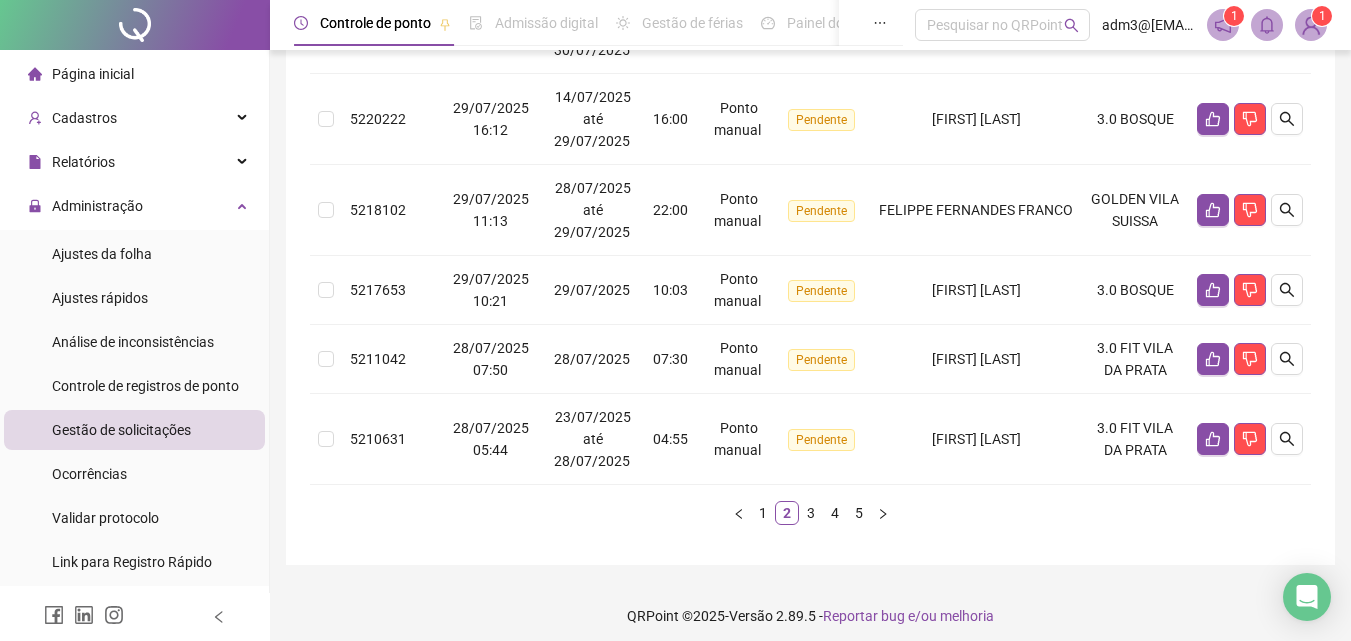 scroll, scrollTop: 916, scrollLeft: 0, axis: vertical 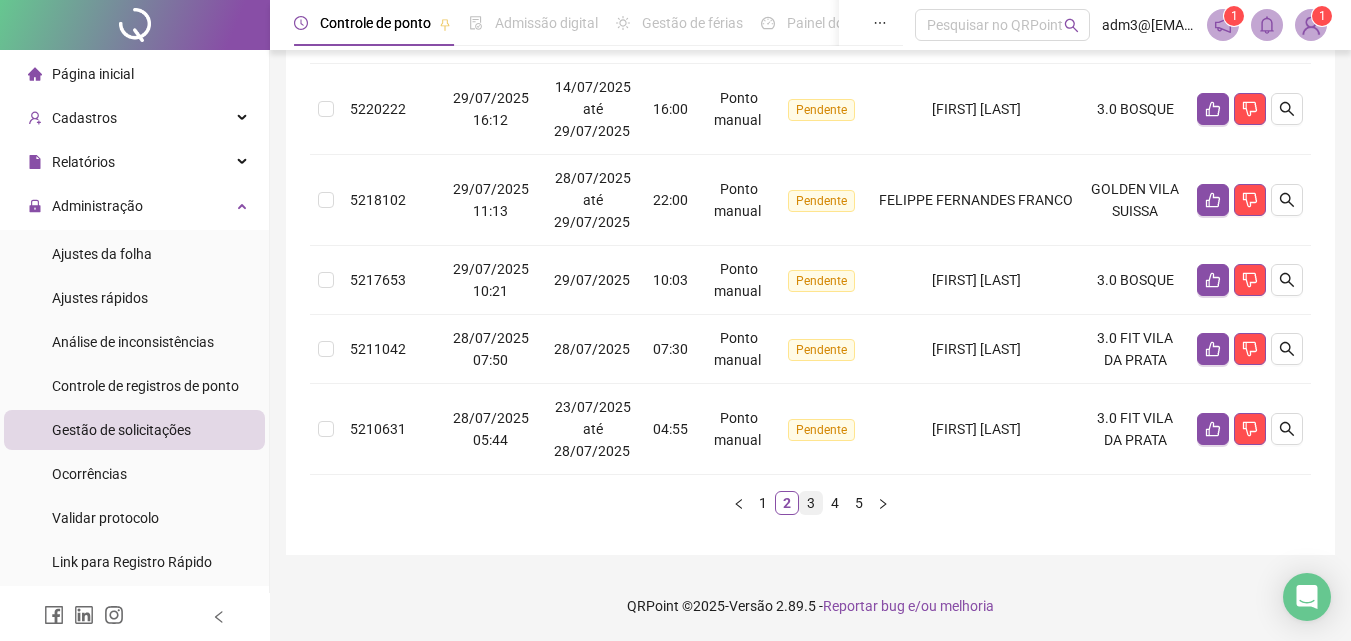 click on "3" at bounding box center [811, 503] 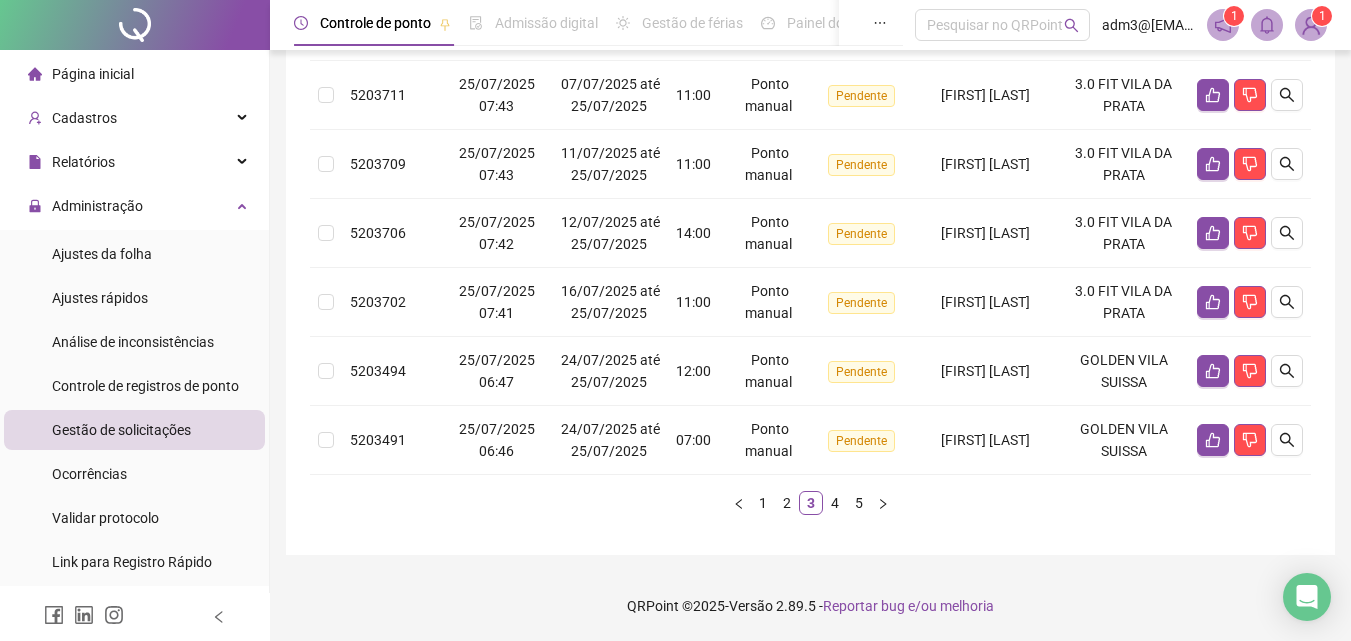 scroll, scrollTop: 894, scrollLeft: 0, axis: vertical 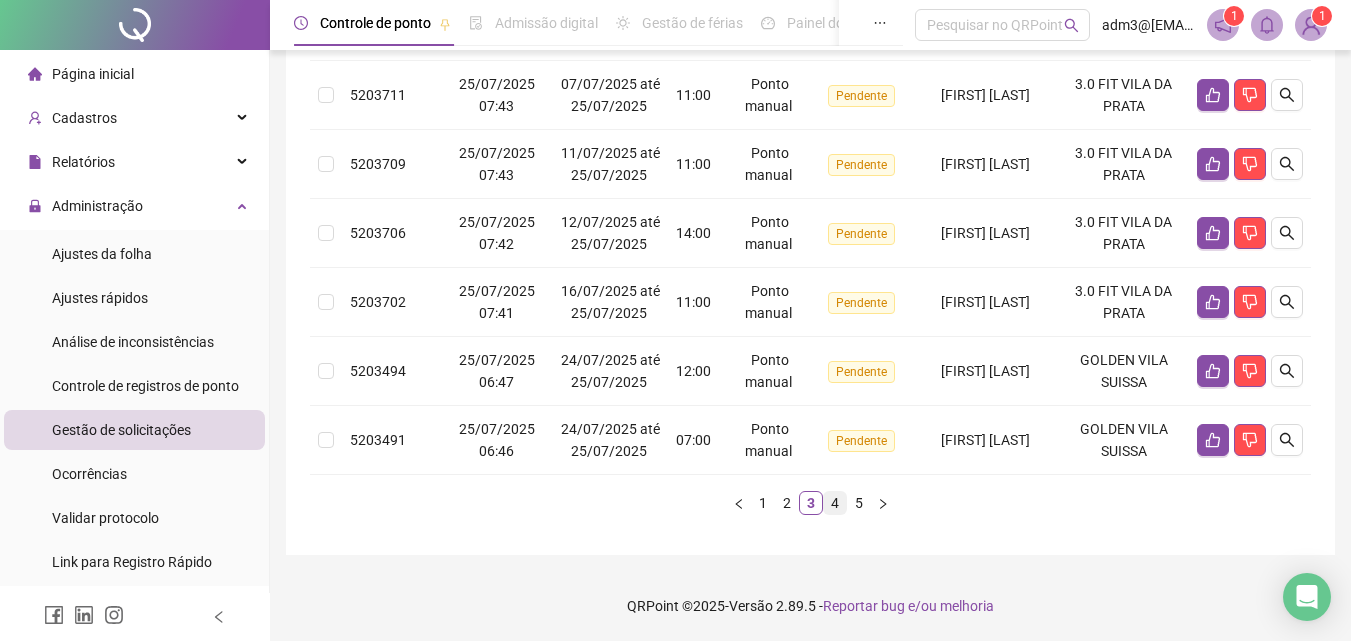 click on "4" at bounding box center (835, 503) 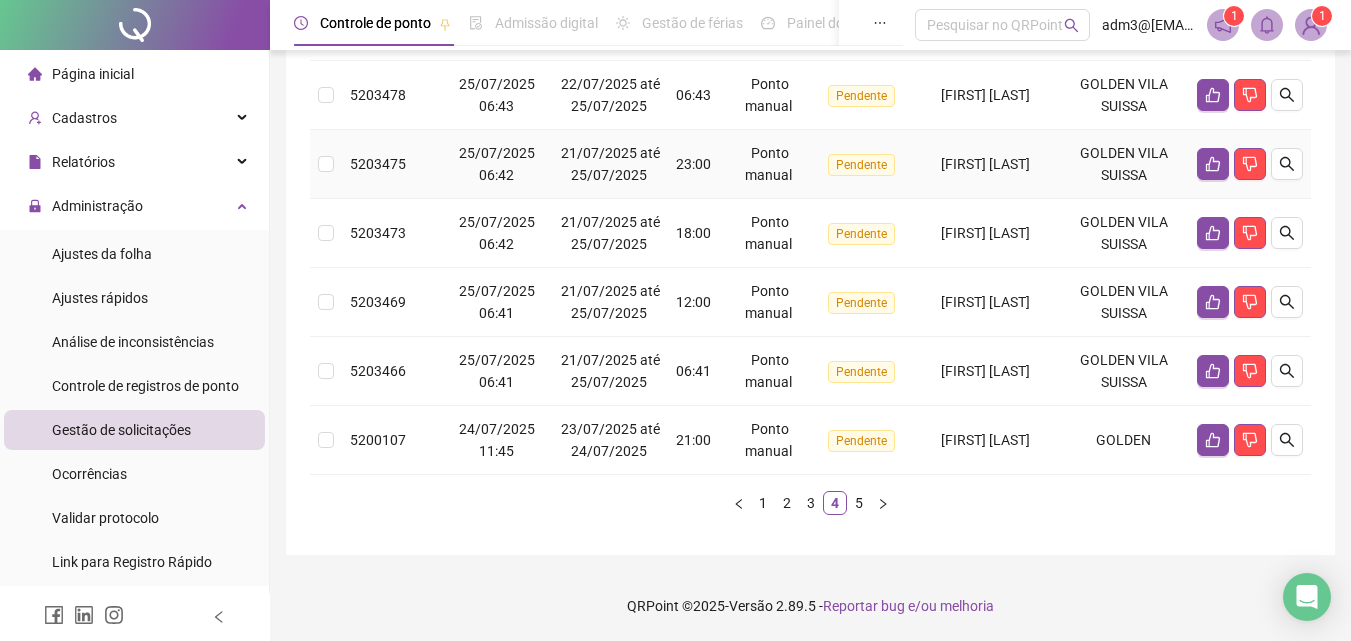 scroll, scrollTop: 894, scrollLeft: 0, axis: vertical 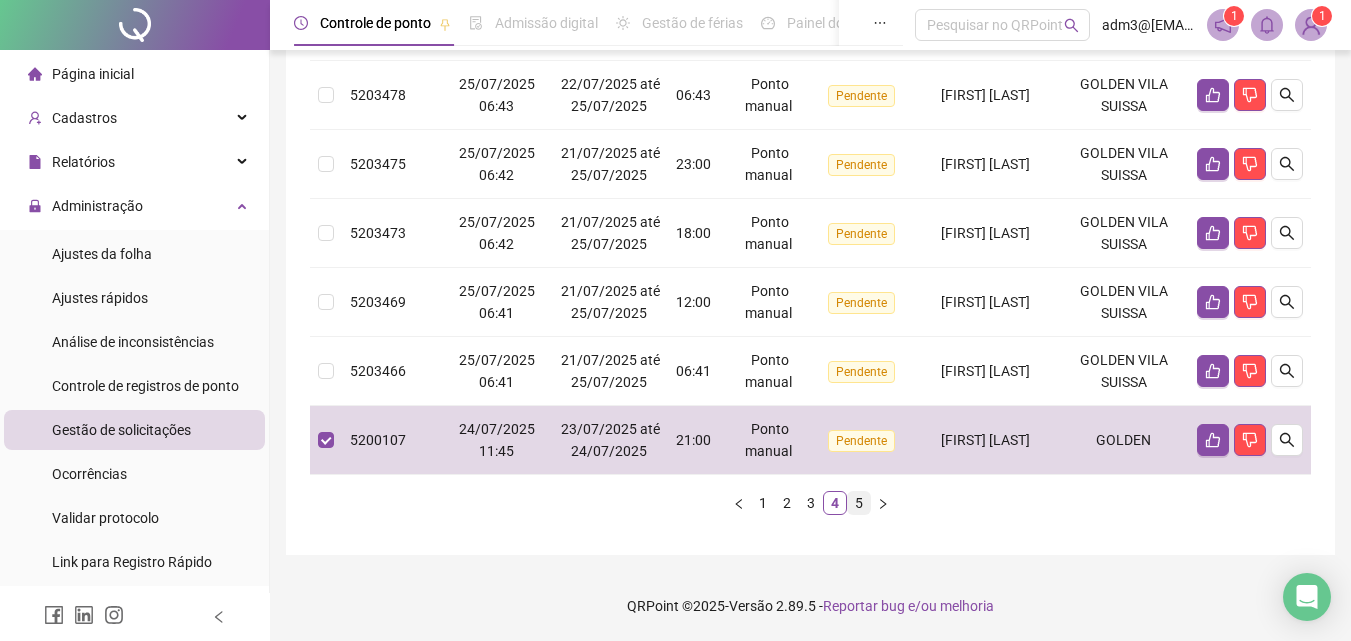 click on "5" at bounding box center [859, 503] 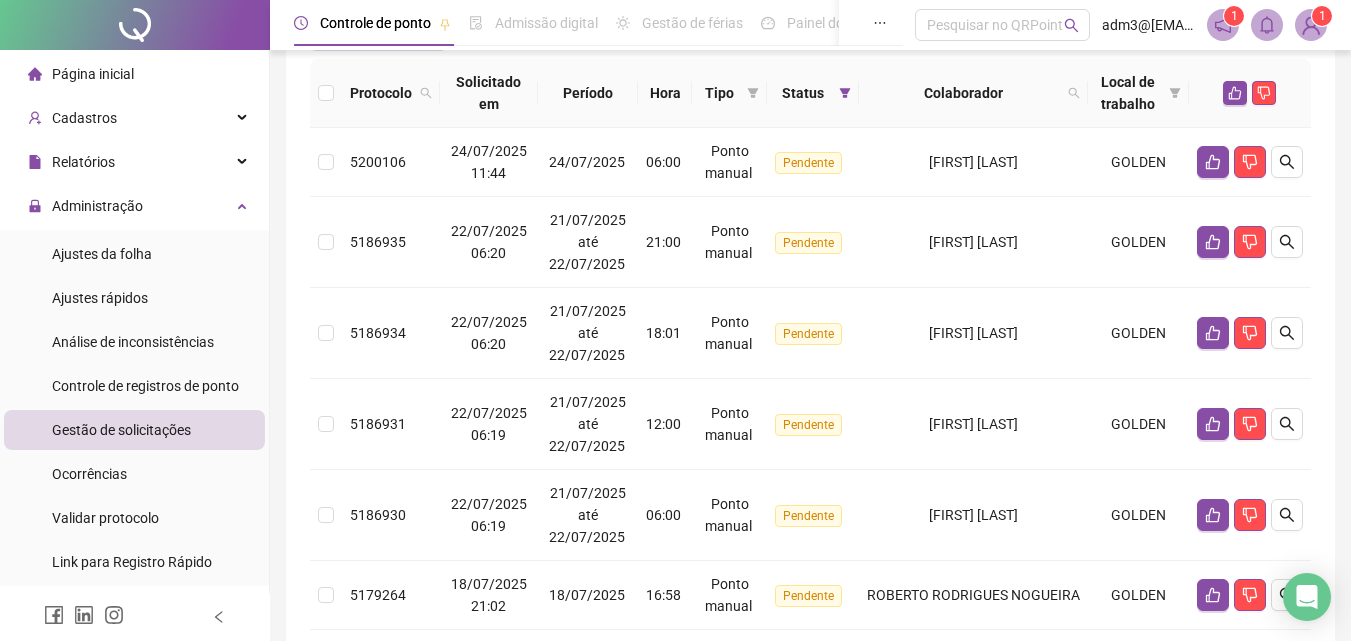 scroll, scrollTop: 115, scrollLeft: 0, axis: vertical 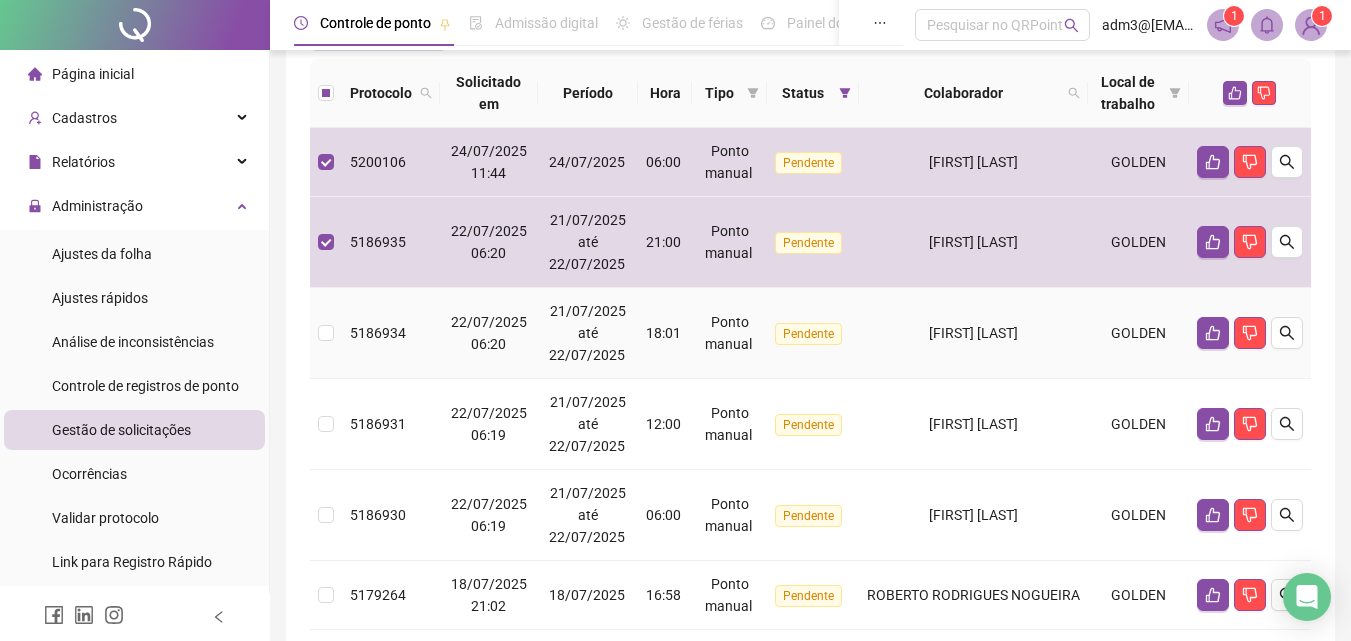 click at bounding box center (326, 333) 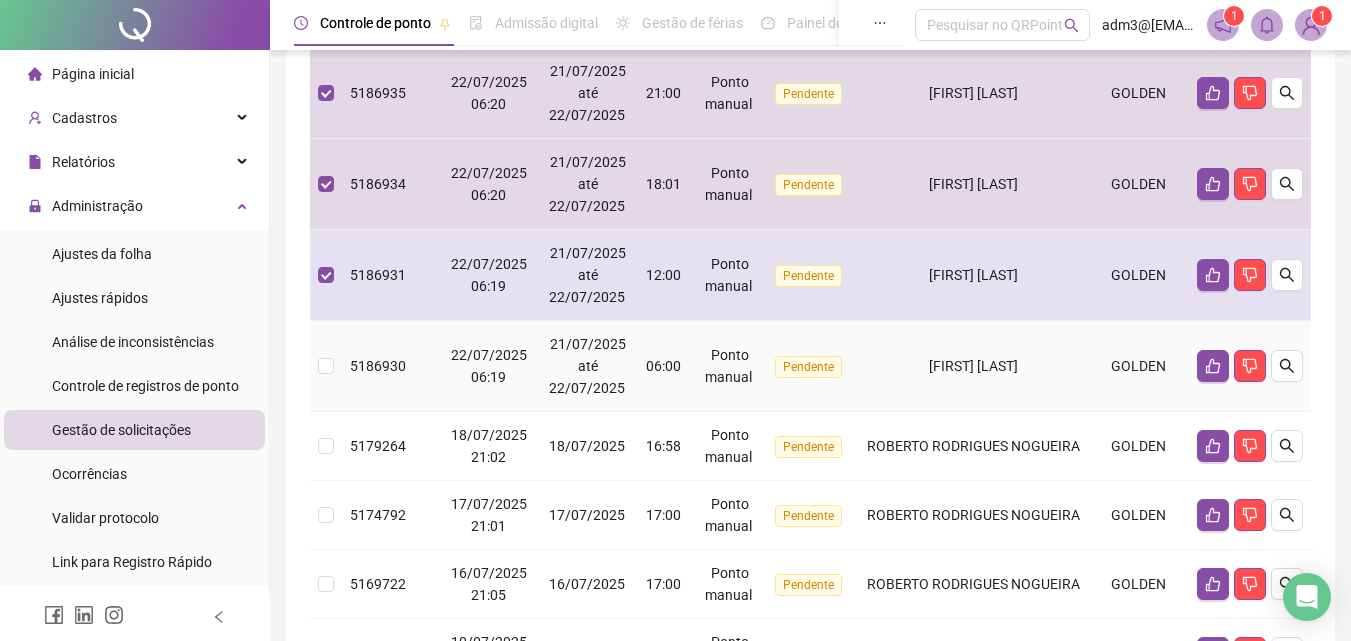 scroll, scrollTop: 415, scrollLeft: 0, axis: vertical 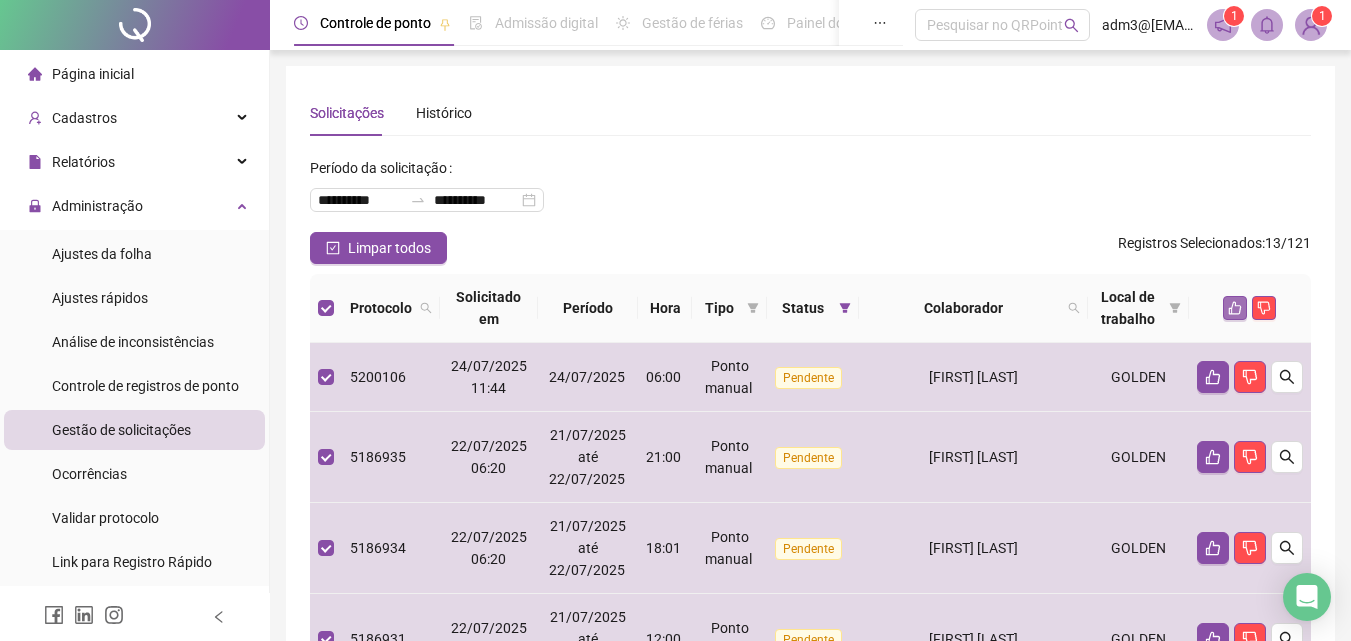 click 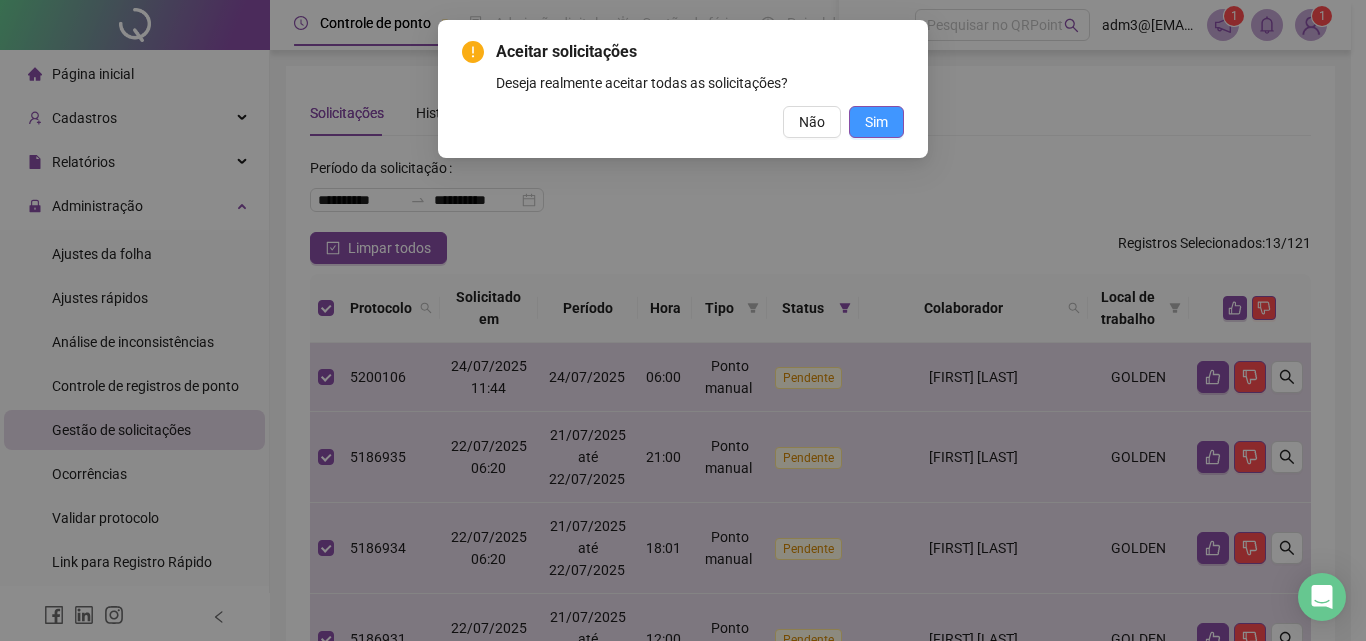 click on "Sim" at bounding box center (876, 122) 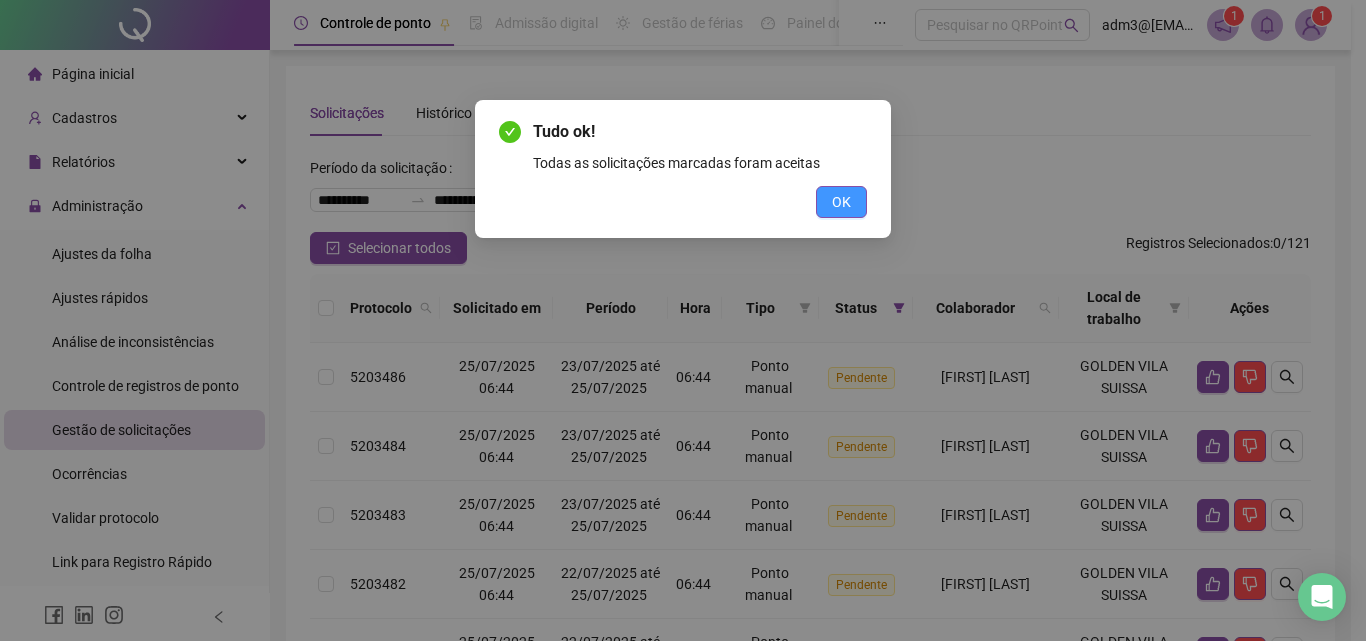 click on "OK" at bounding box center [841, 202] 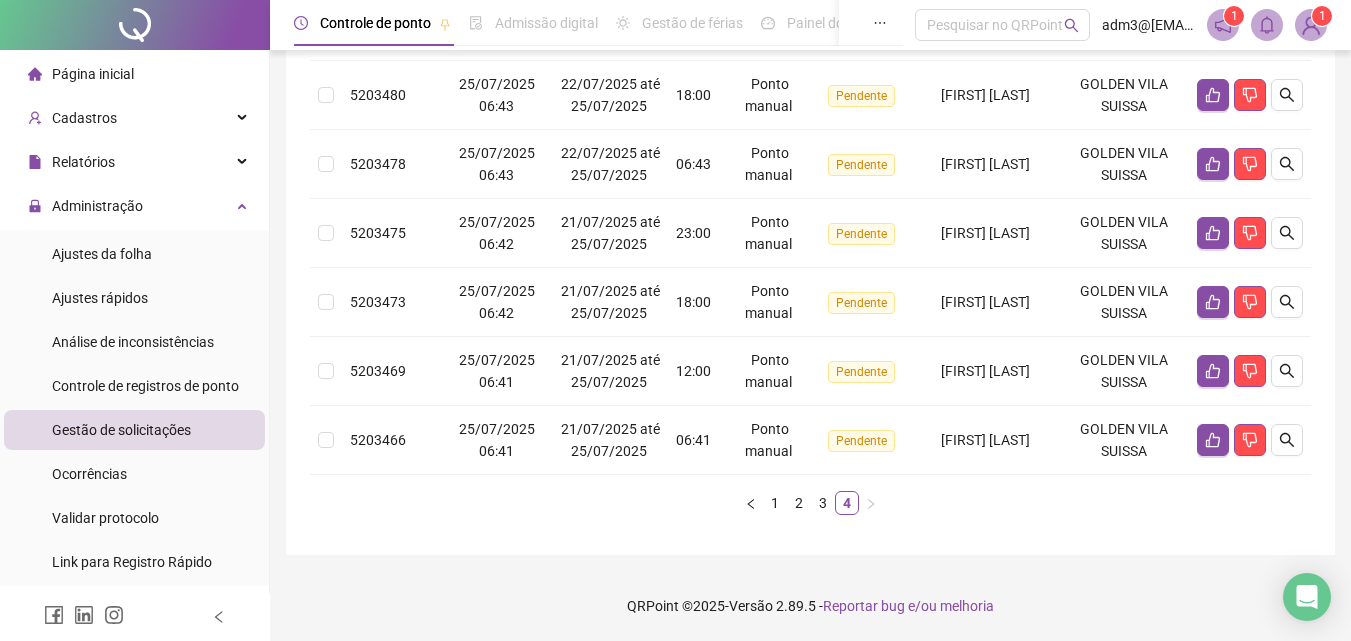 scroll, scrollTop: 778, scrollLeft: 0, axis: vertical 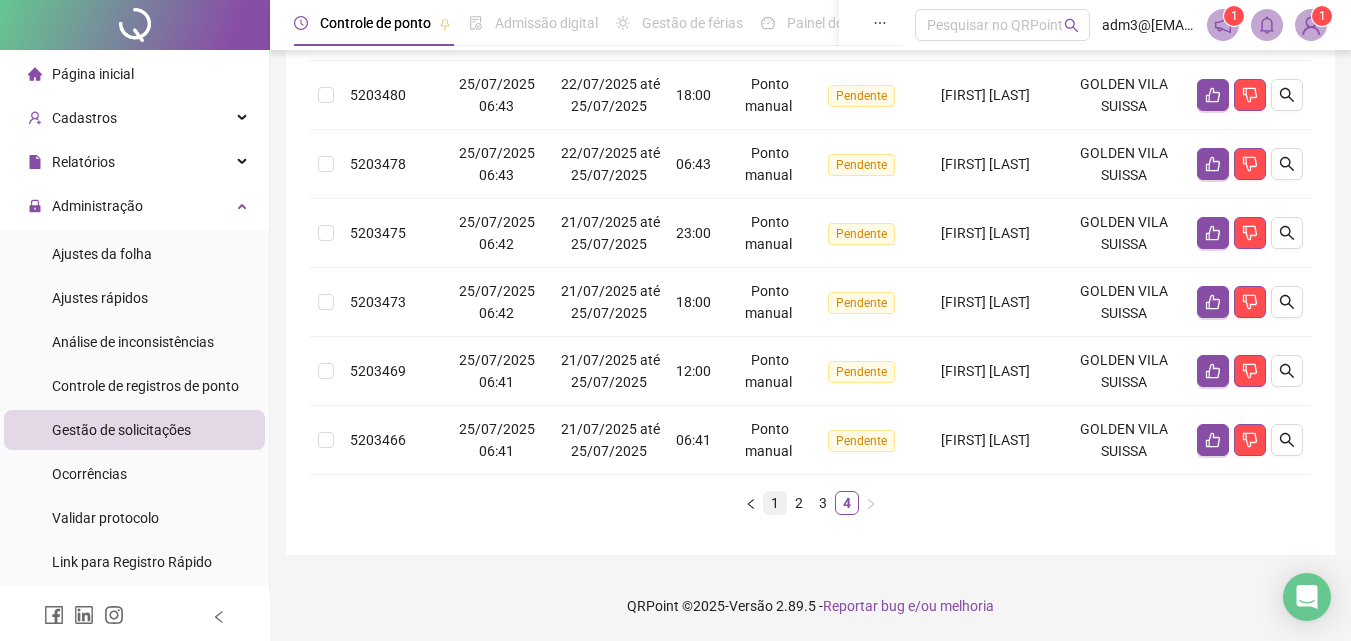 click on "1" at bounding box center [775, 503] 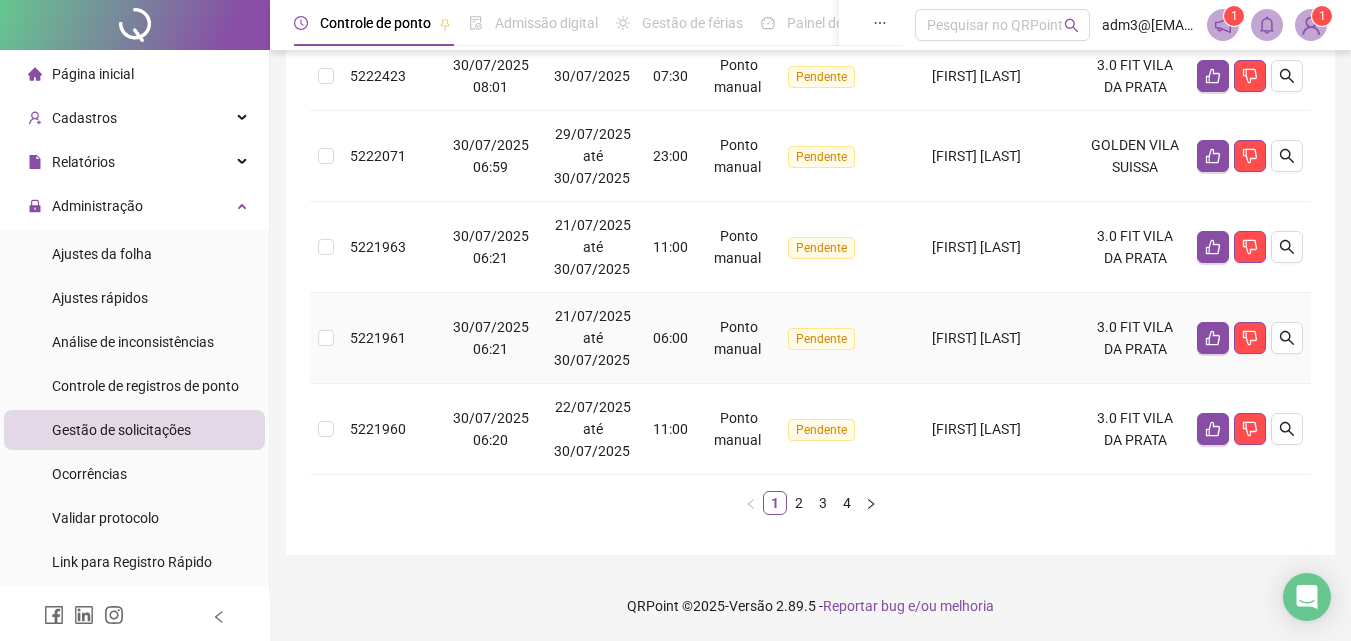 scroll, scrollTop: 50, scrollLeft: 0, axis: vertical 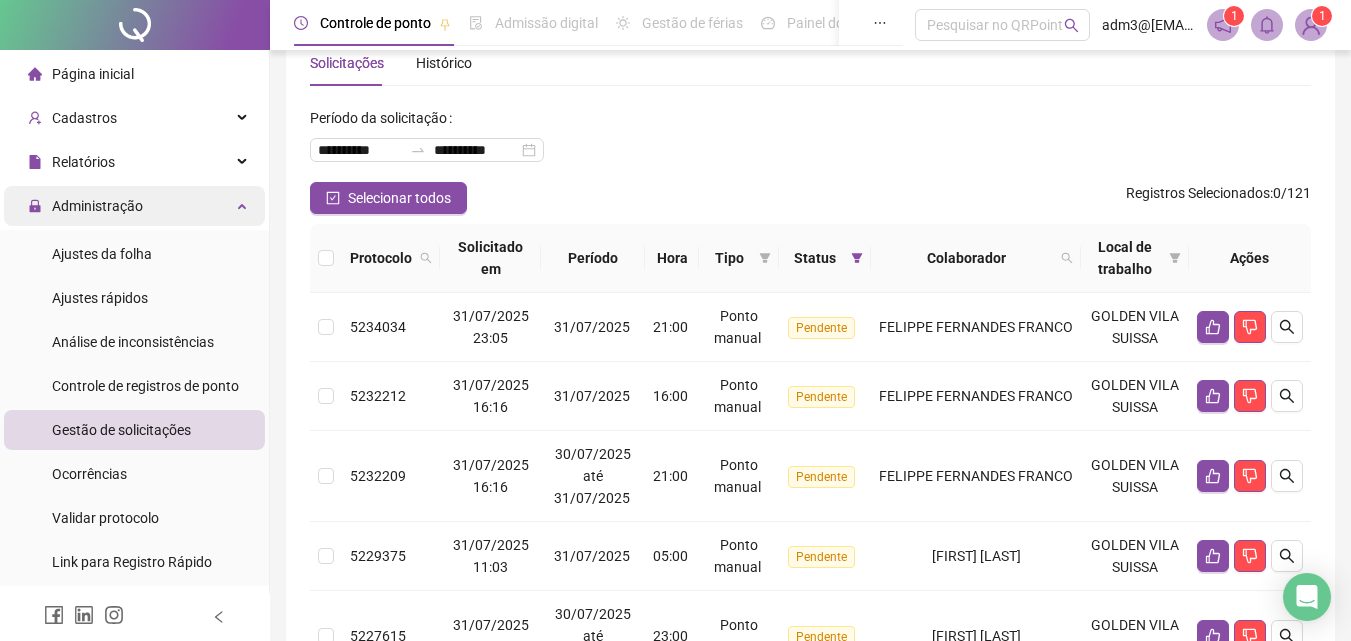click on "Administração" at bounding box center (134, 206) 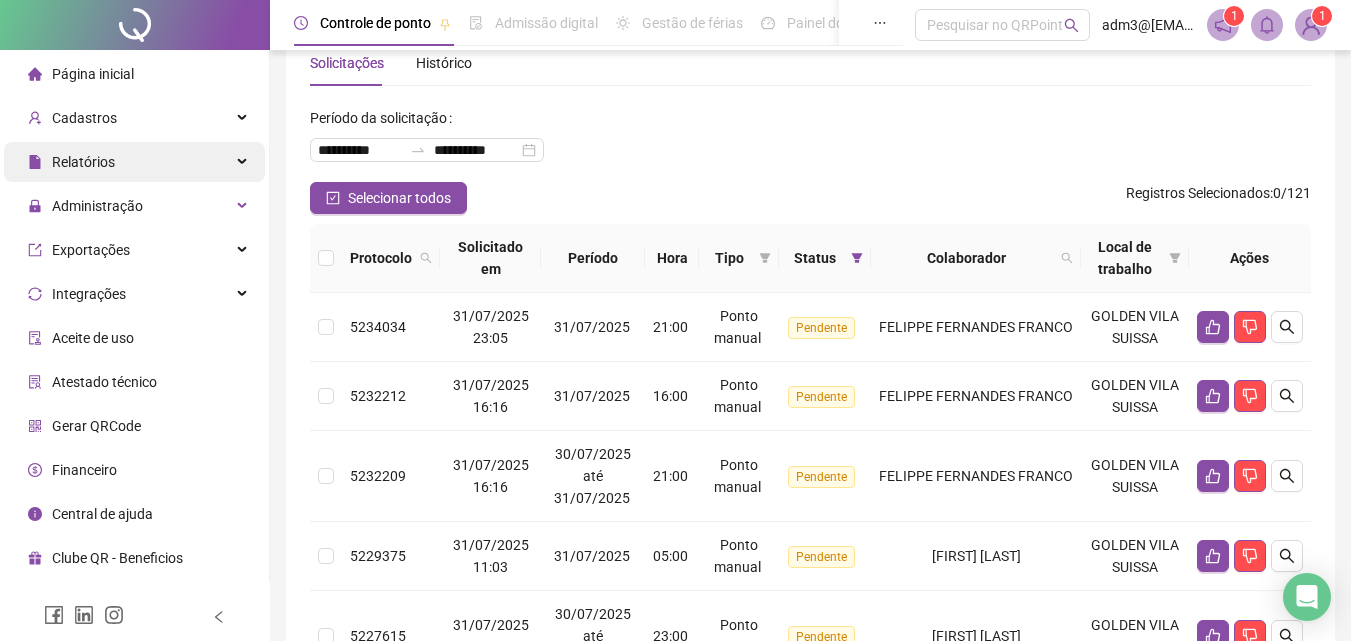 click on "Relatórios" at bounding box center (83, 162) 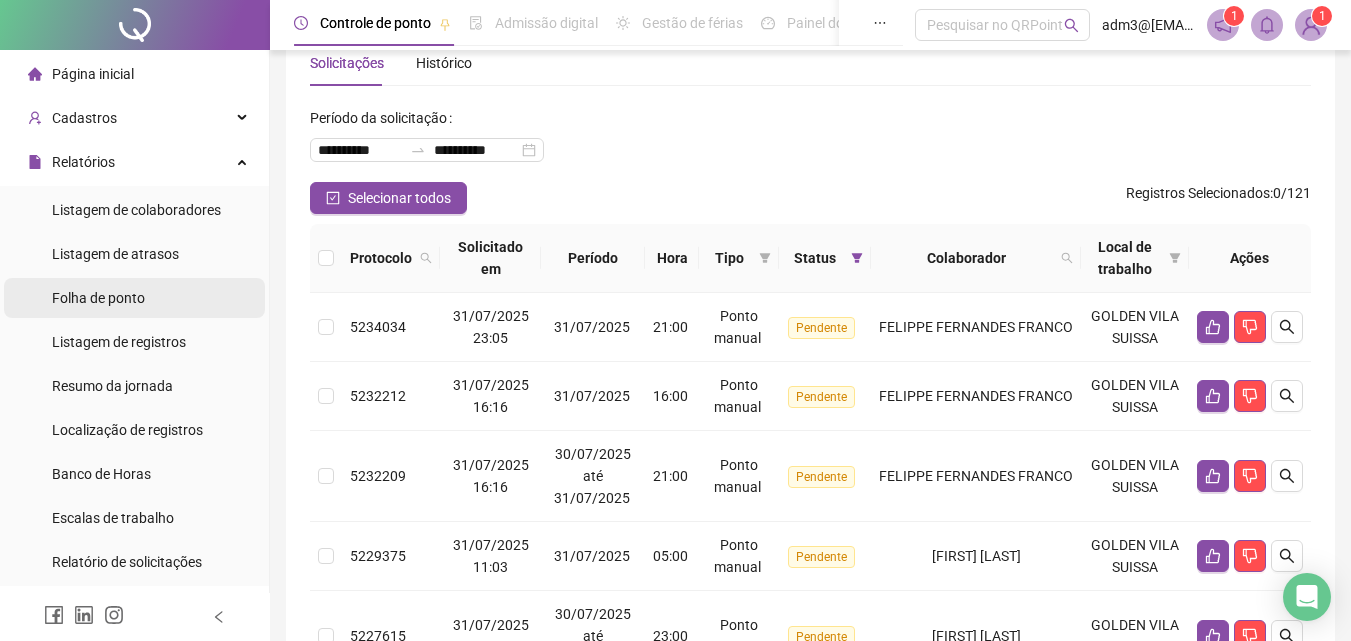 click on "Folha de ponto" at bounding box center [98, 298] 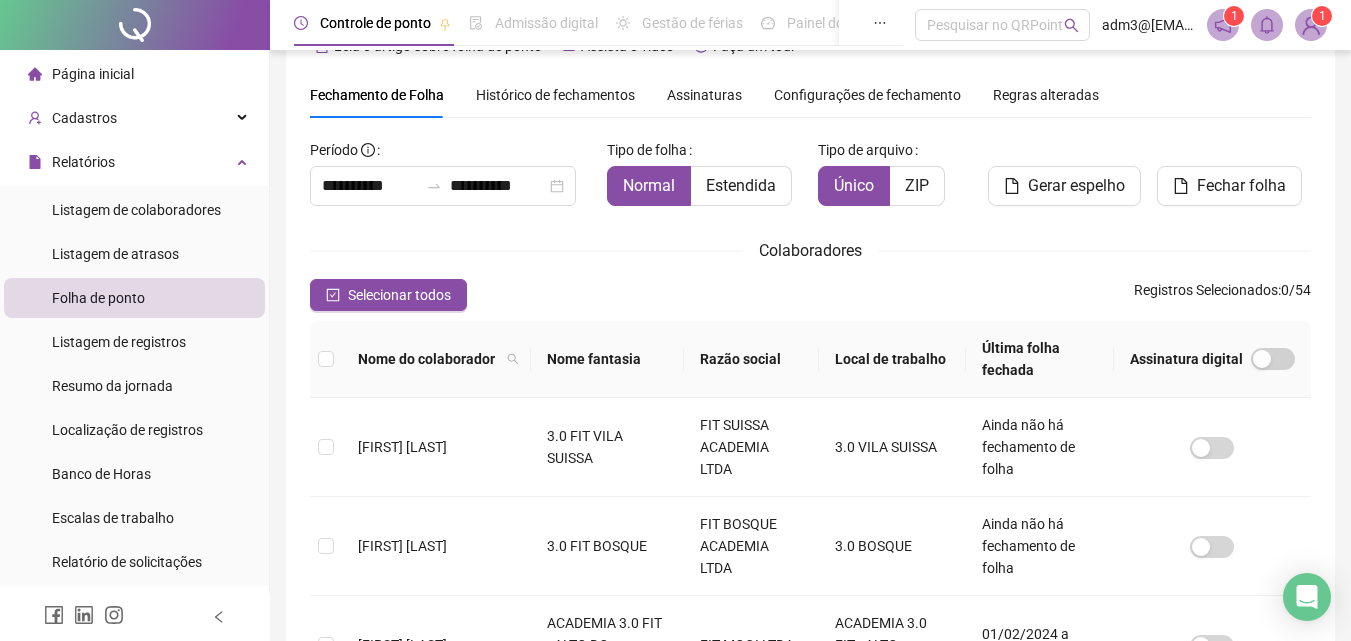 scroll, scrollTop: 89, scrollLeft: 0, axis: vertical 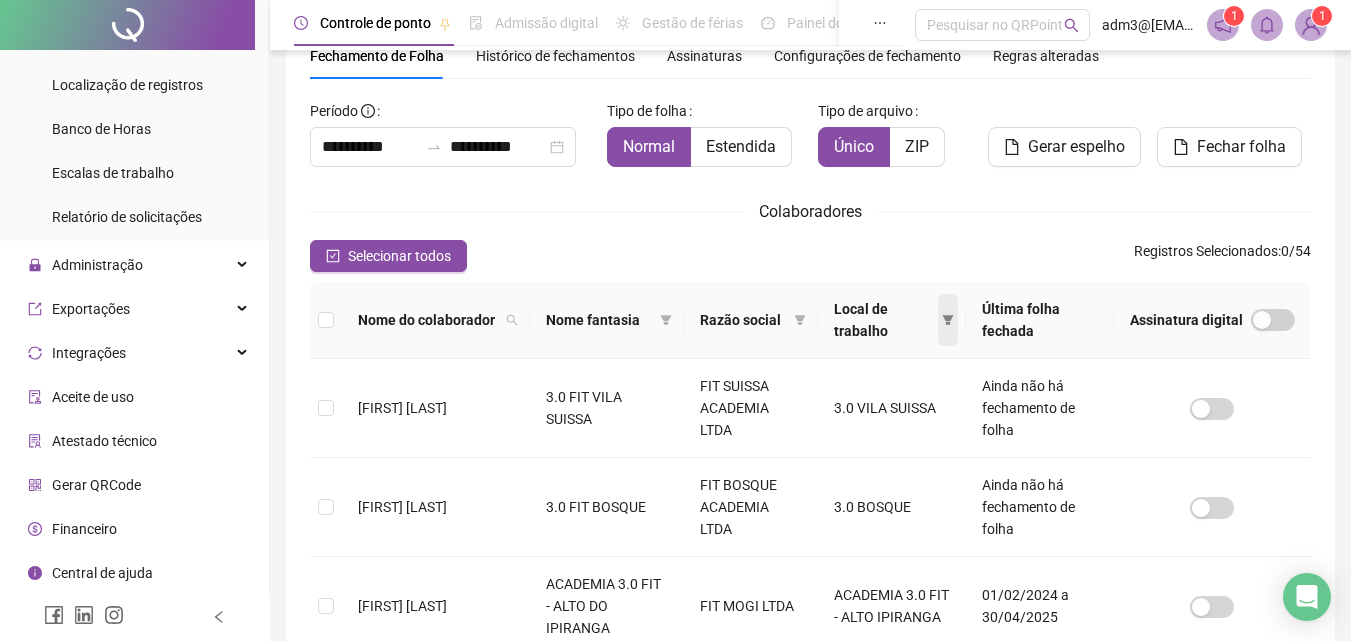 click 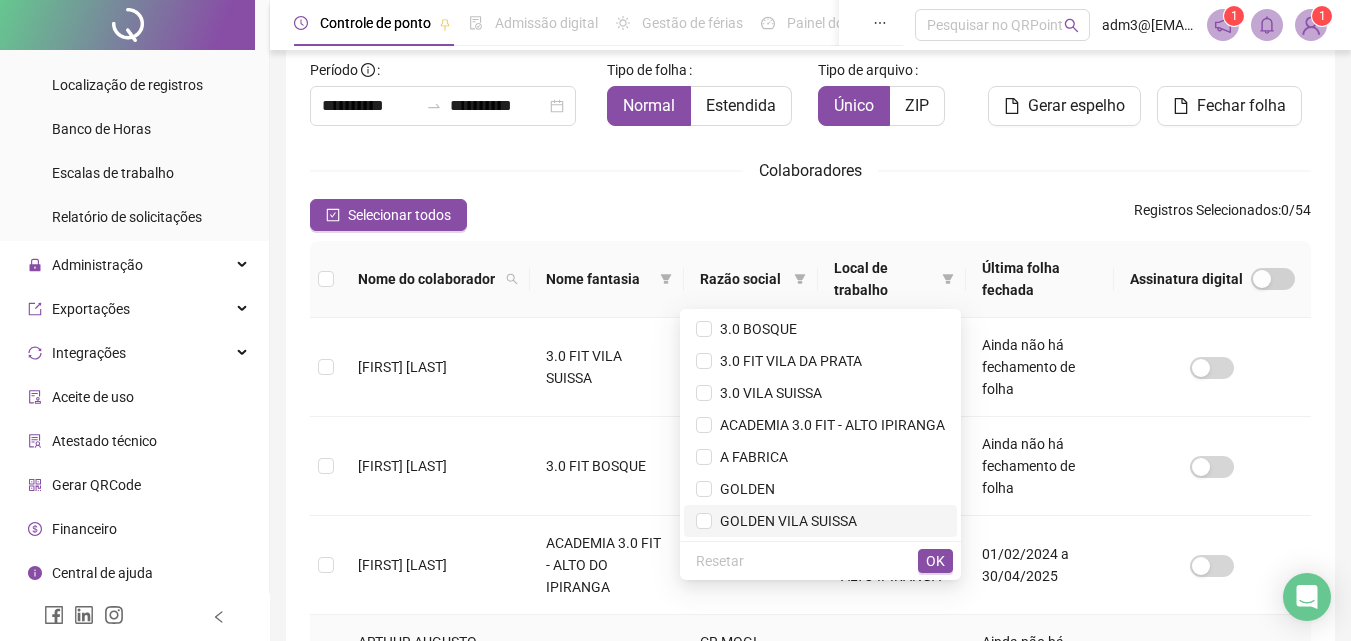 scroll, scrollTop: 289, scrollLeft: 0, axis: vertical 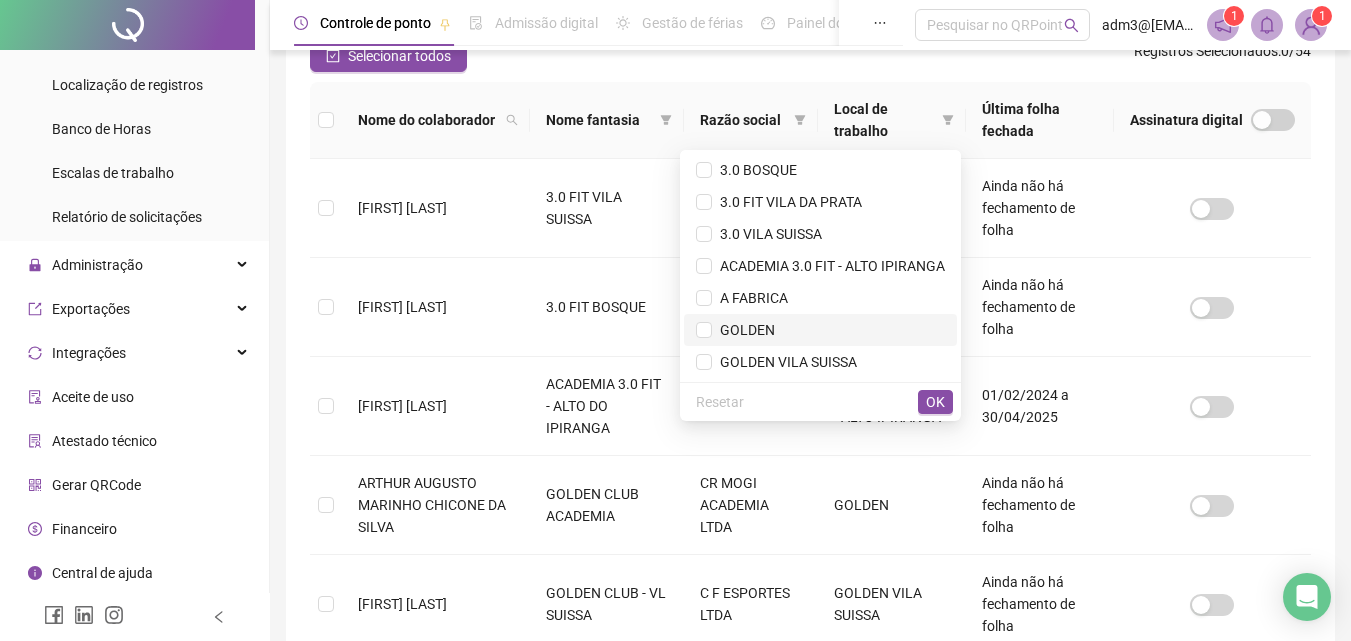 click on "GOLDEN" at bounding box center (820, 330) 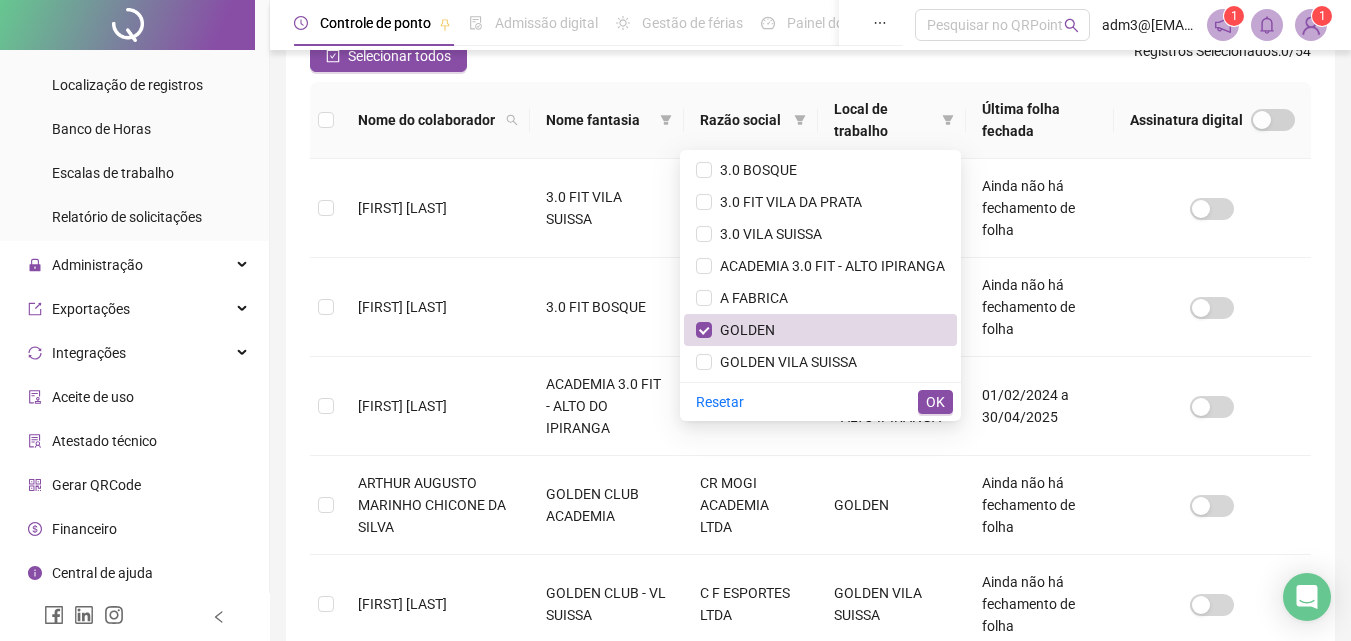 click on "OK" at bounding box center (935, 402) 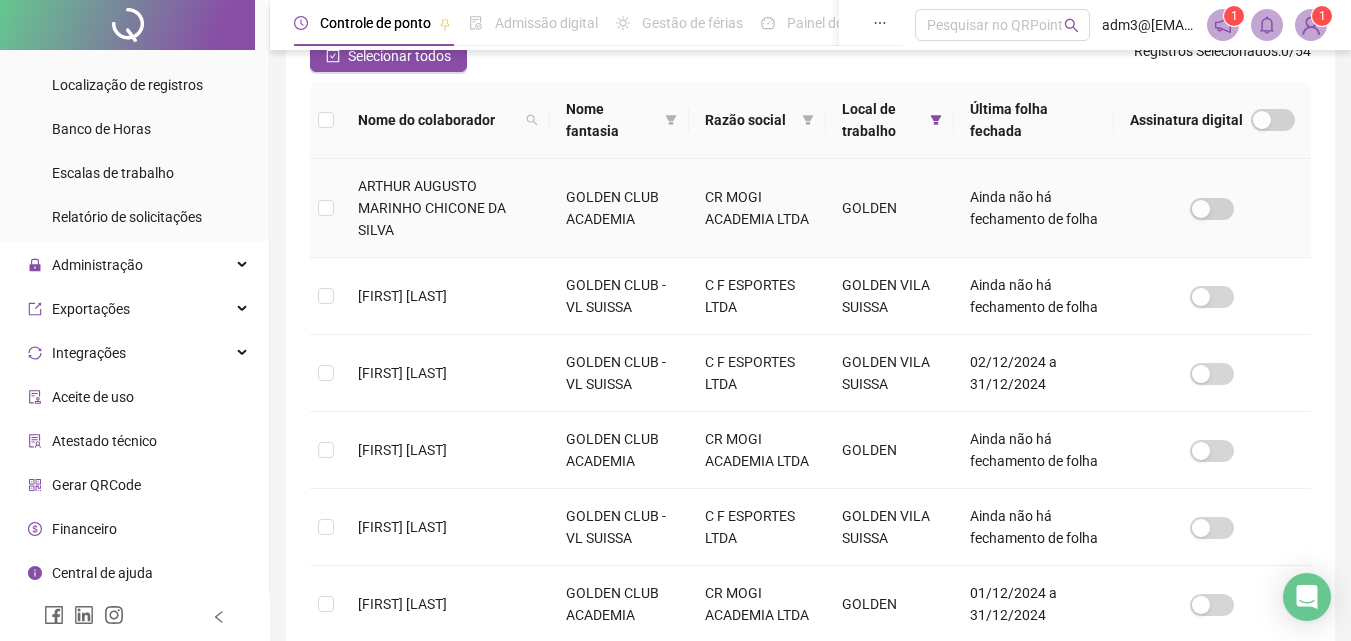 scroll, scrollTop: 89, scrollLeft: 0, axis: vertical 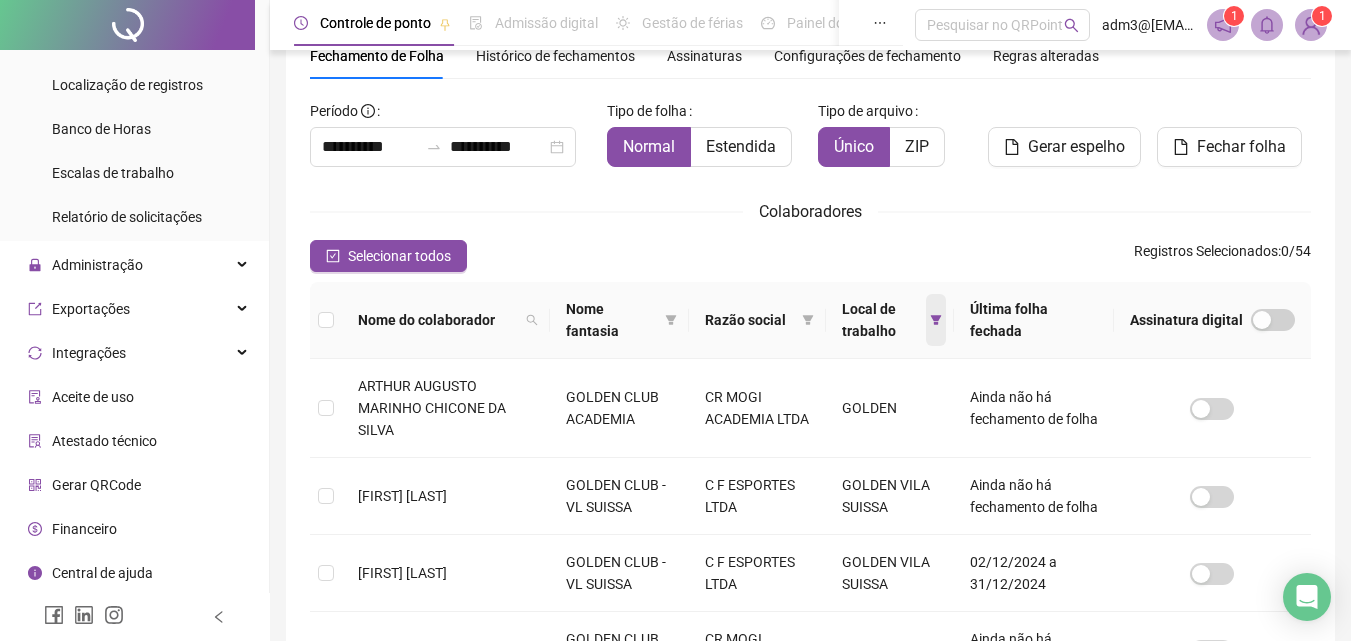 click at bounding box center (936, 320) 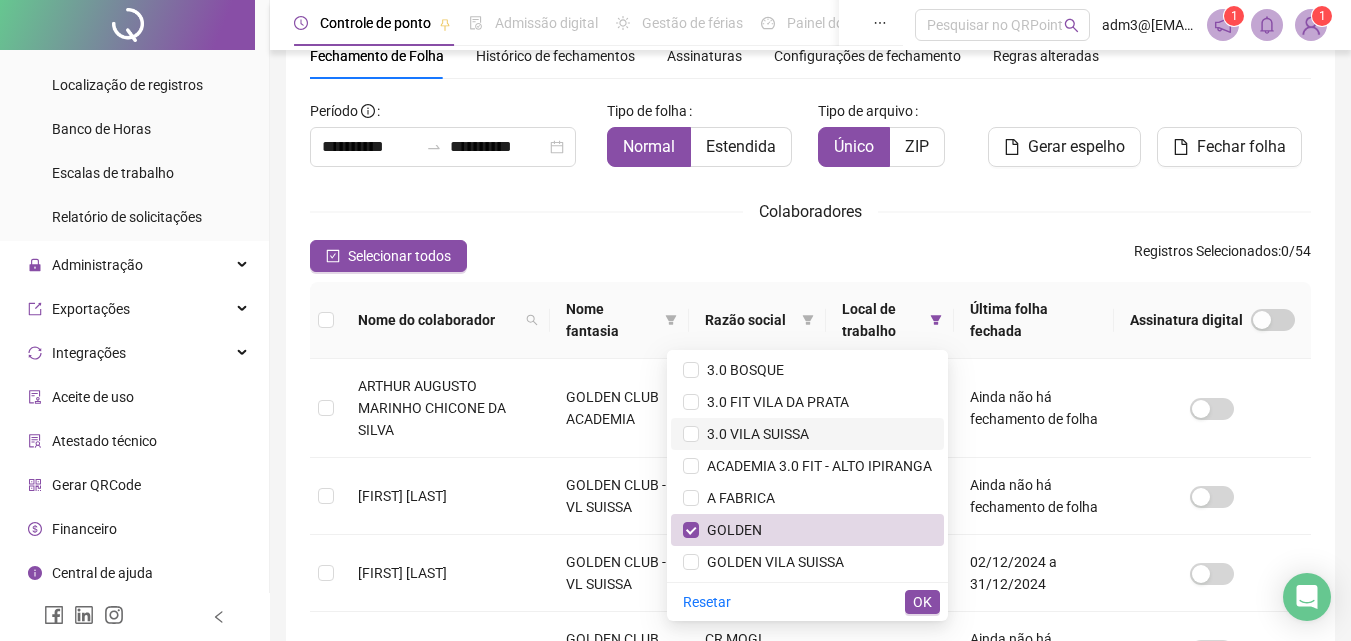 scroll, scrollTop: 289, scrollLeft: 0, axis: vertical 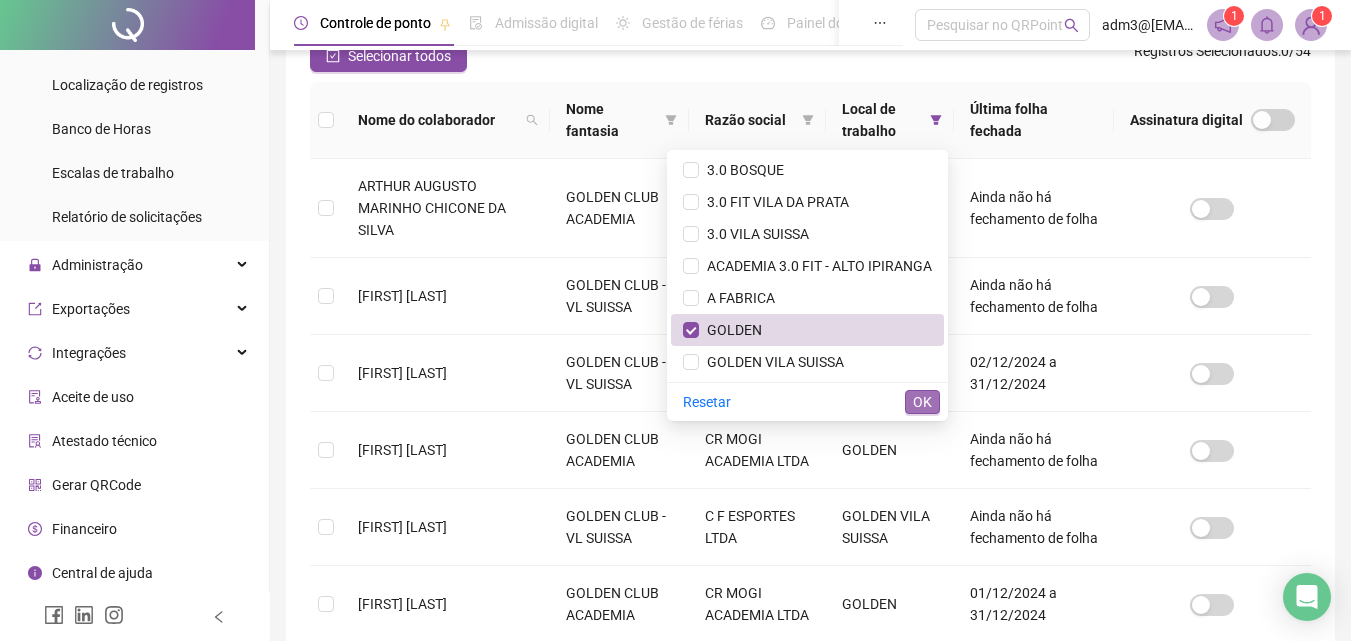 click on "OK" at bounding box center (922, 402) 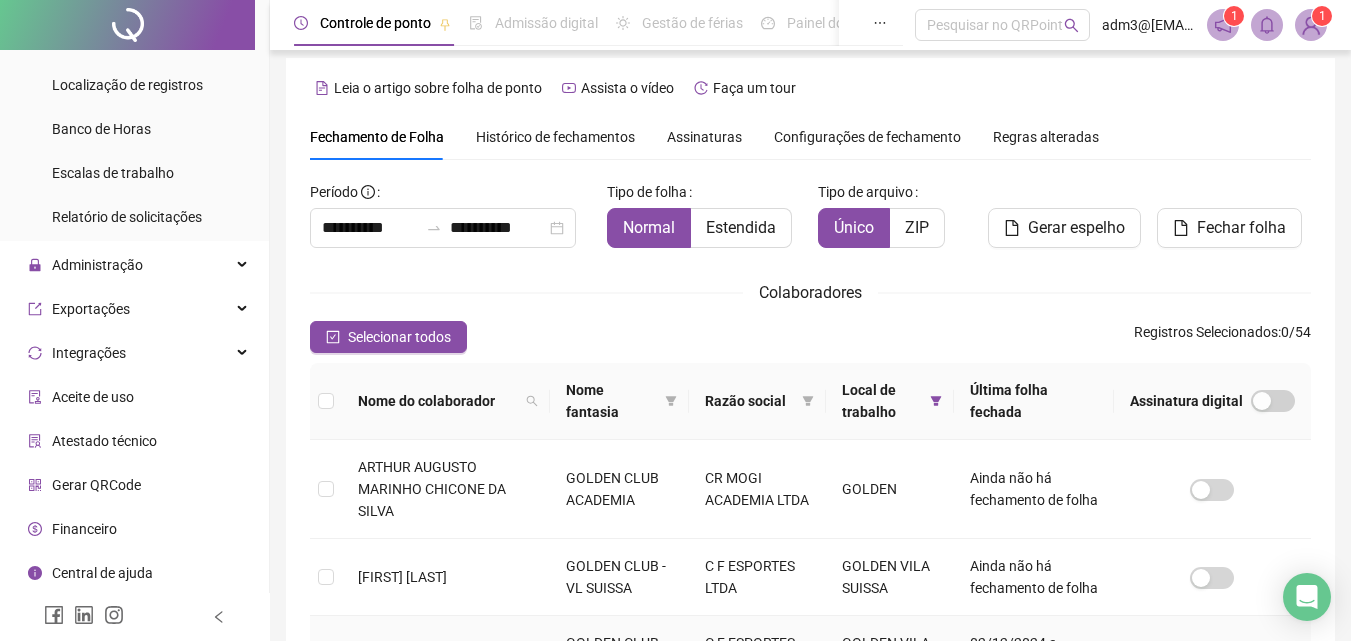 scroll, scrollTop: 0, scrollLeft: 0, axis: both 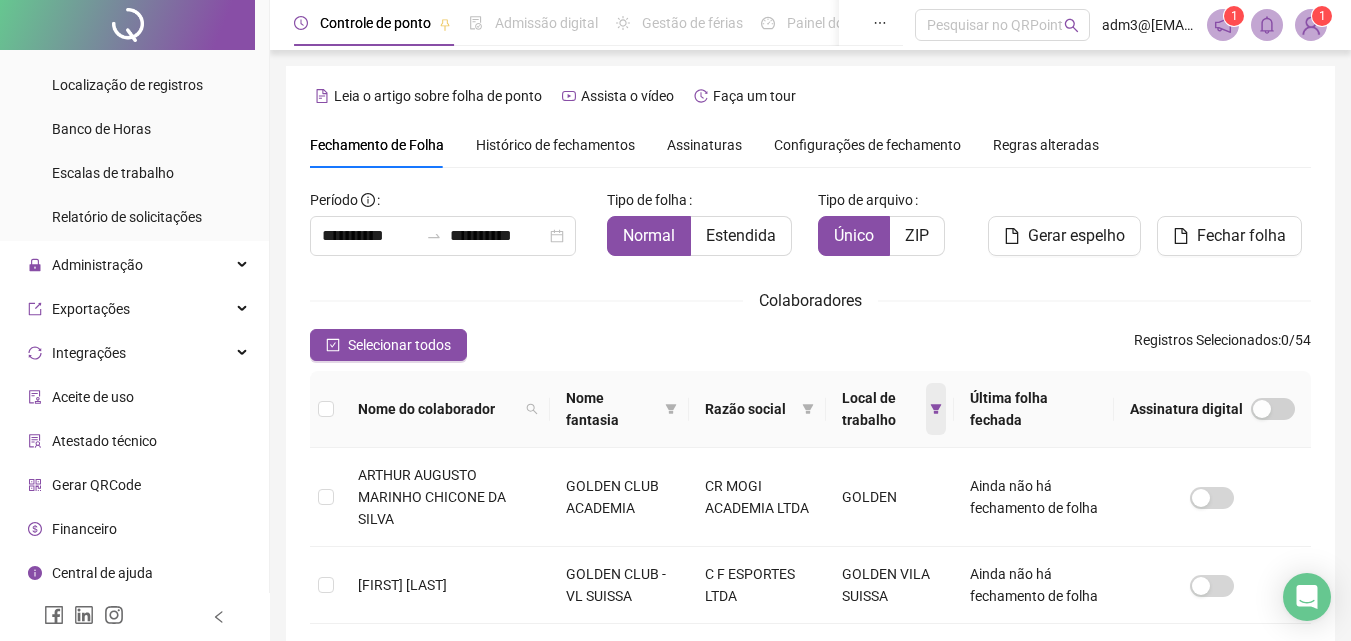 click 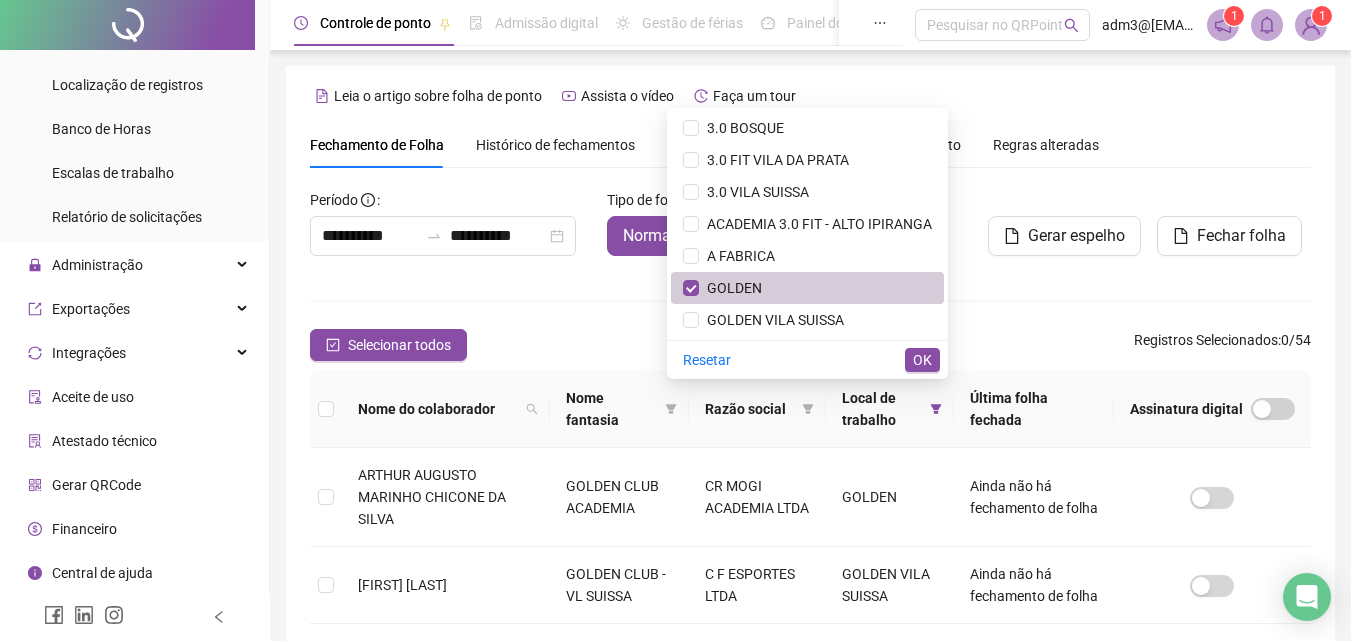 click on "GOLDEN" at bounding box center [730, 288] 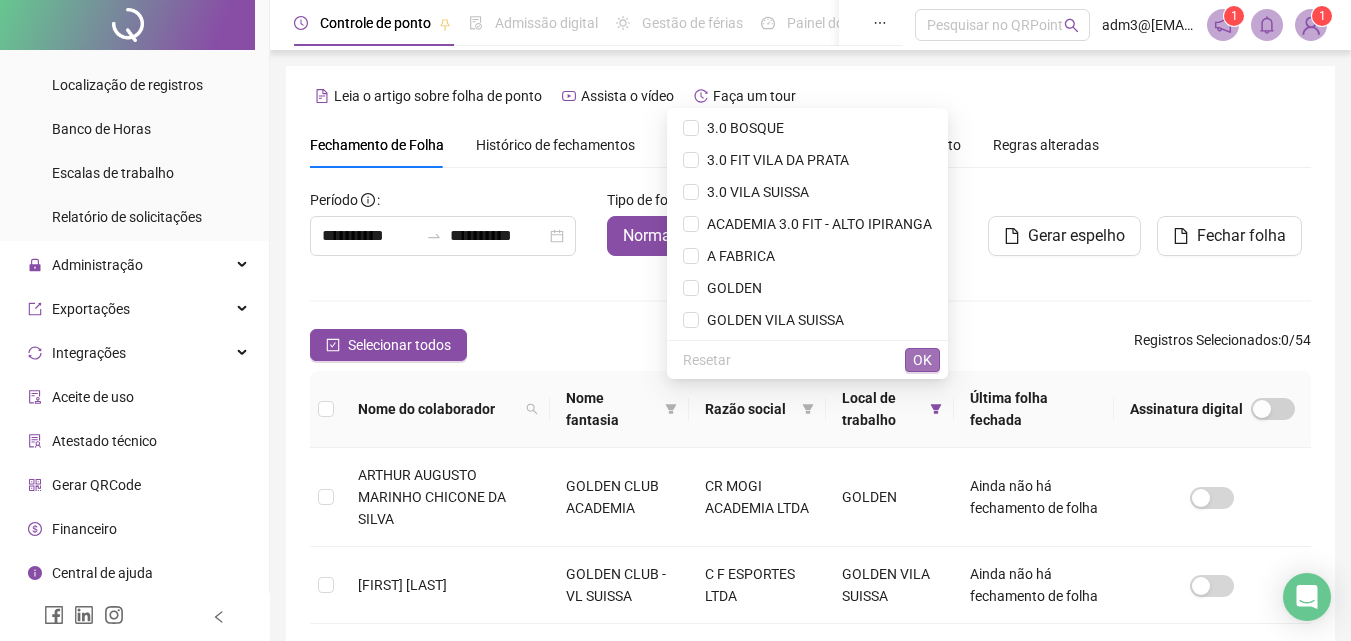 click on "OK" at bounding box center (922, 360) 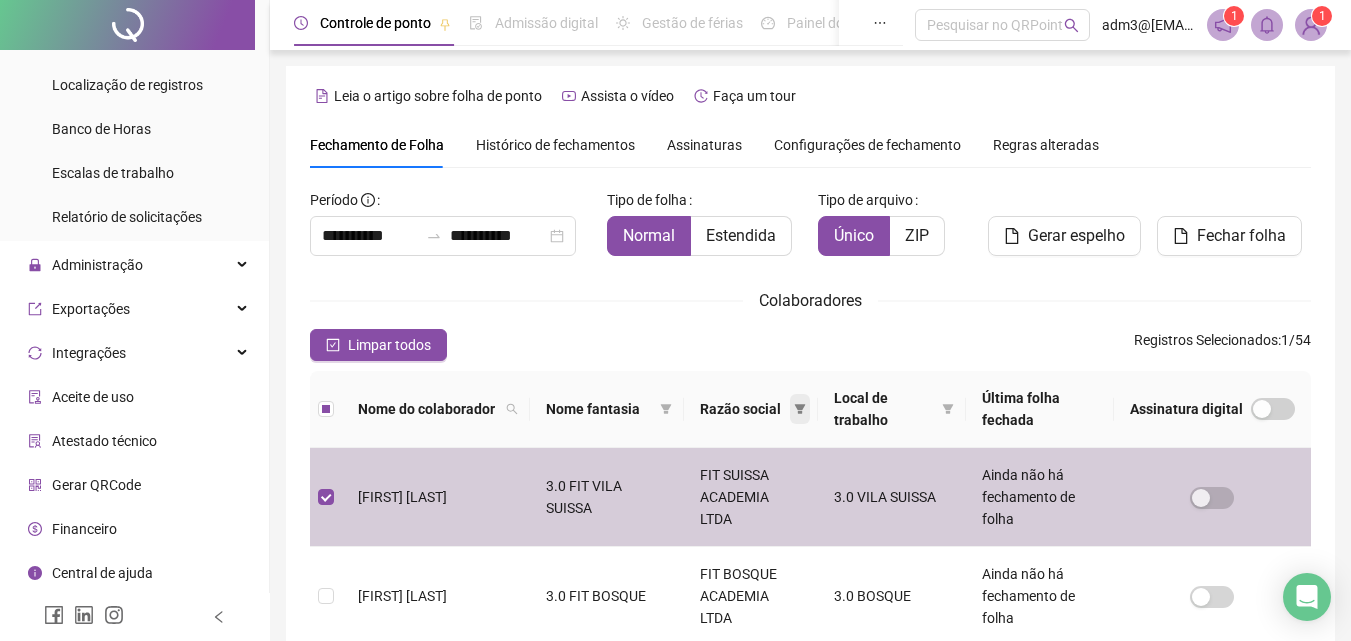 click 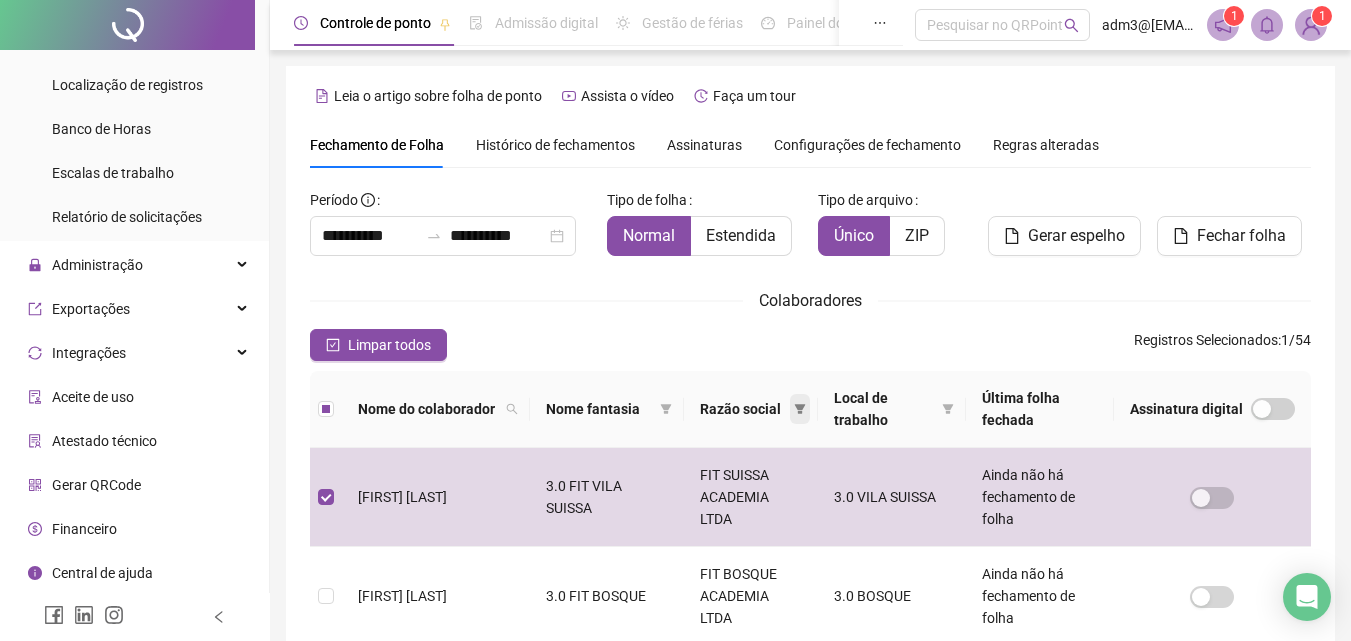 scroll, scrollTop: 89, scrollLeft: 0, axis: vertical 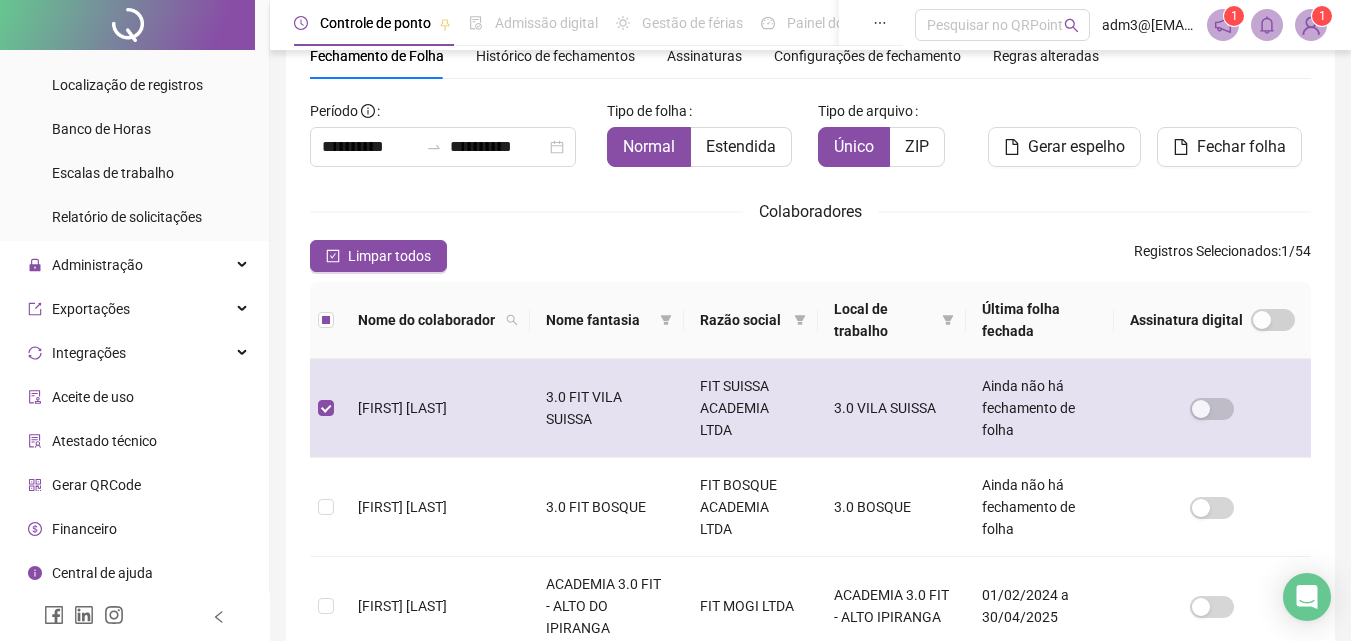 click at bounding box center (326, 408) 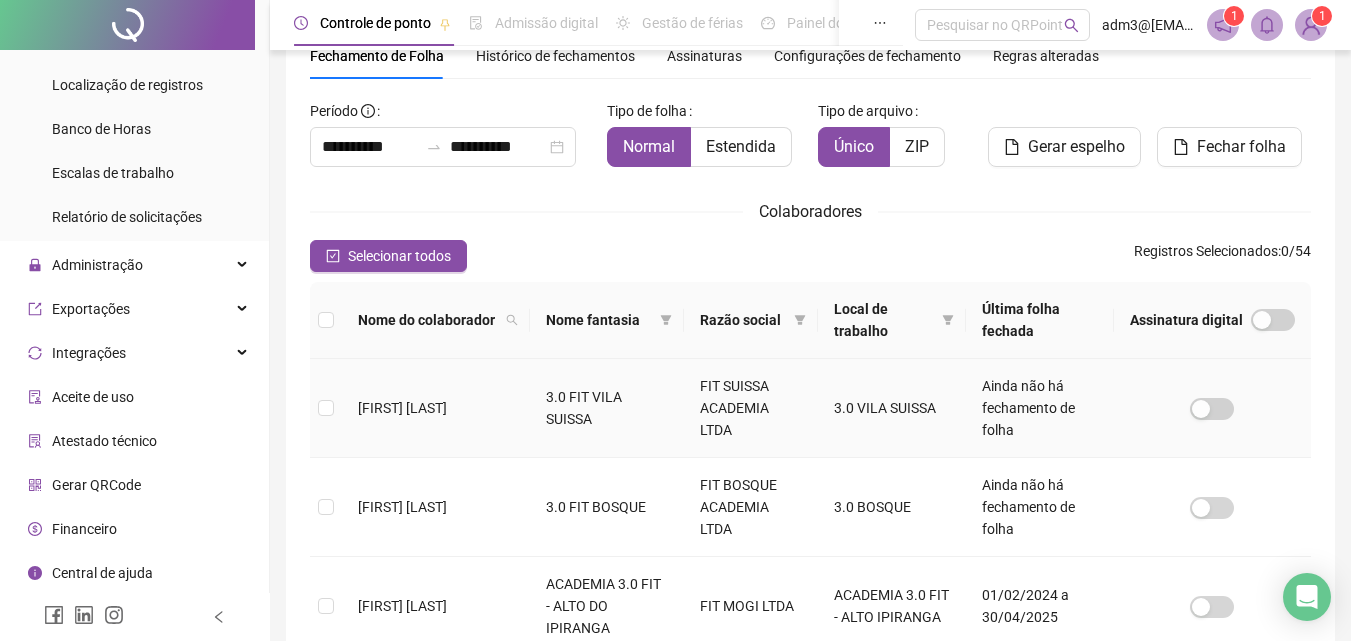 click on "Razão social" at bounding box center (743, 320) 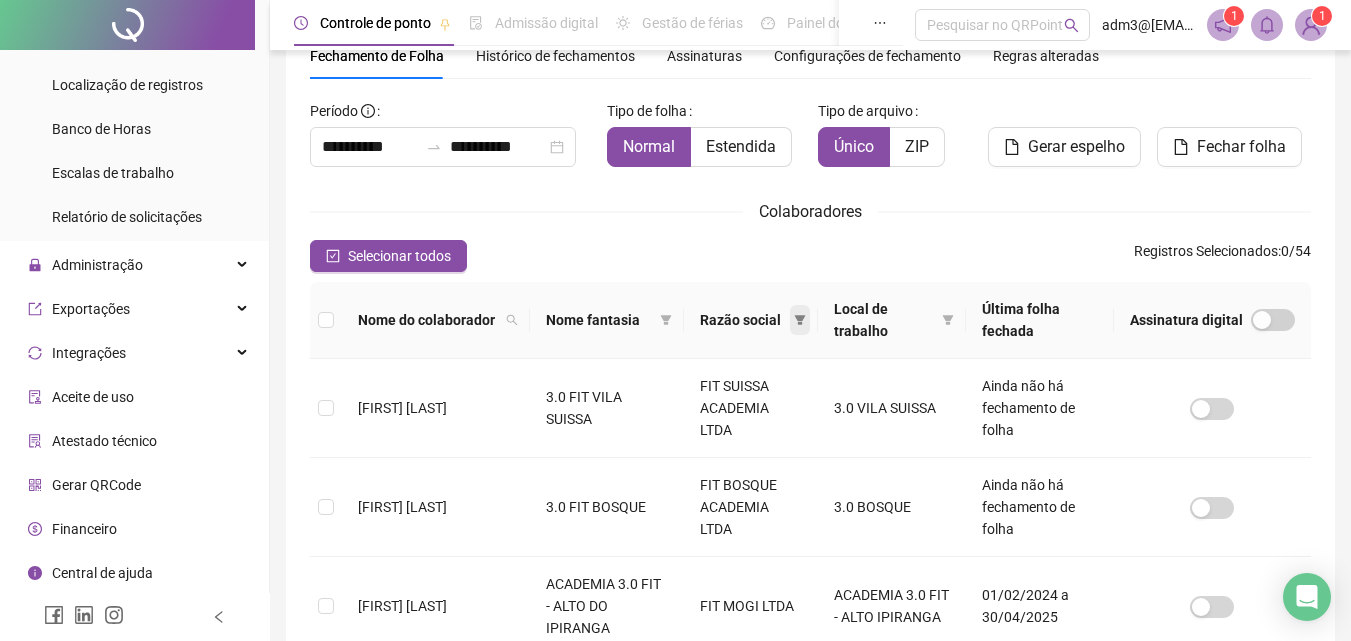 click 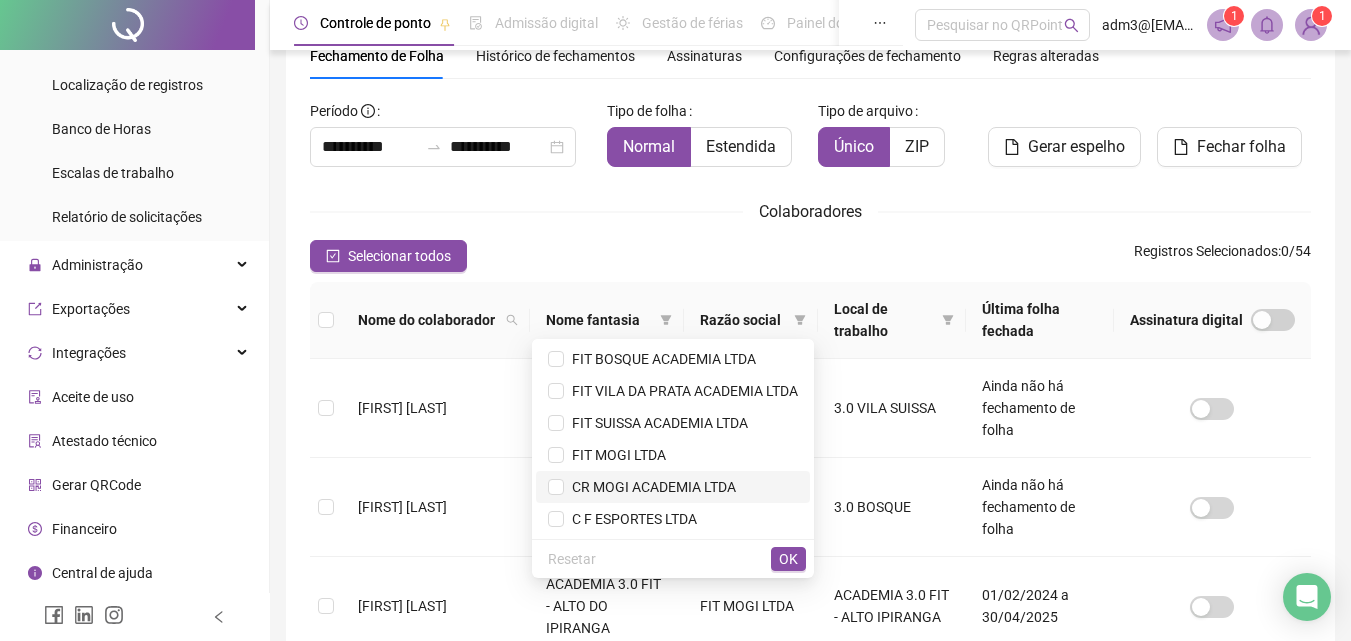 click on "CR MOGI ACADEMIA LTDA" at bounding box center [650, 487] 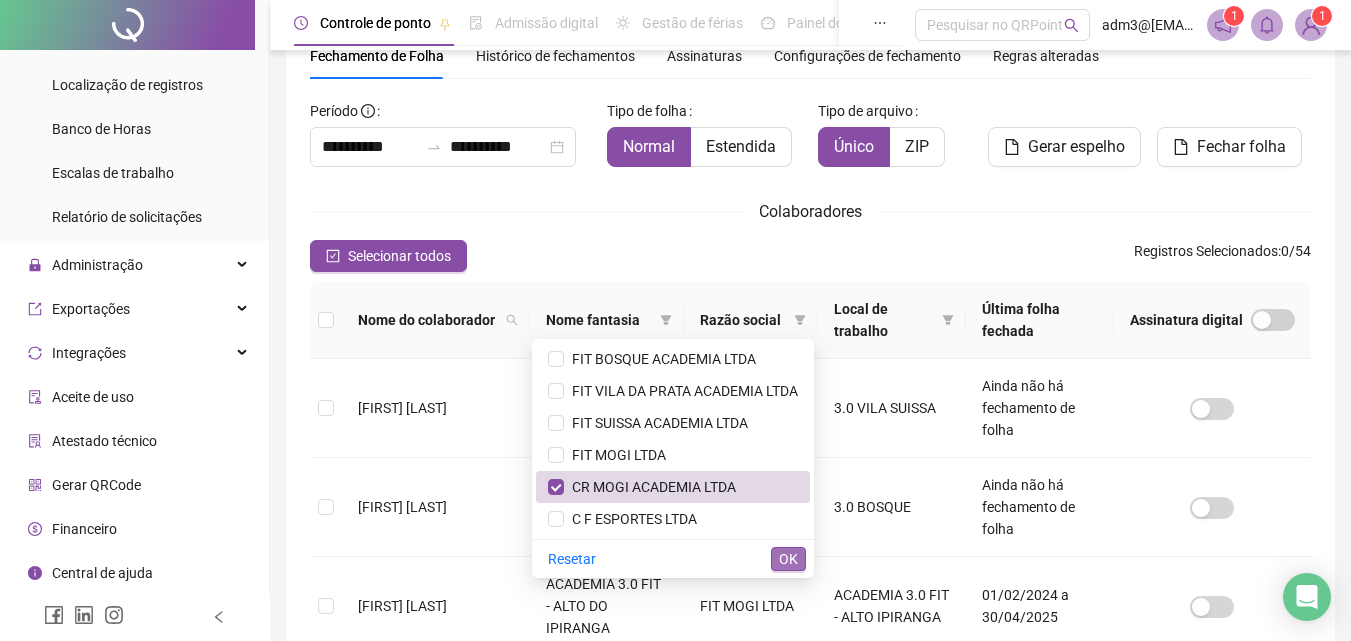 click on "OK" at bounding box center (788, 559) 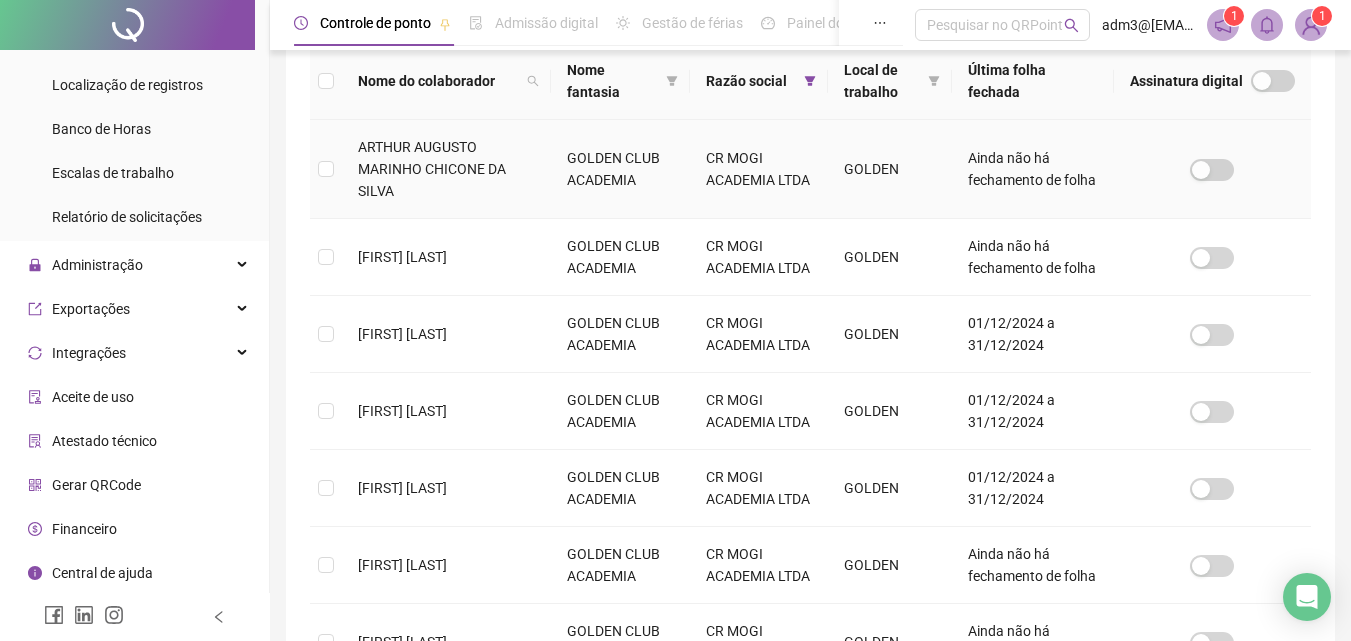 scroll, scrollTop: 389, scrollLeft: 0, axis: vertical 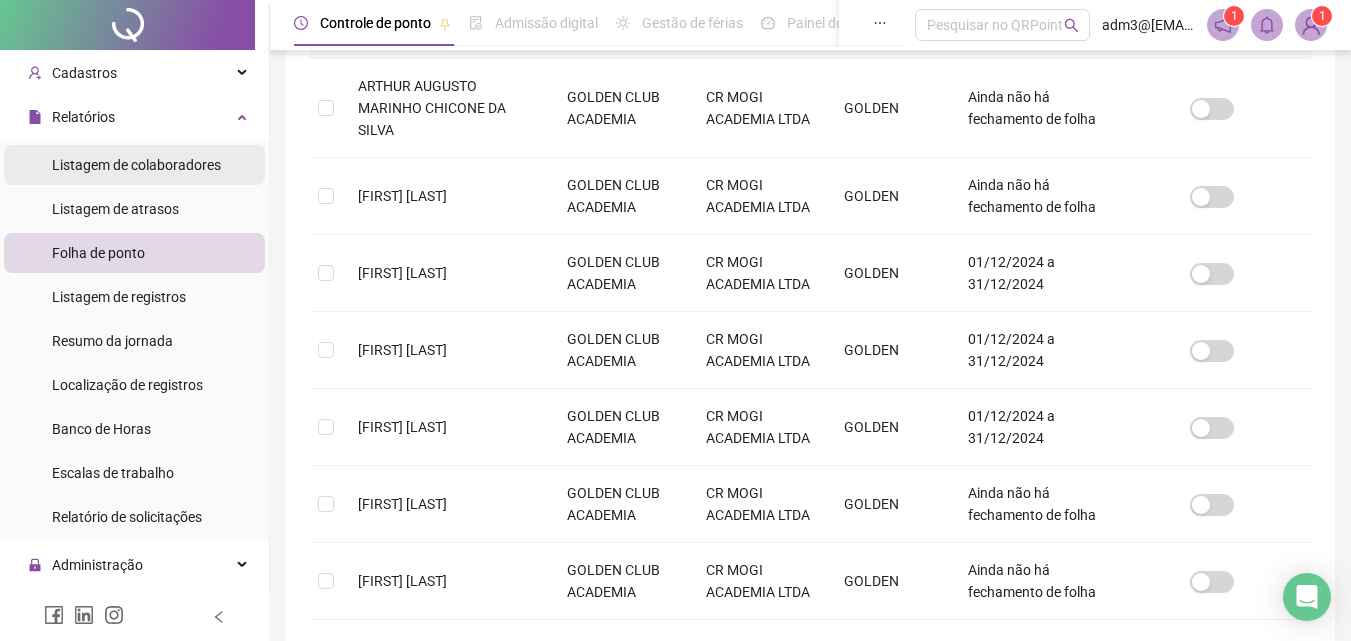 click on "Listagem de colaboradores" at bounding box center (136, 165) 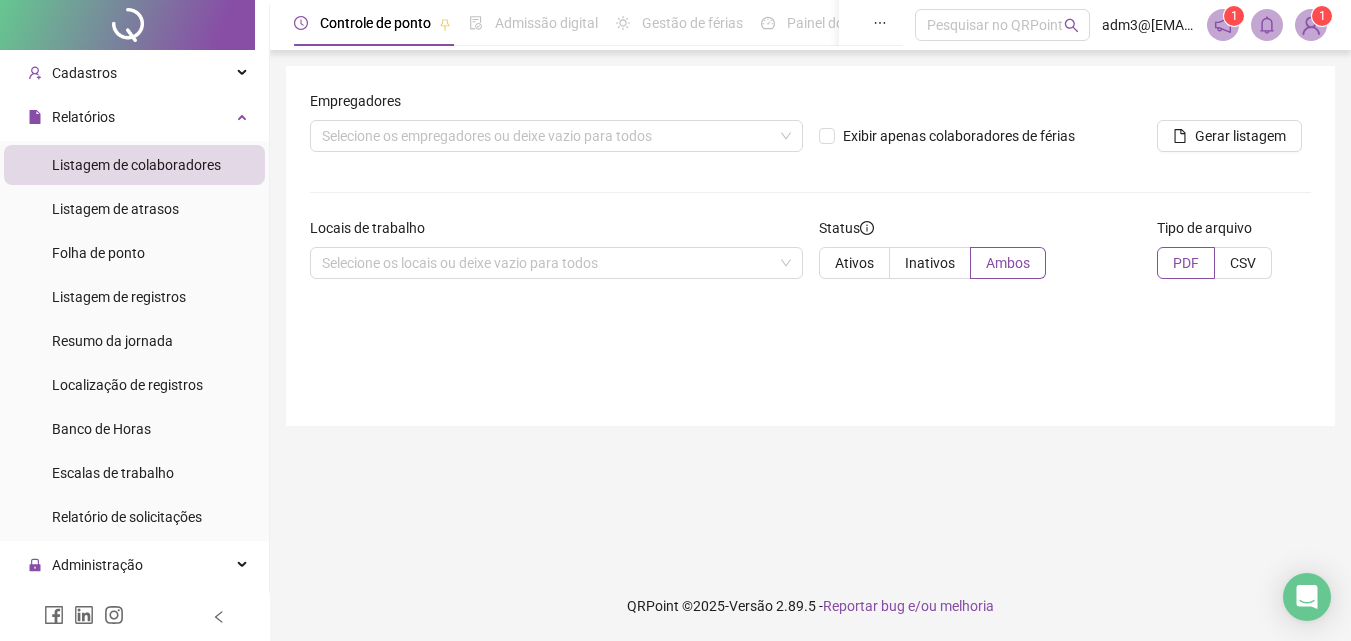 scroll, scrollTop: 0, scrollLeft: 0, axis: both 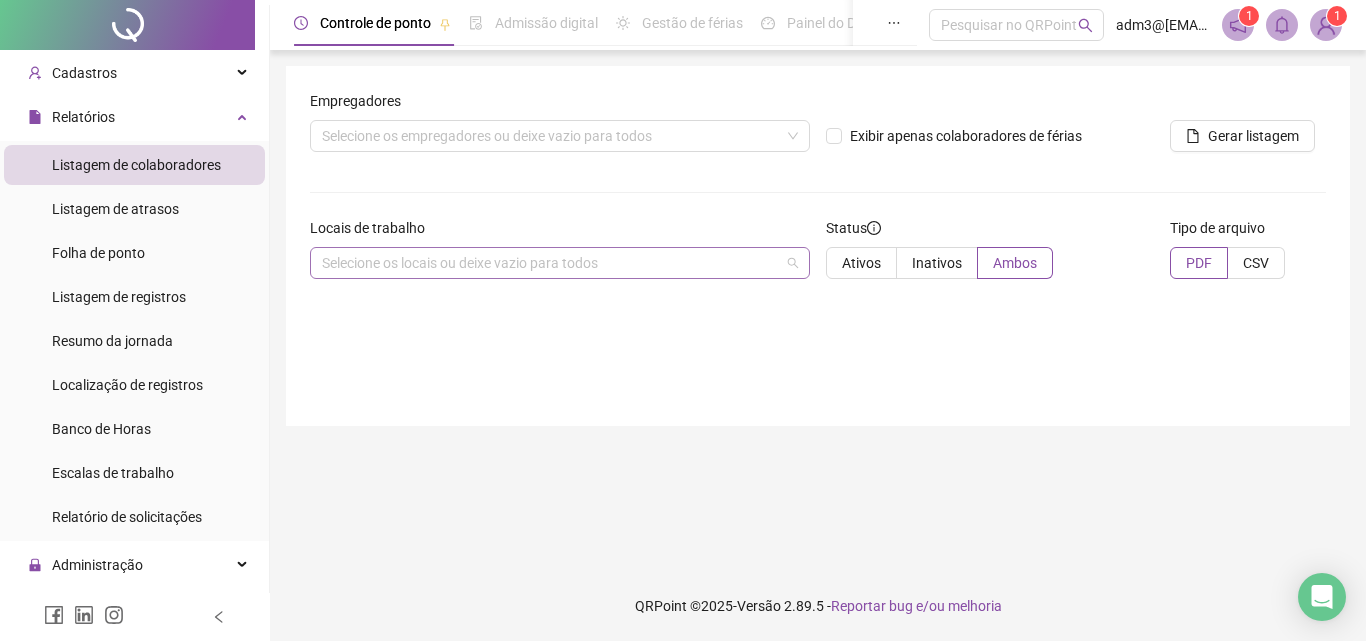 click on "Selecione os locais ou deixe vazio para todos" at bounding box center (560, 263) 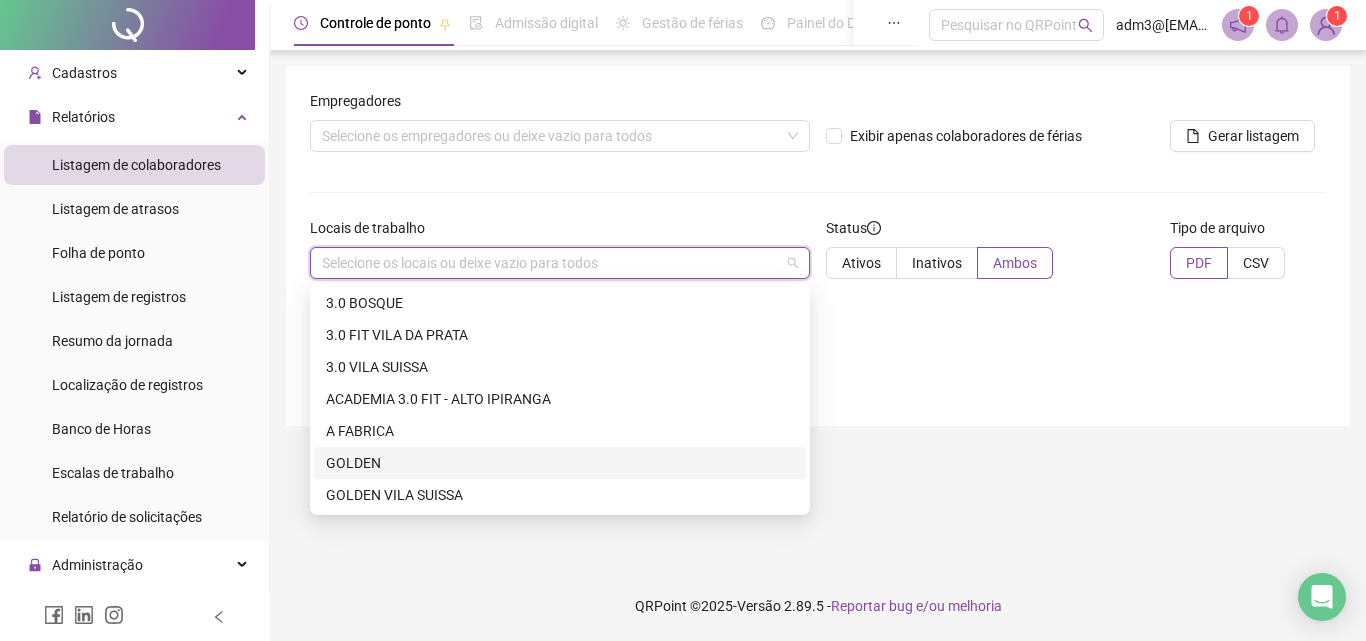 click on "GOLDEN" at bounding box center (560, 463) 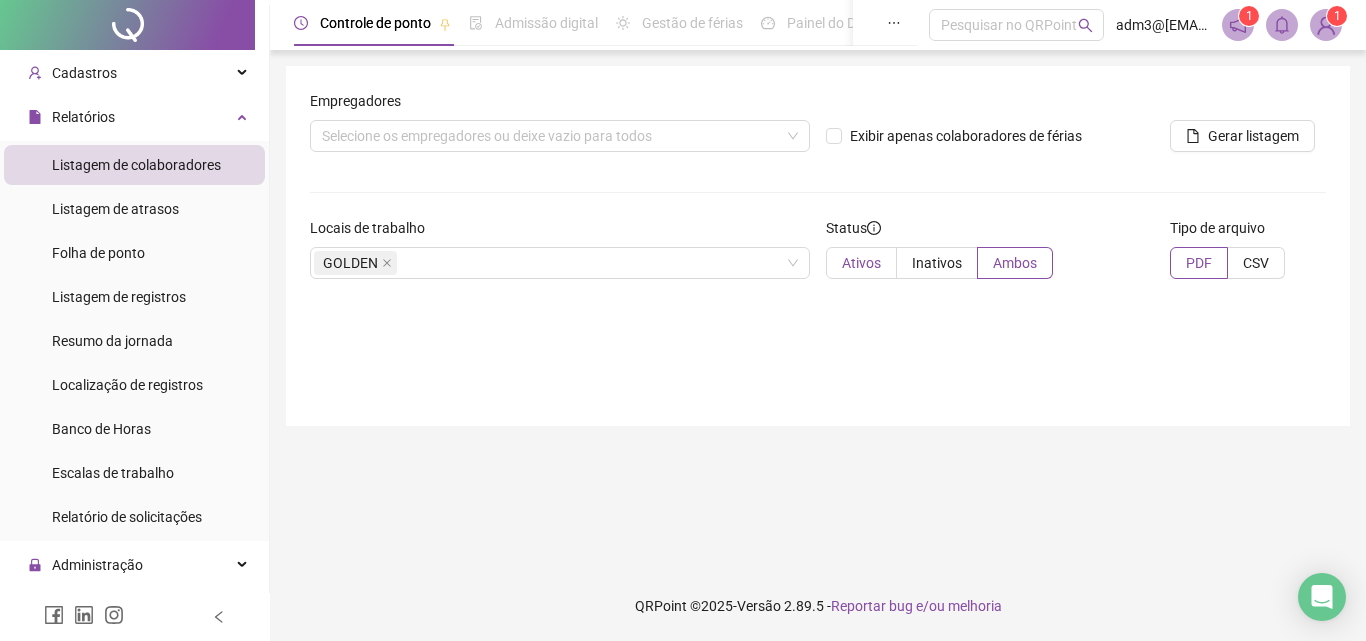 click on "Ativos" at bounding box center [861, 263] 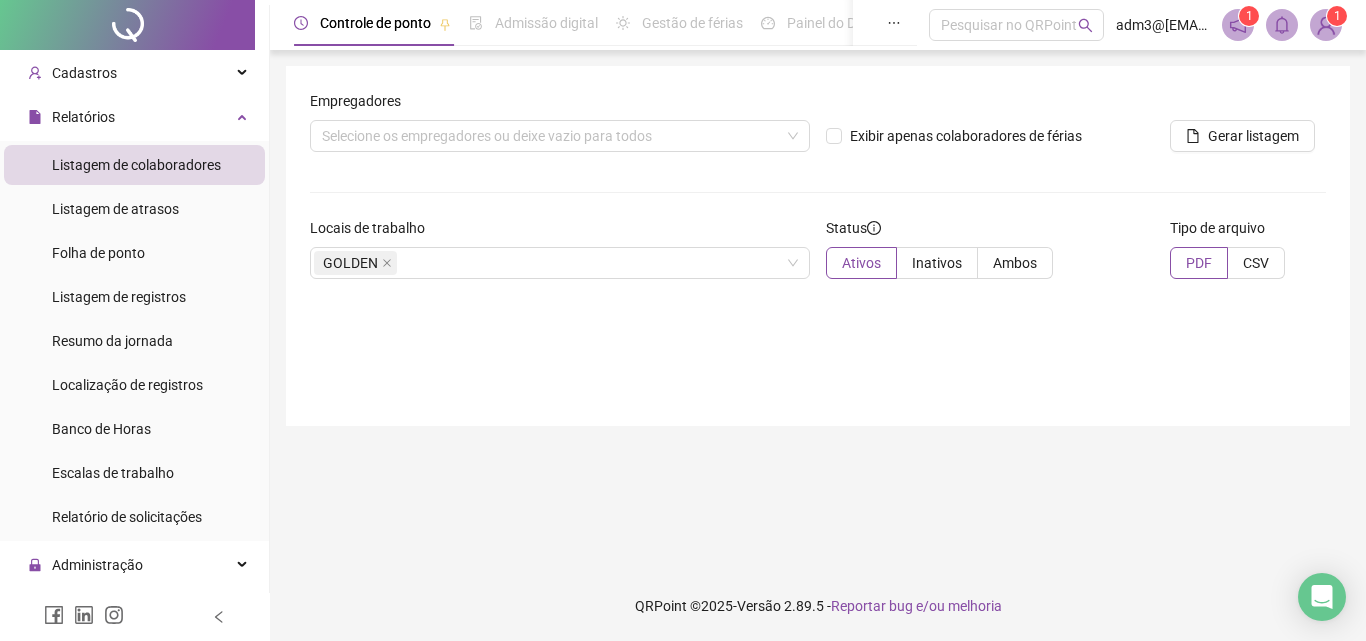 click on "Locais de trabalho" at bounding box center (560, 232) 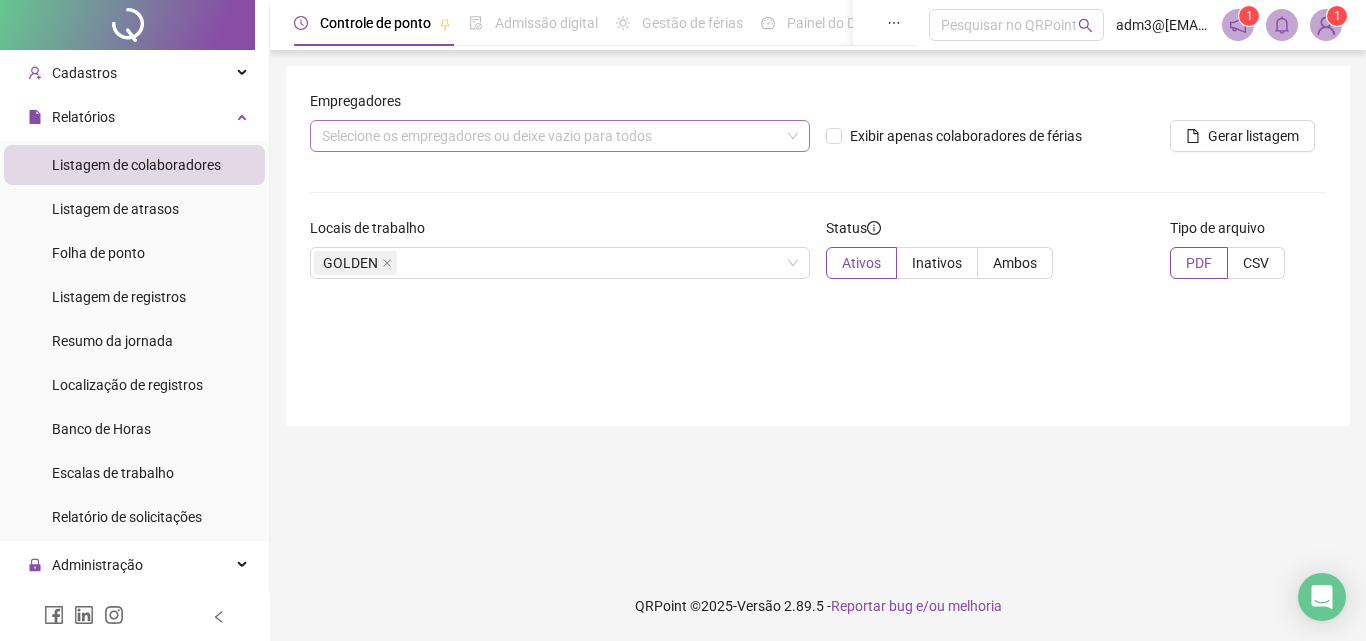 click on "Selecione os empregadores ou deixe vazio para todos" at bounding box center [560, 136] 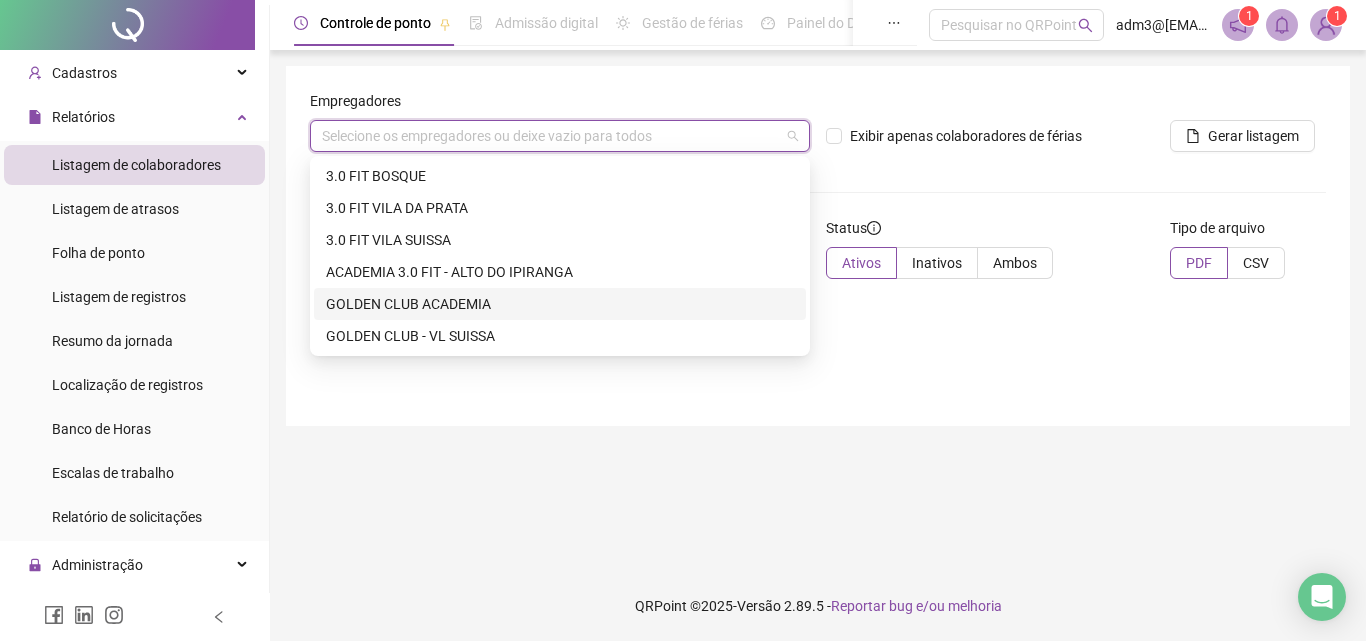 click on "GOLDEN CLUB ACADEMIA" at bounding box center (560, 304) 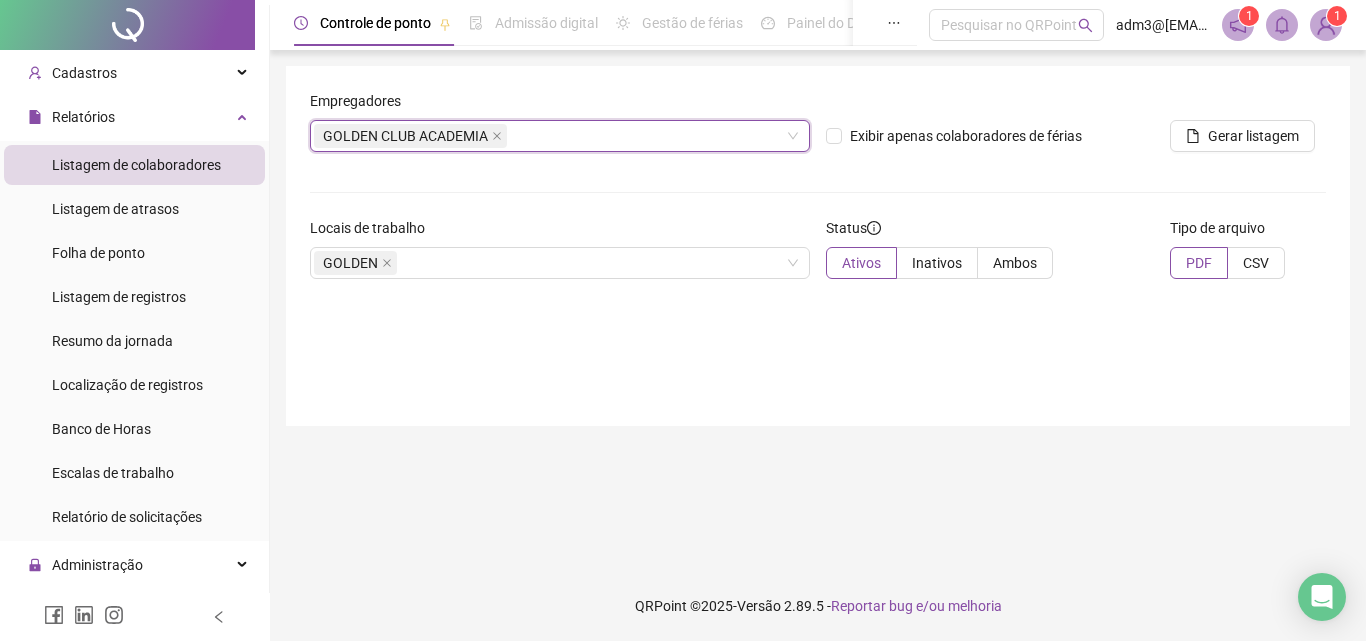 click on "Empregadores GOLDEN CLUB ACADEMIA  GOLDEN CLUB ACADEMIA      Exibir apenas colaboradores de férias   Gerar listagem Locais de trabalho GOLDEN    Status   Ativos Inativos Ambos Tipo de arquivo PDF CSV" at bounding box center (818, 310) 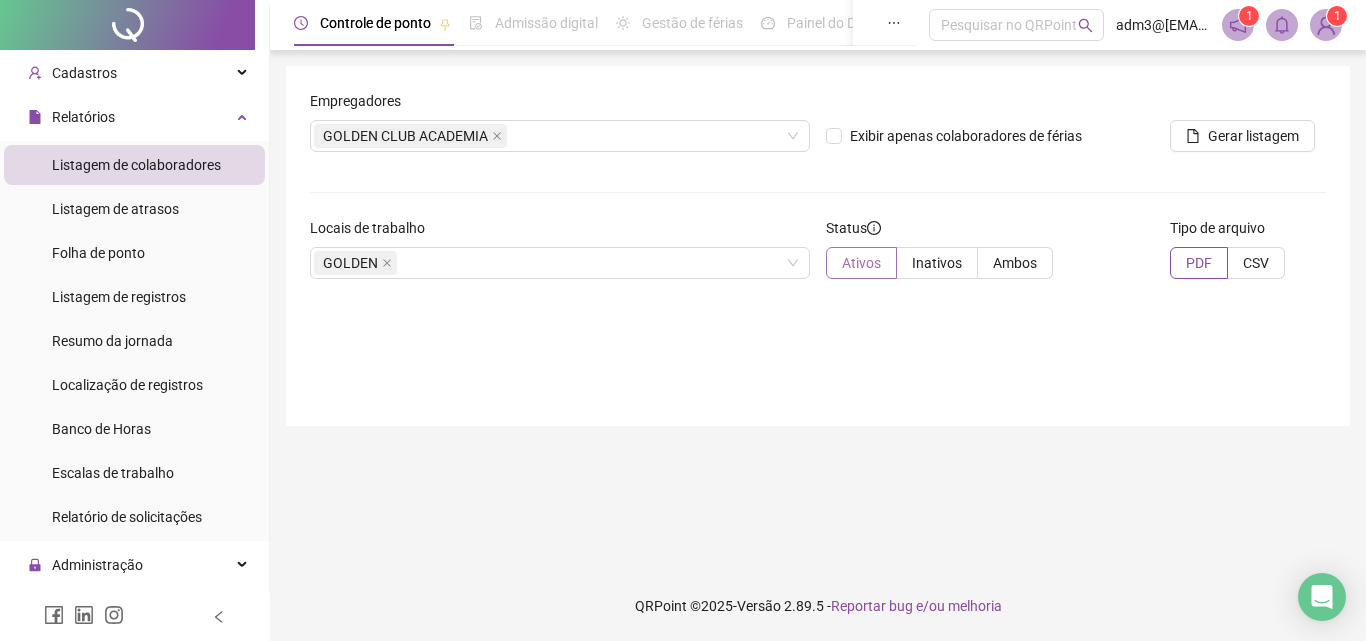click on "Ativos" at bounding box center (861, 263) 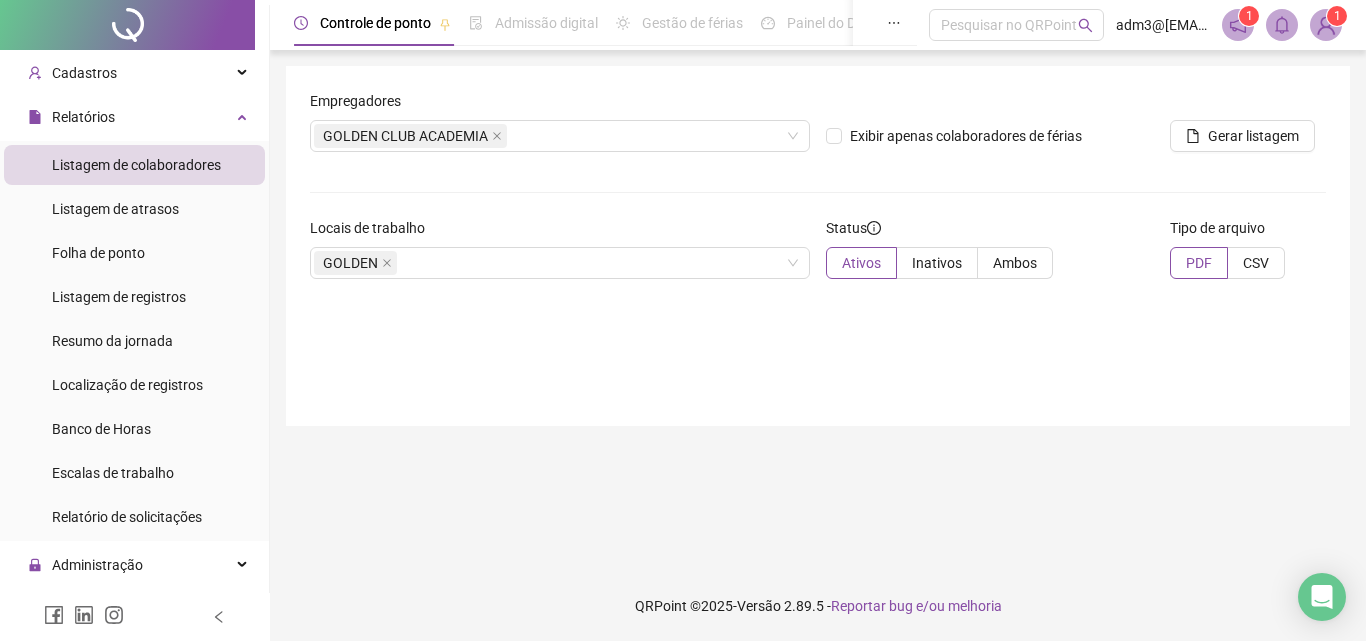 click on "Gerar listagem" at bounding box center [1205, 129] 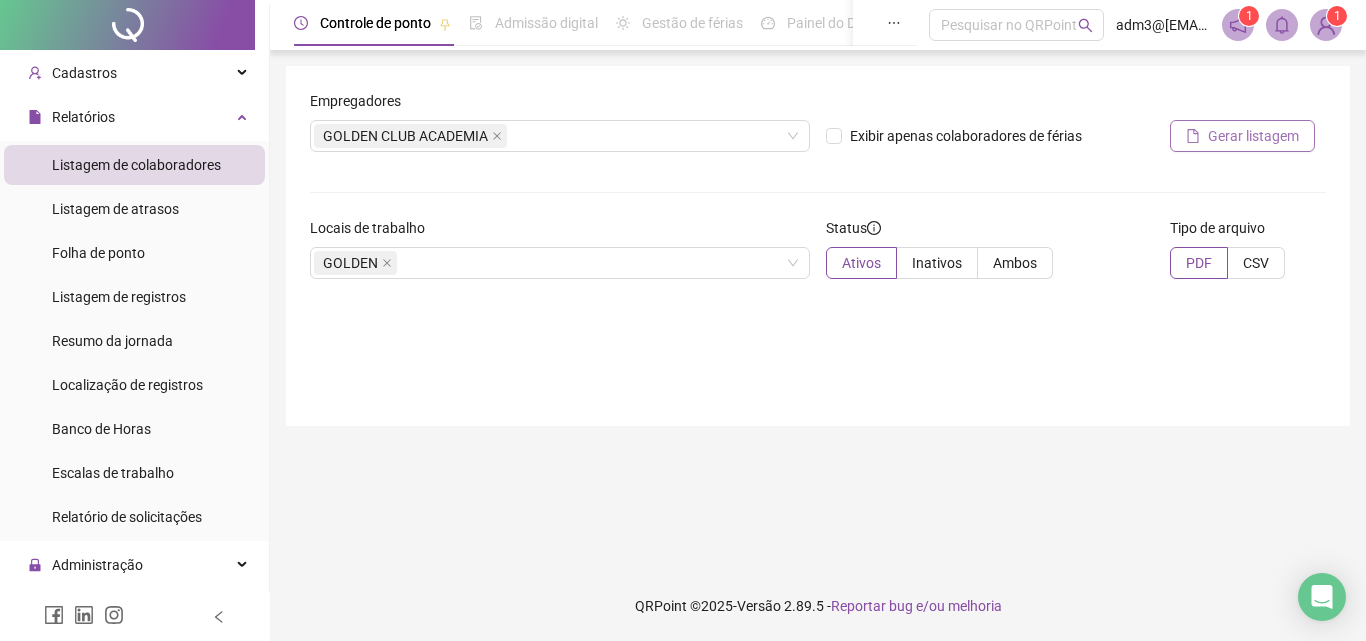 click on "Gerar listagem" at bounding box center [1253, 136] 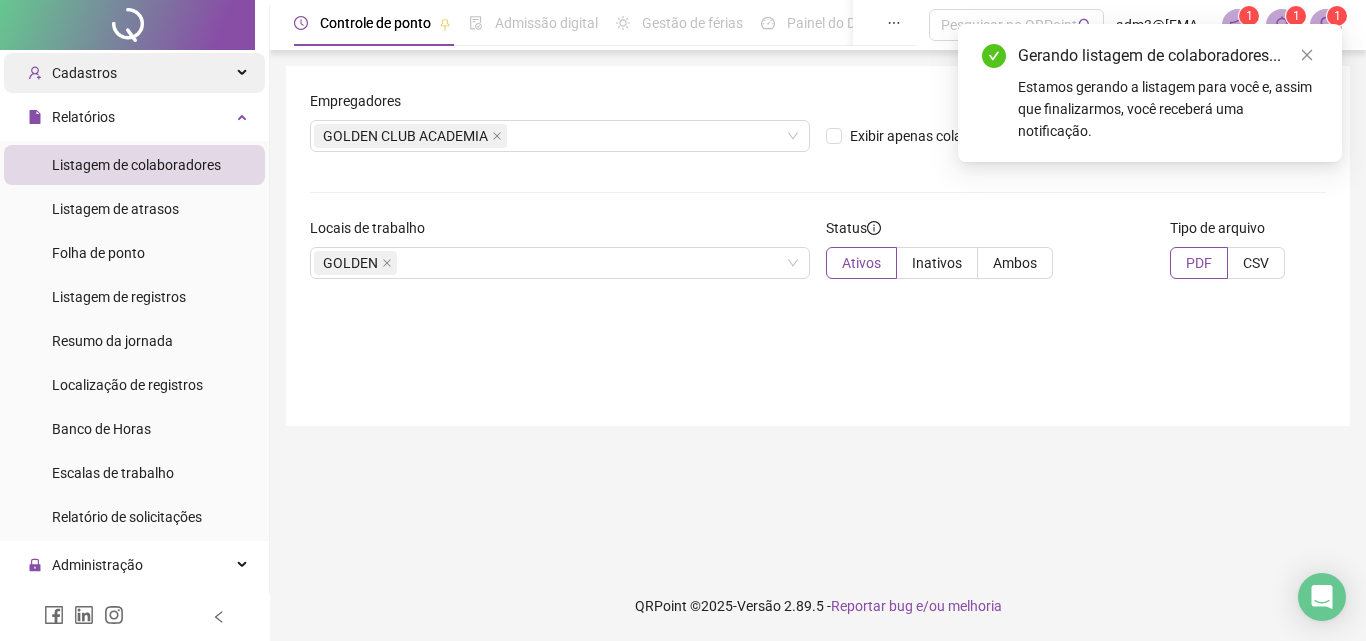 click on "Cadastros" at bounding box center (134, 73) 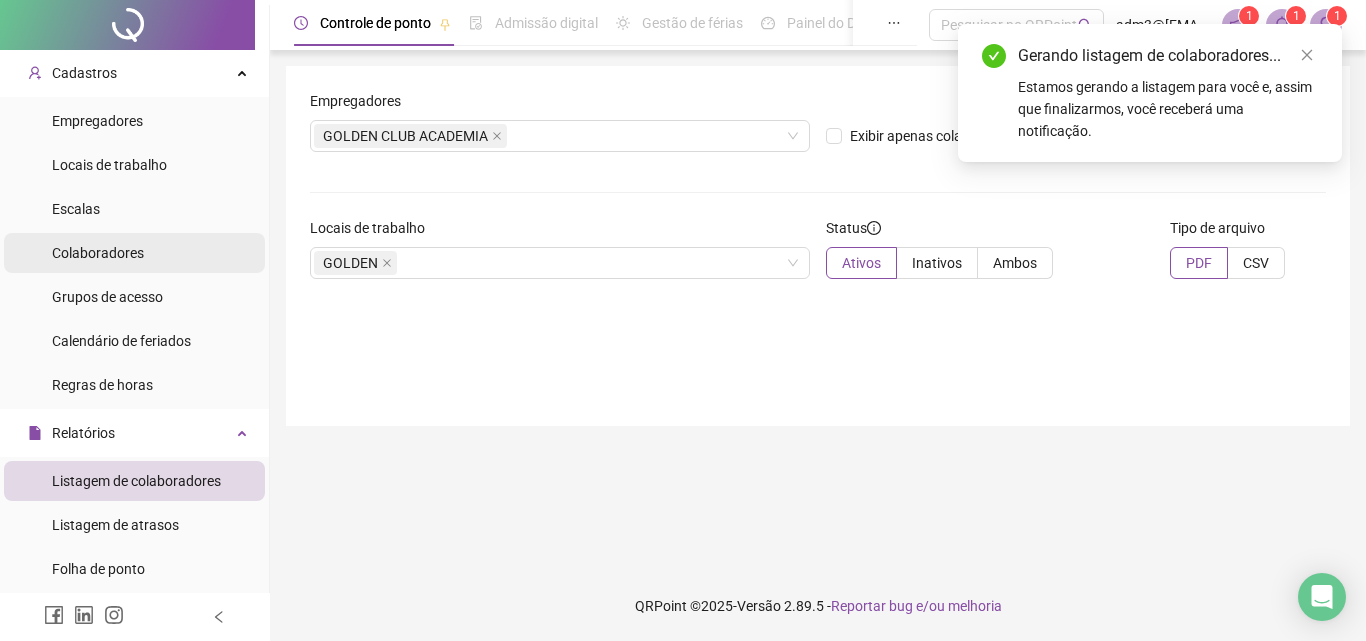 click on "Colaboradores" at bounding box center [98, 253] 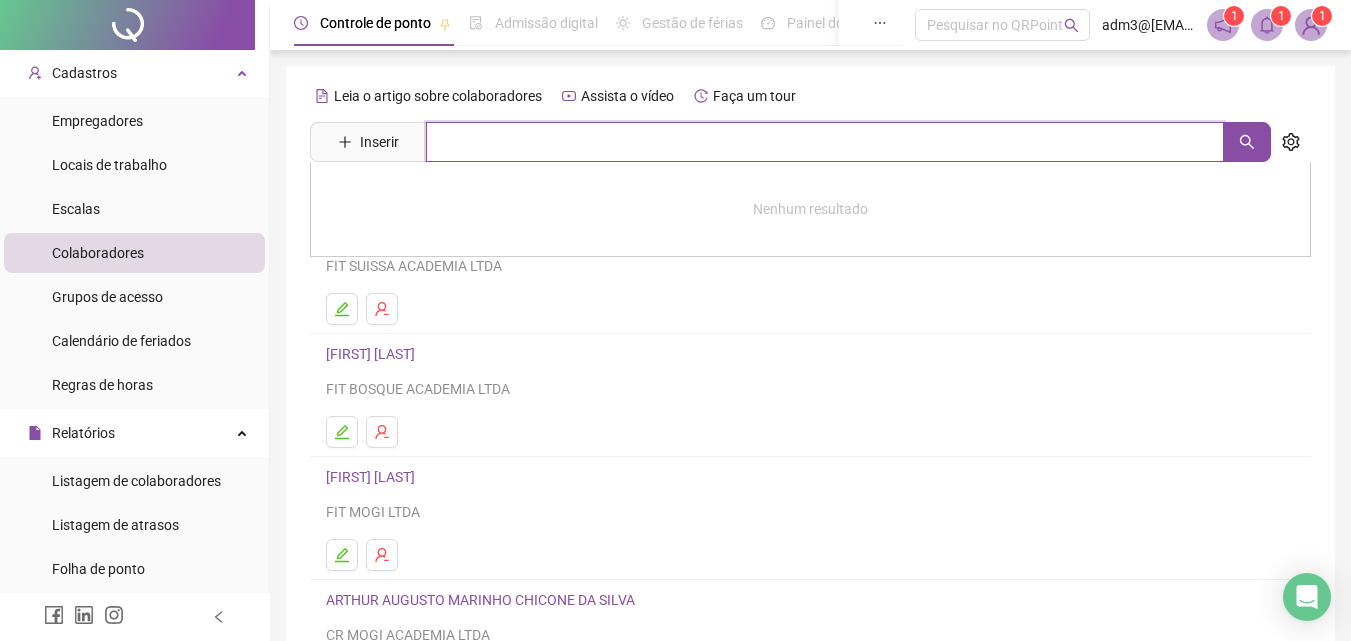 click at bounding box center (825, 142) 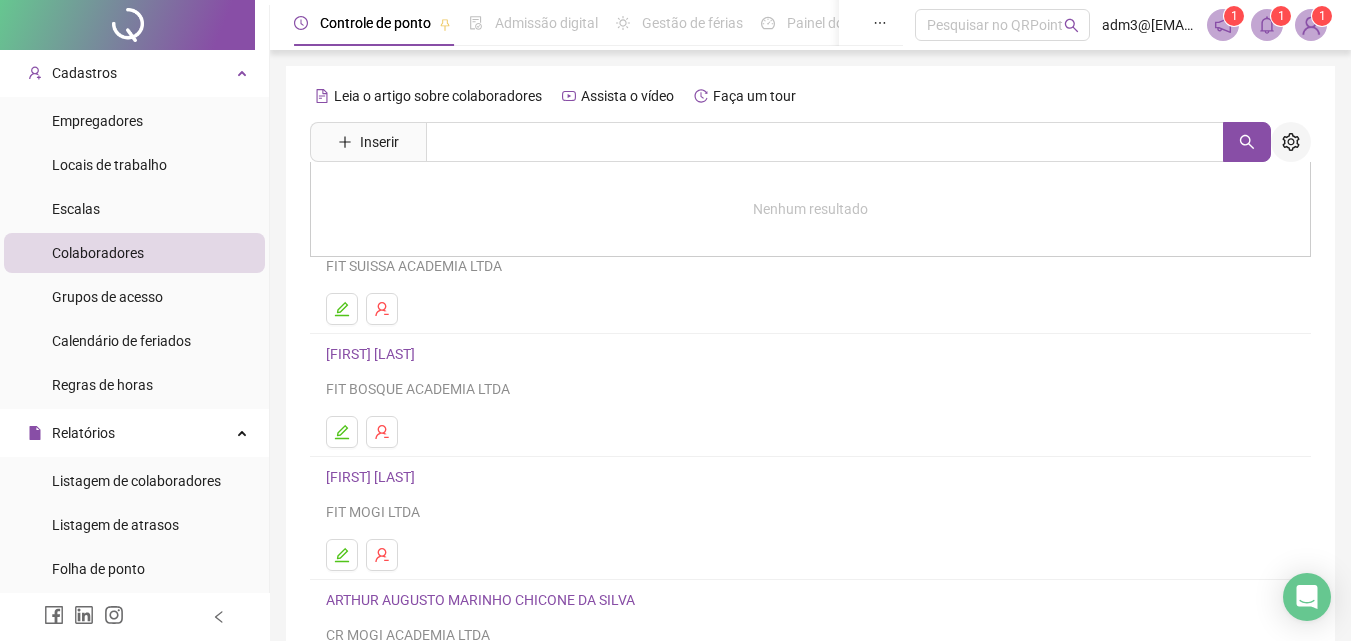 click 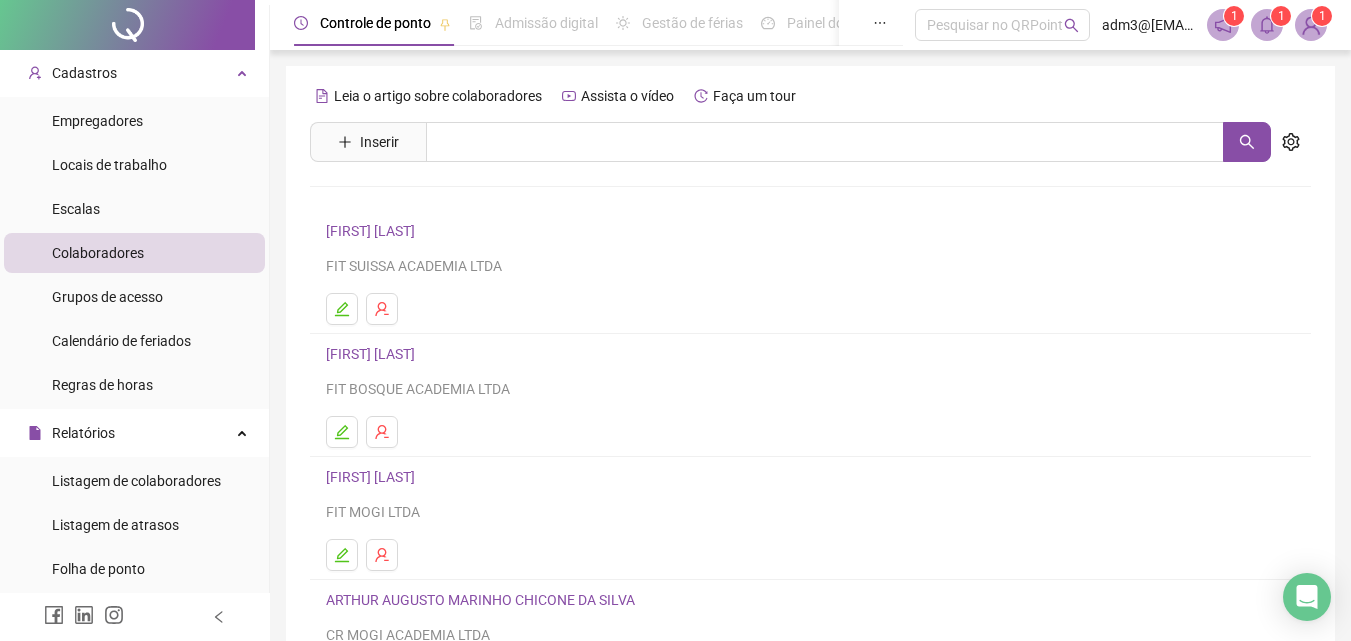 click on "FIT SUISSA ACADEMIA LTDA" at bounding box center (810, 266) 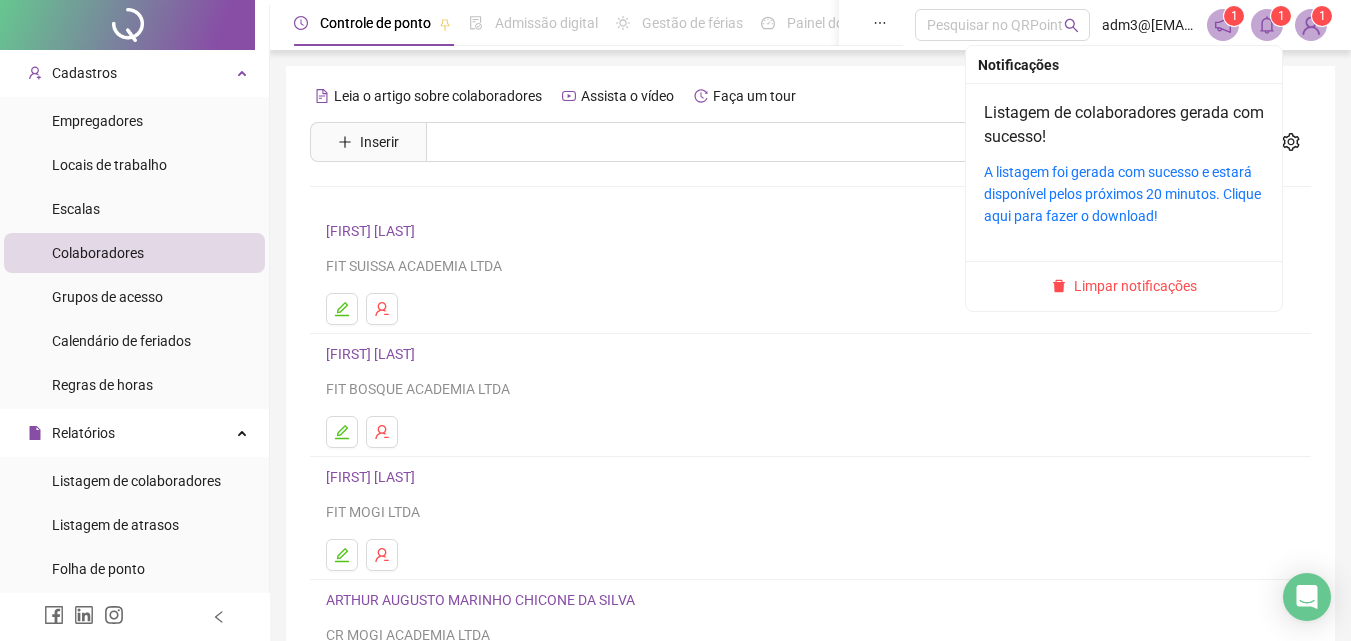 click on "A listagem foi gerada com sucesso e estará disponível pelos próximos 20 minutos.
Clique aqui para fazer o download!" at bounding box center [1124, 194] 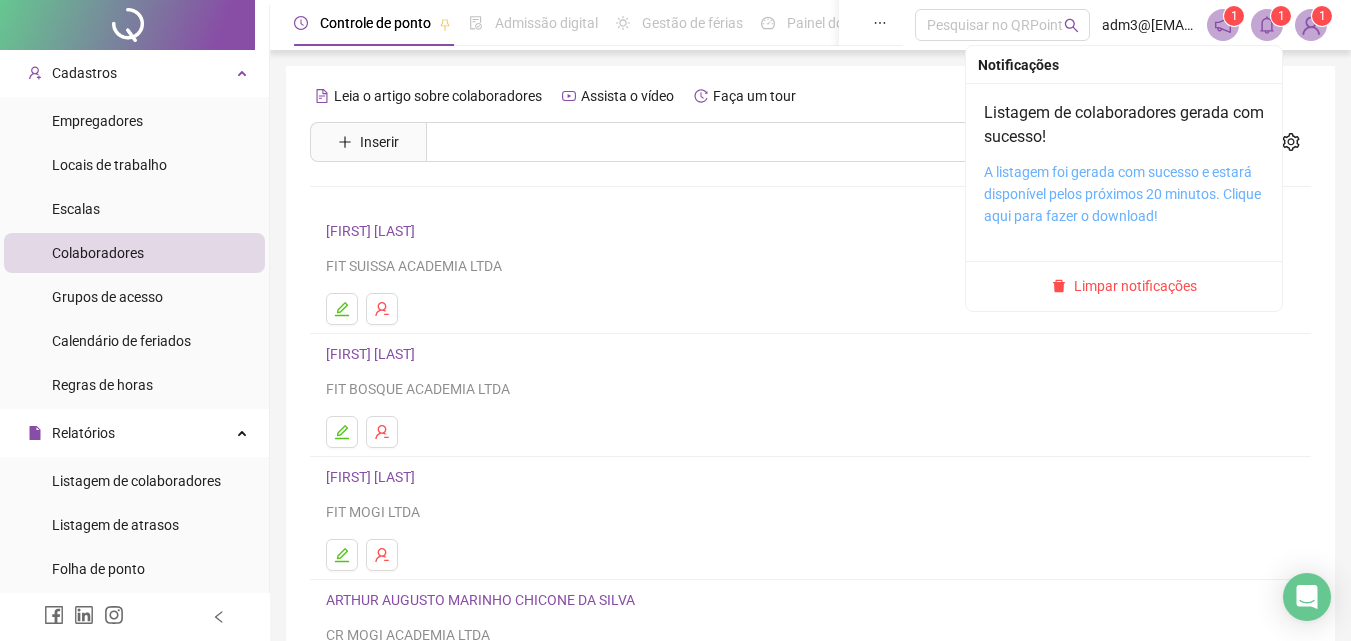 click on "A listagem foi gerada com sucesso e estará disponível pelos próximos 20 minutos.
Clique aqui para fazer o download!" at bounding box center [1122, 194] 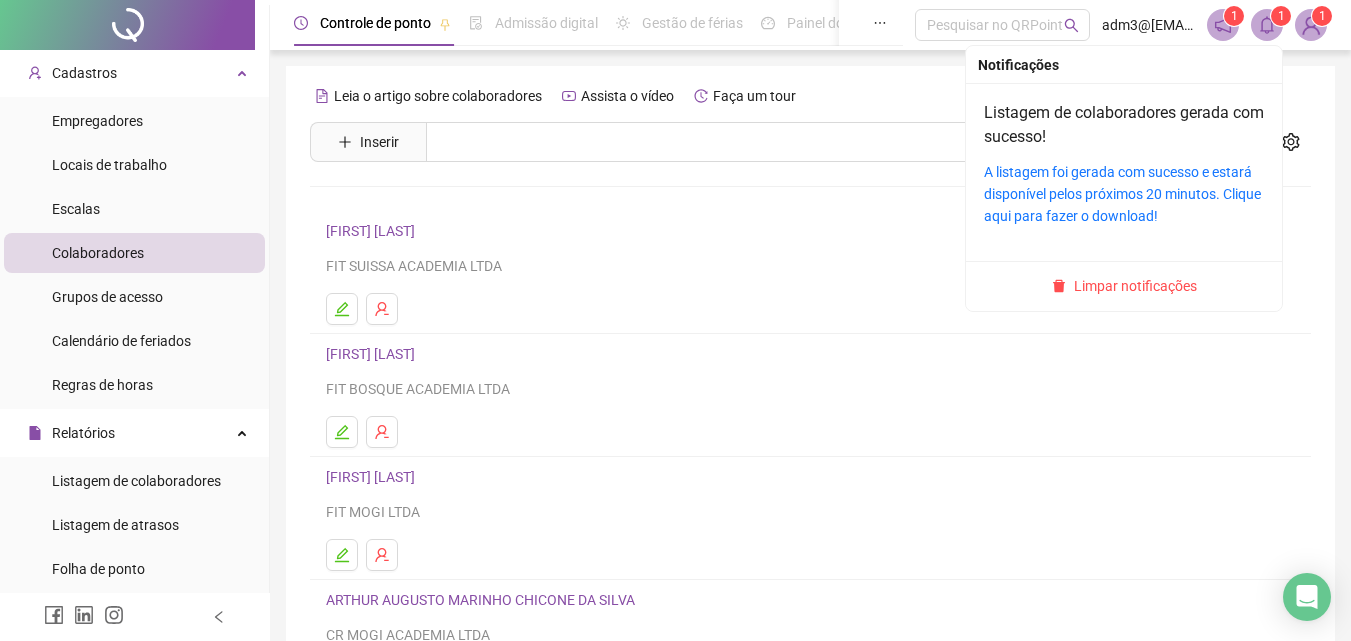 click at bounding box center (1267, 25) 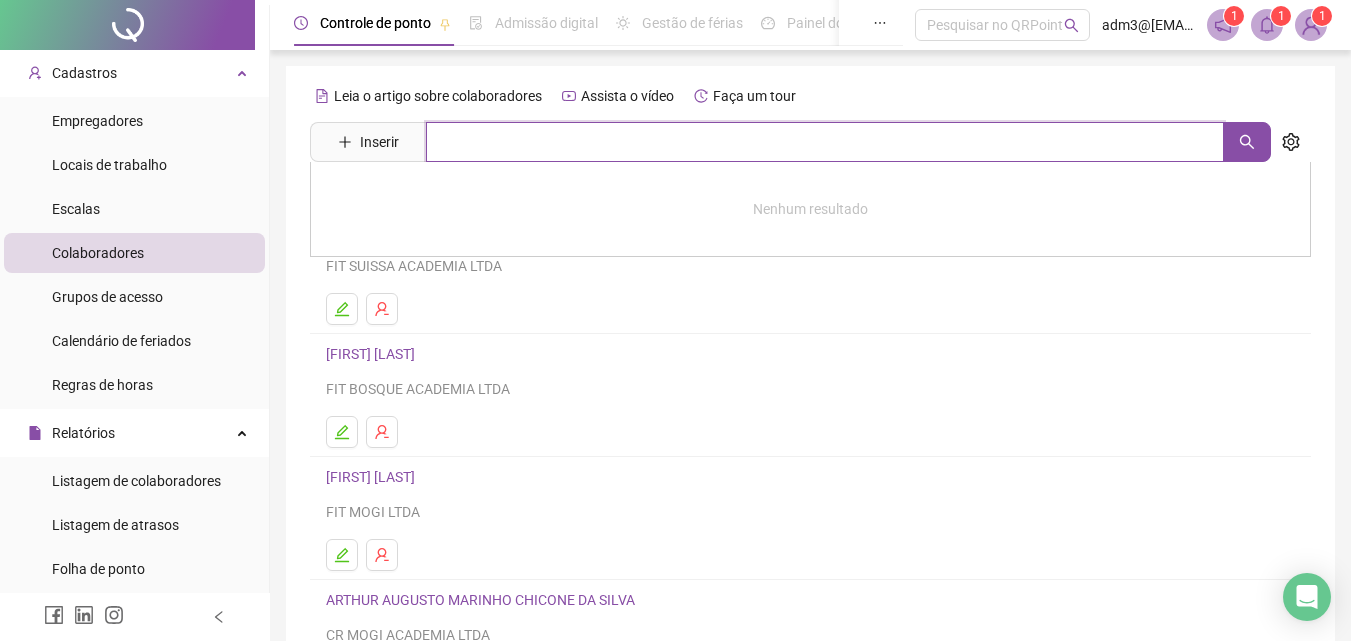 click at bounding box center (825, 142) 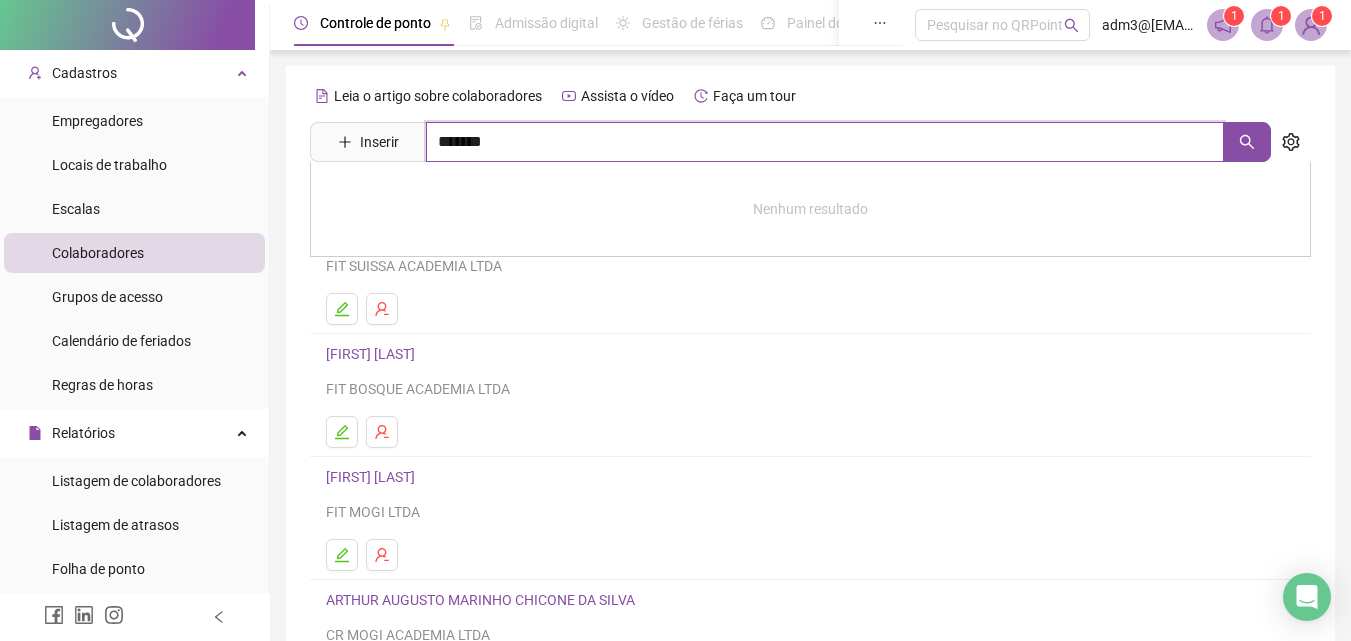 type on "******" 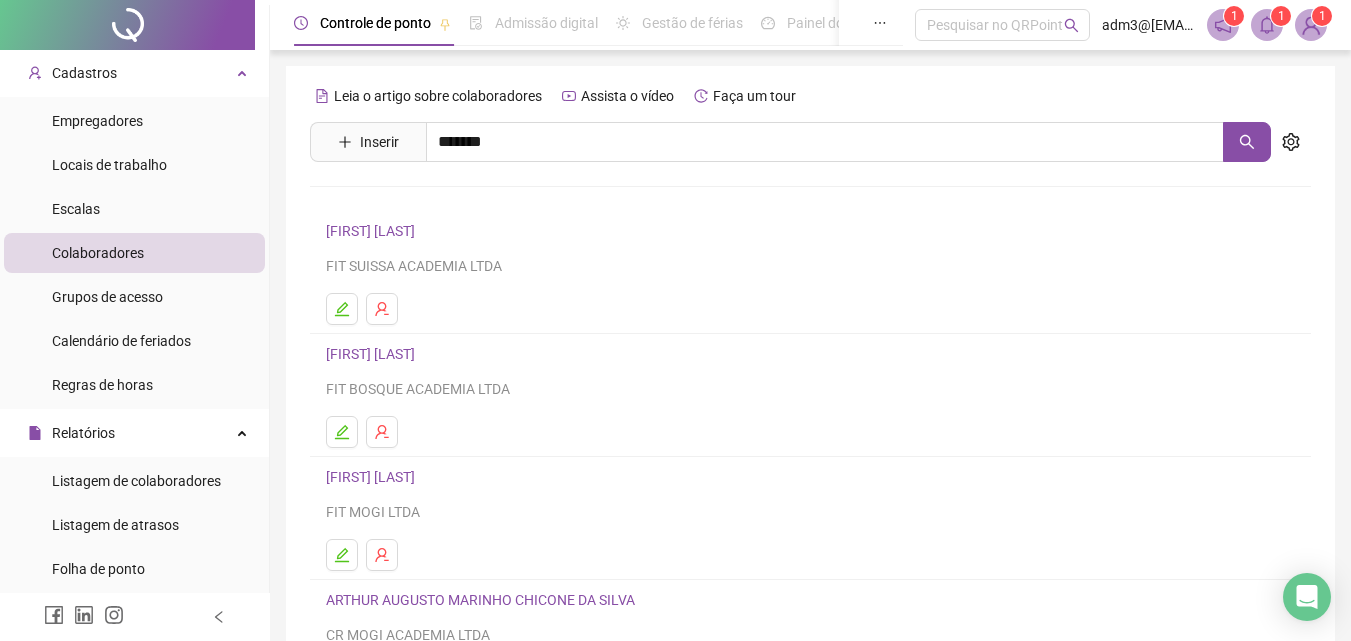click on "ARTHUR AUGUSTO MARINHO CHICONE DA SILVA" at bounding box center (501, 201) 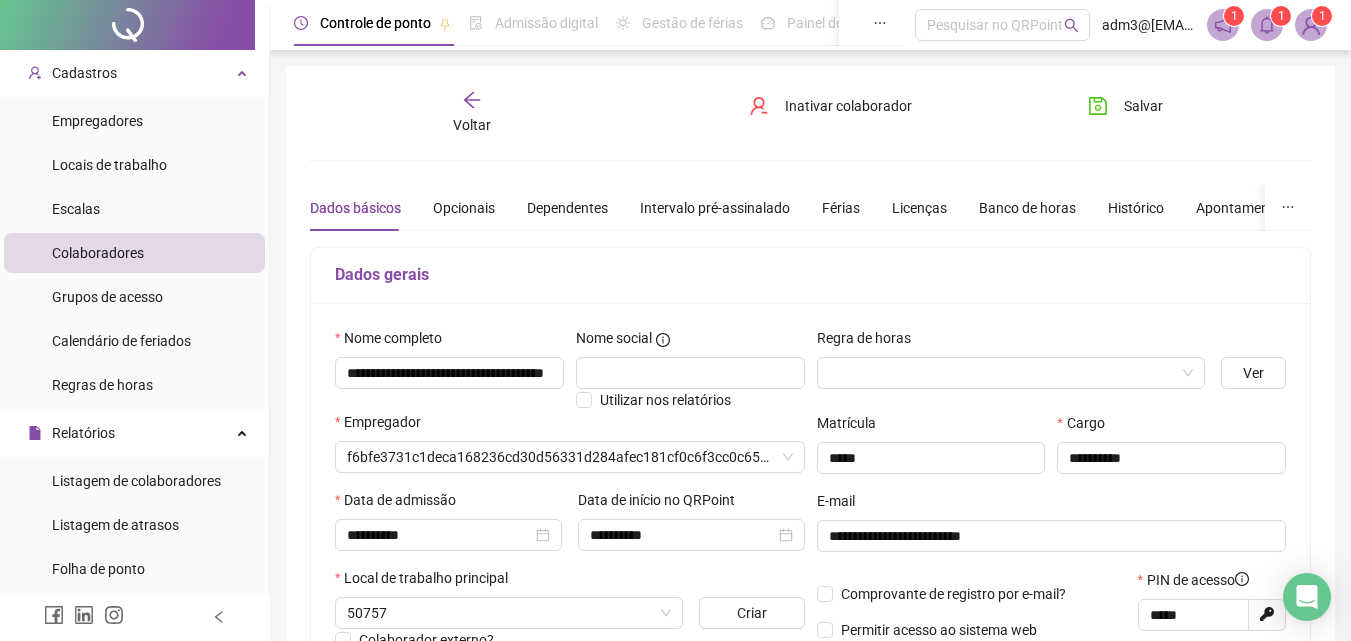 type on "**********" 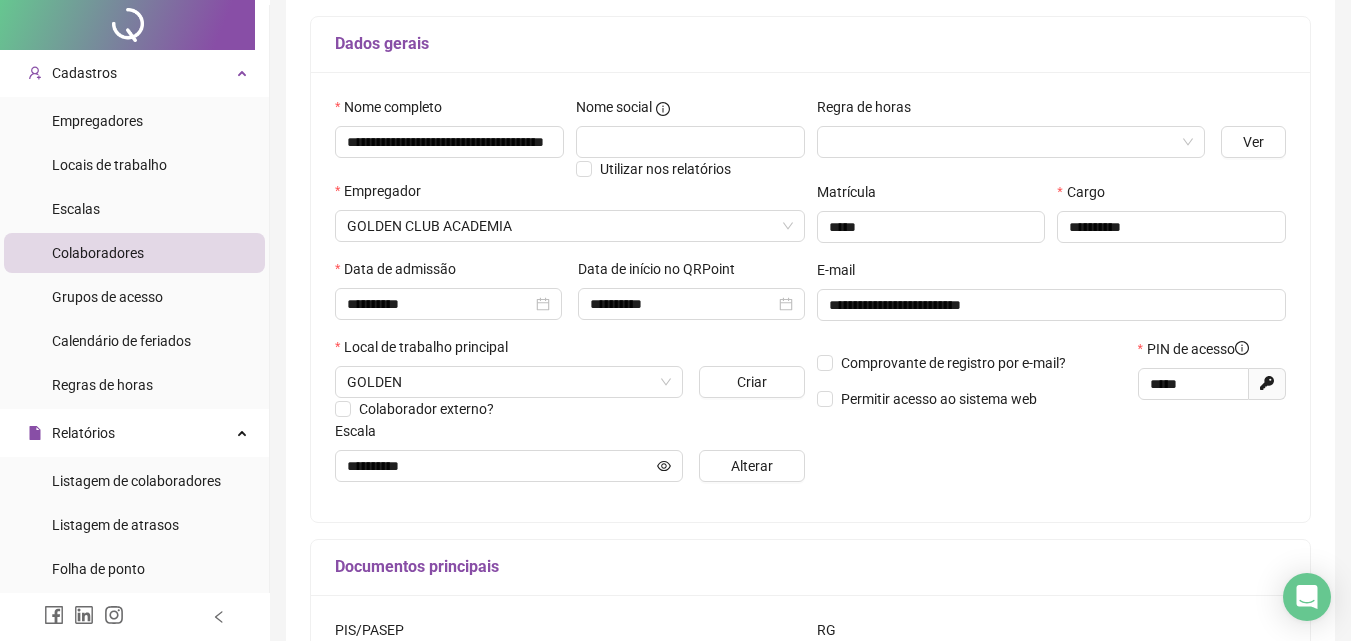 scroll, scrollTop: 0, scrollLeft: 0, axis: both 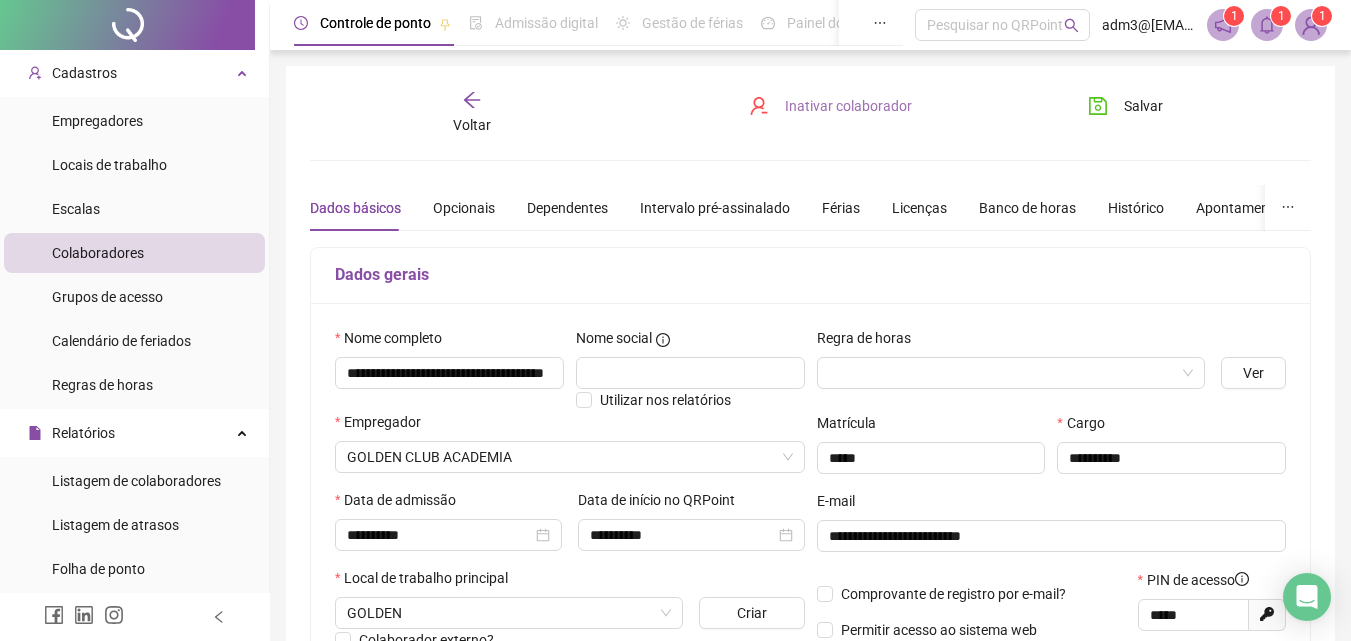 click on "Inativar colaborador" at bounding box center [848, 106] 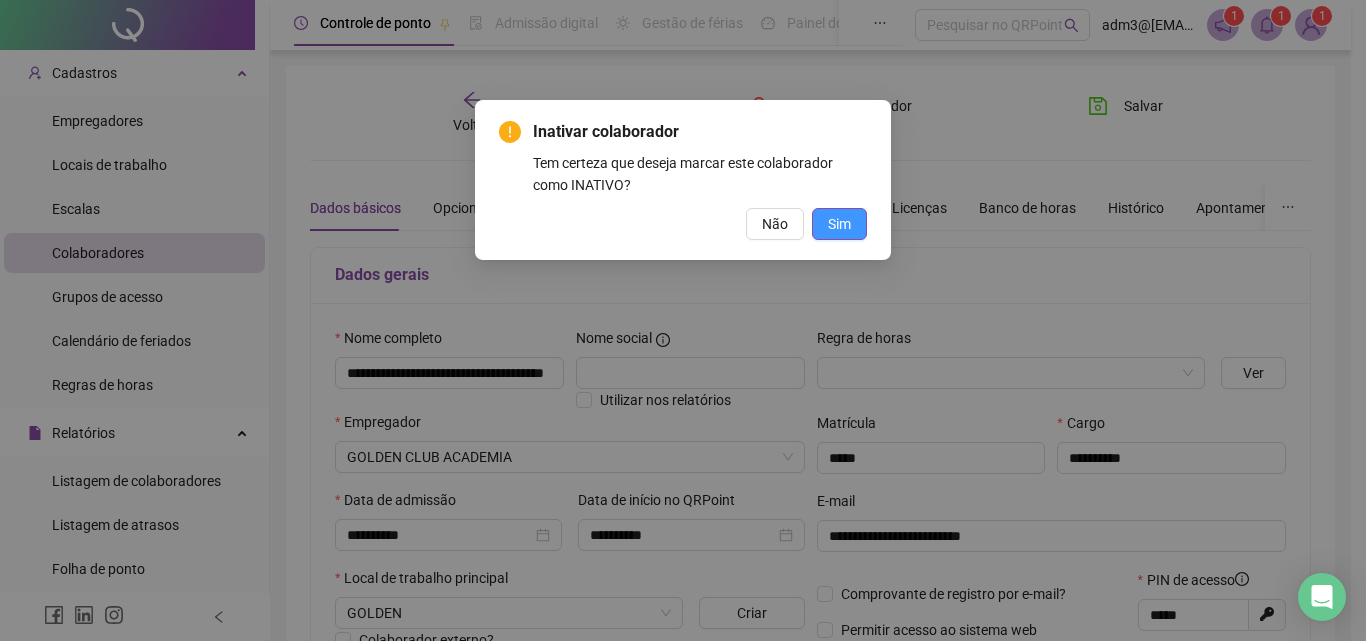 click on "Sim" at bounding box center (839, 224) 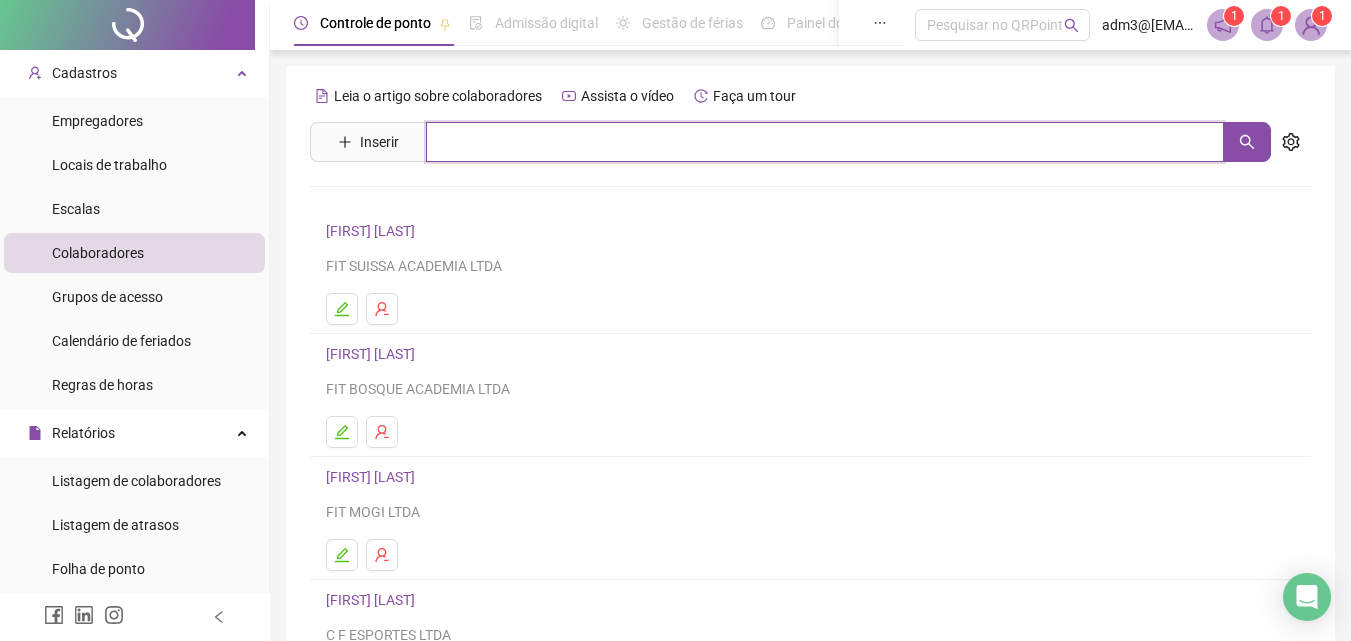 click at bounding box center (825, 142) 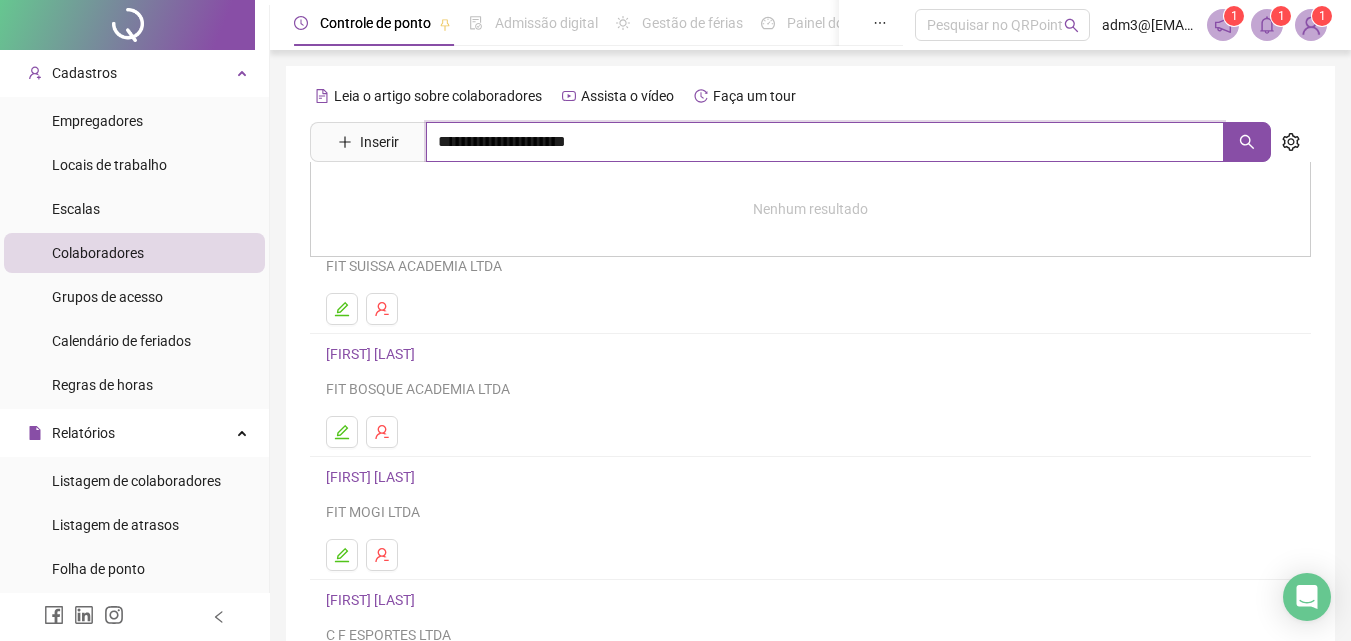 type on "**********" 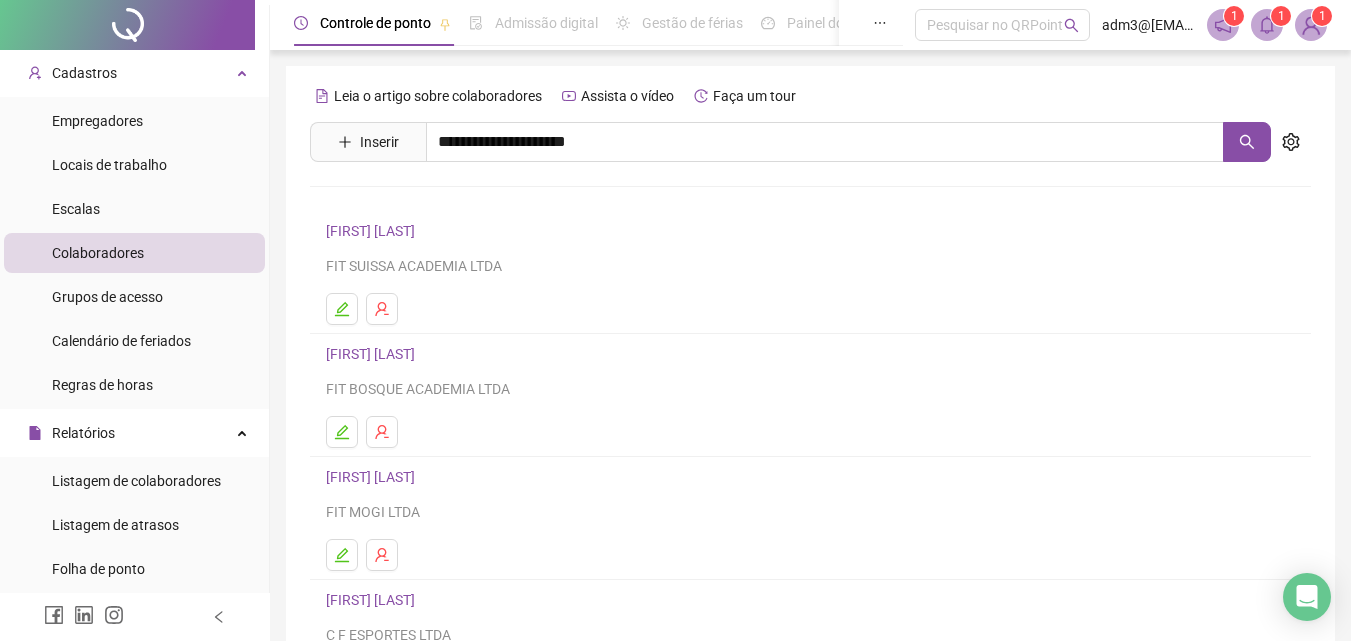 click on "[FIRST] [LAST]" at bounding box center [391, 201] 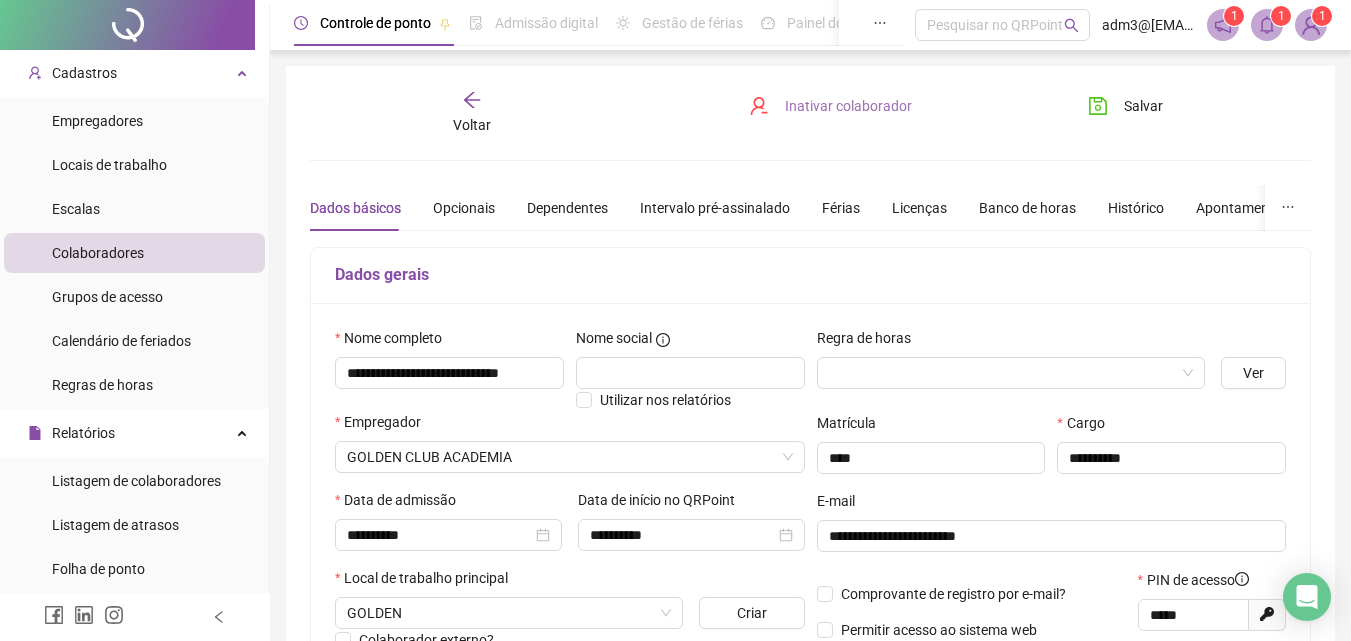 click on "Inativar colaborador" at bounding box center [848, 106] 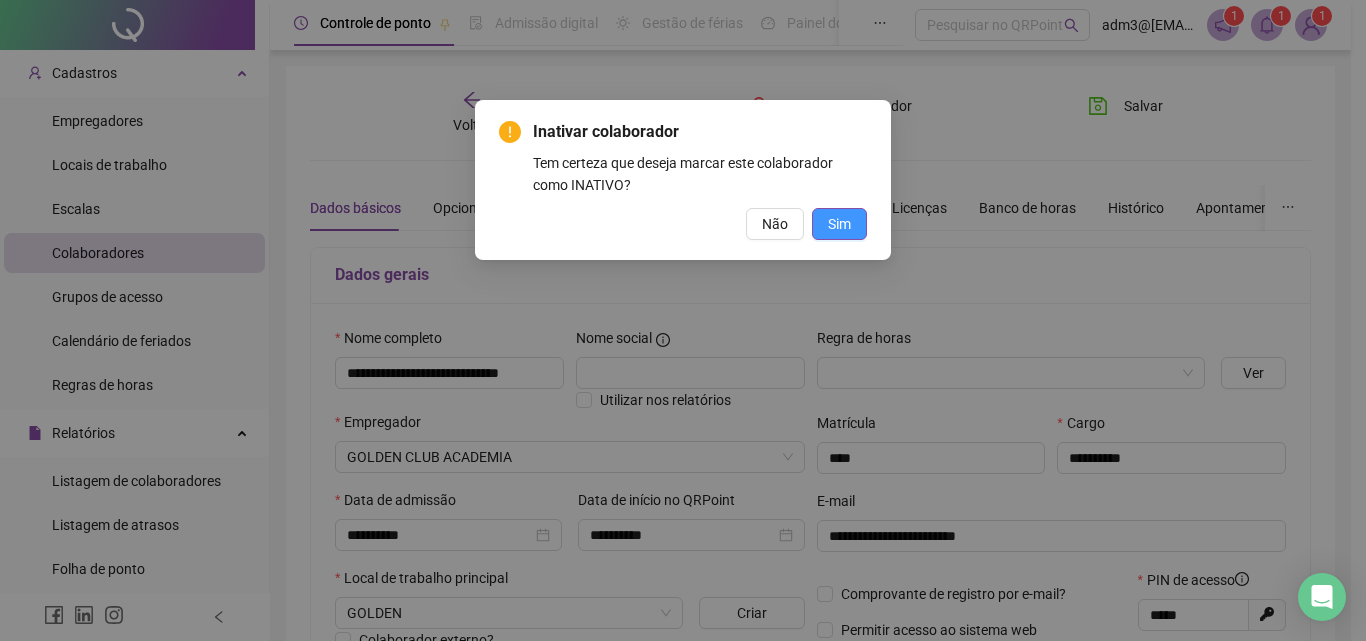click on "Sim" at bounding box center [839, 224] 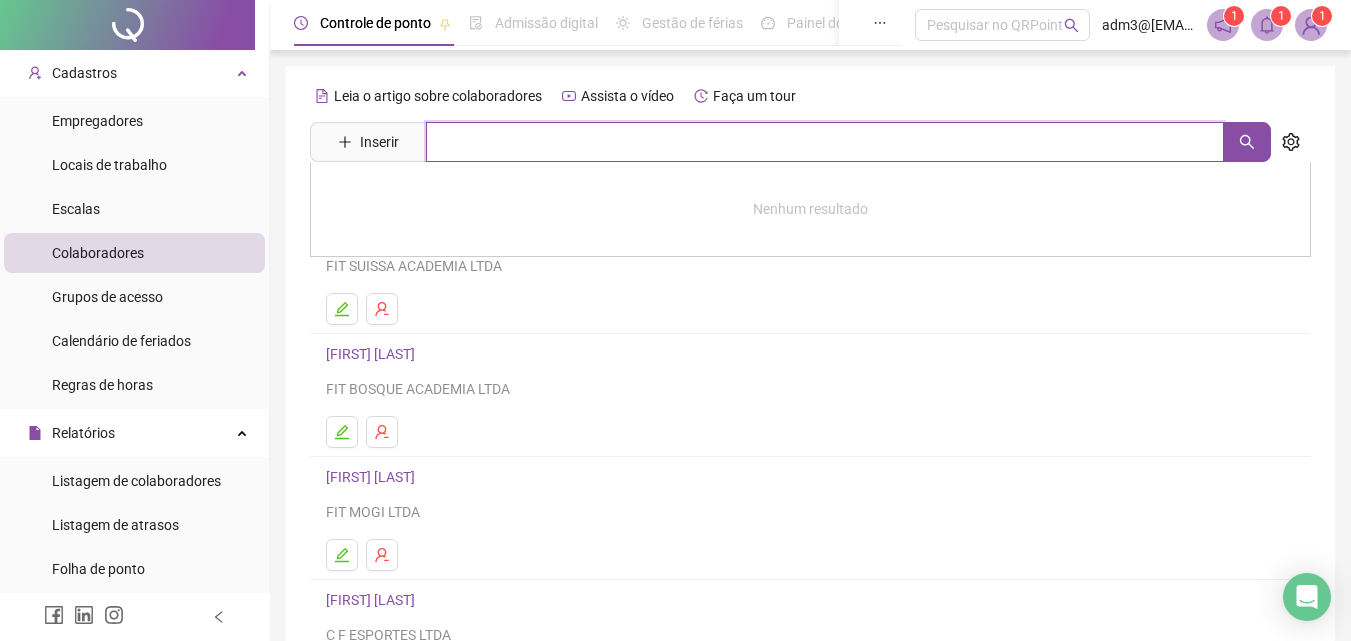 click at bounding box center (825, 142) 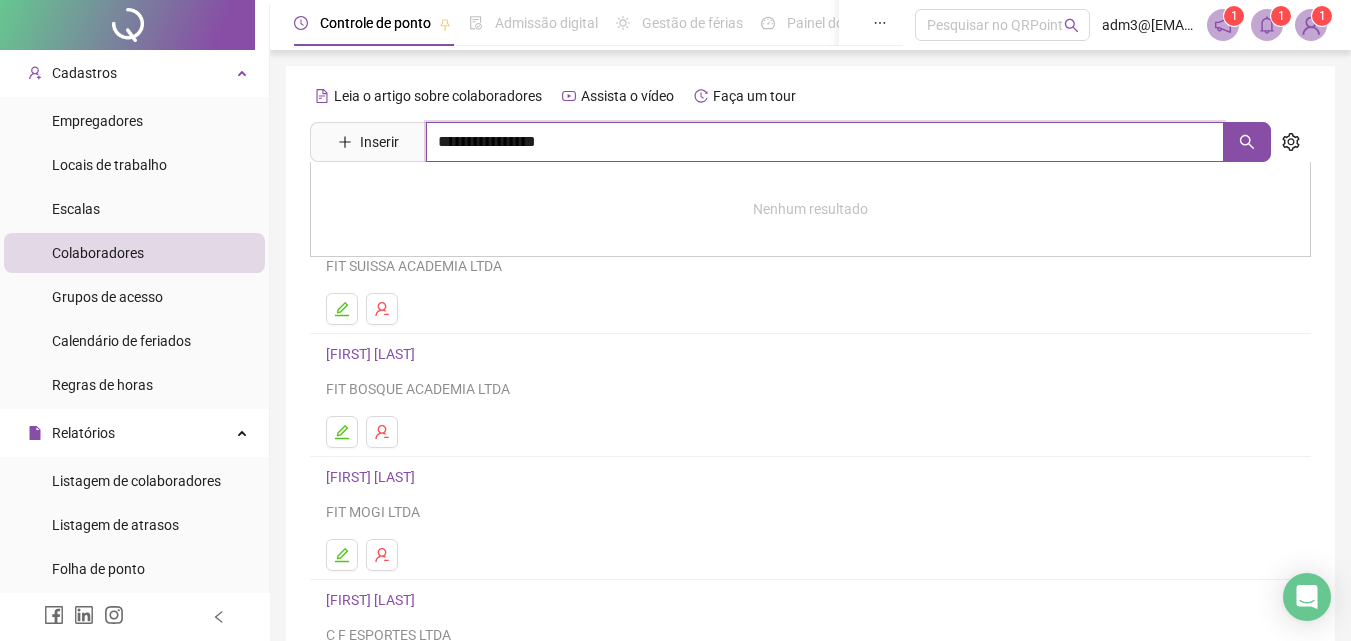 type on "**********" 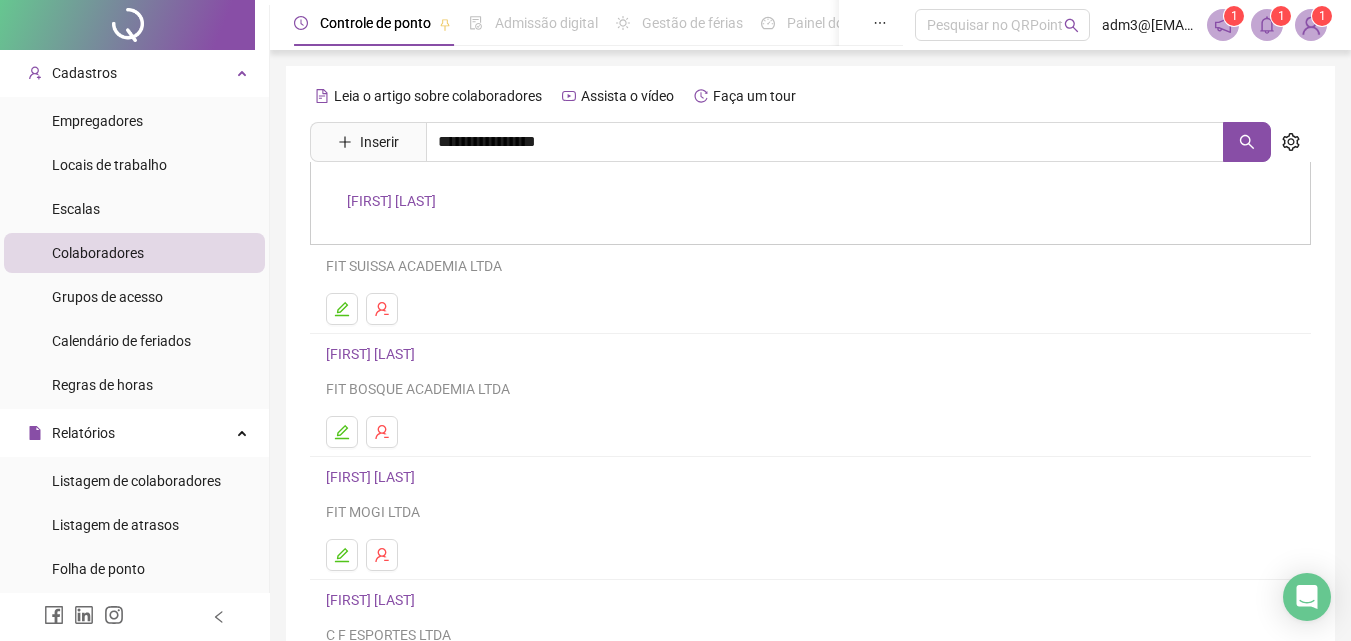 click on "[FIRST] [LAST]" at bounding box center (391, 201) 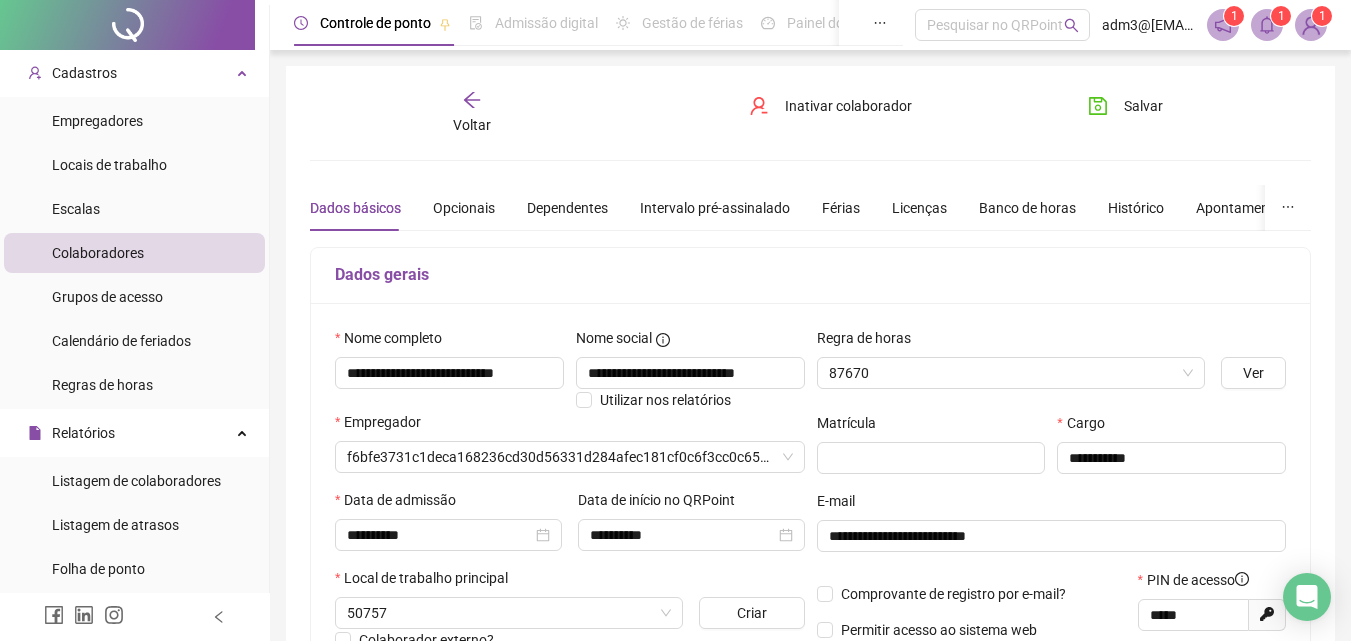type on "**********" 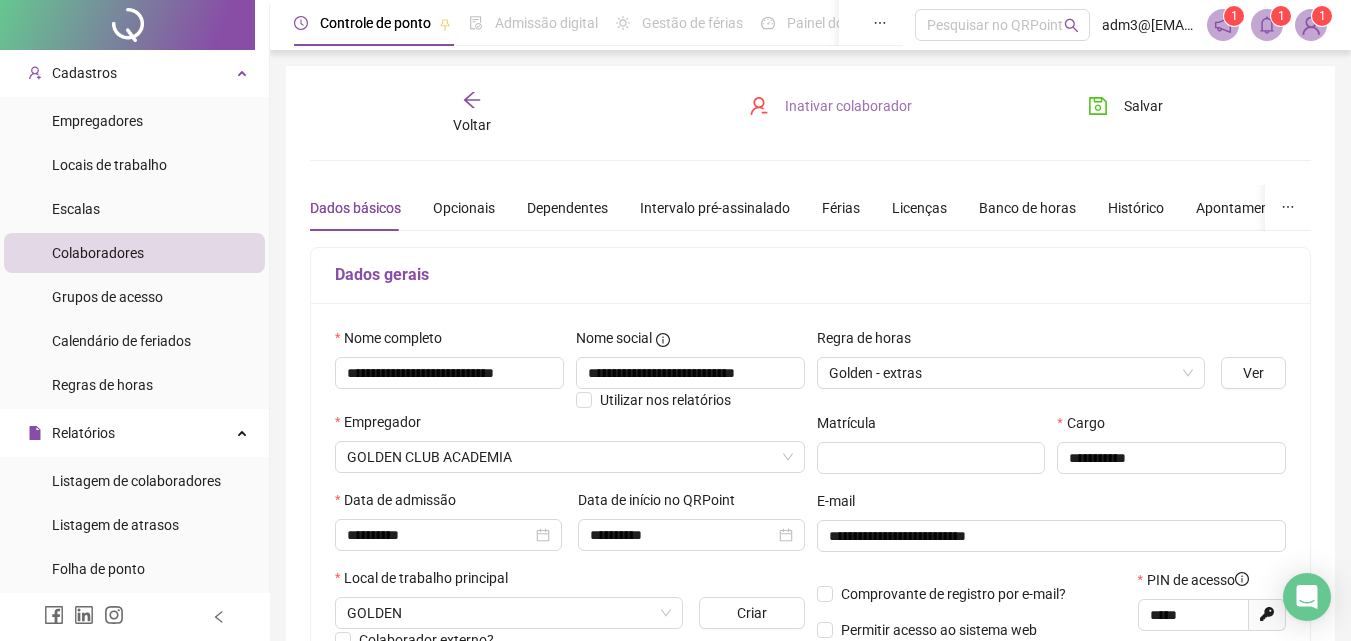 click on "Inativar colaborador" at bounding box center (830, 106) 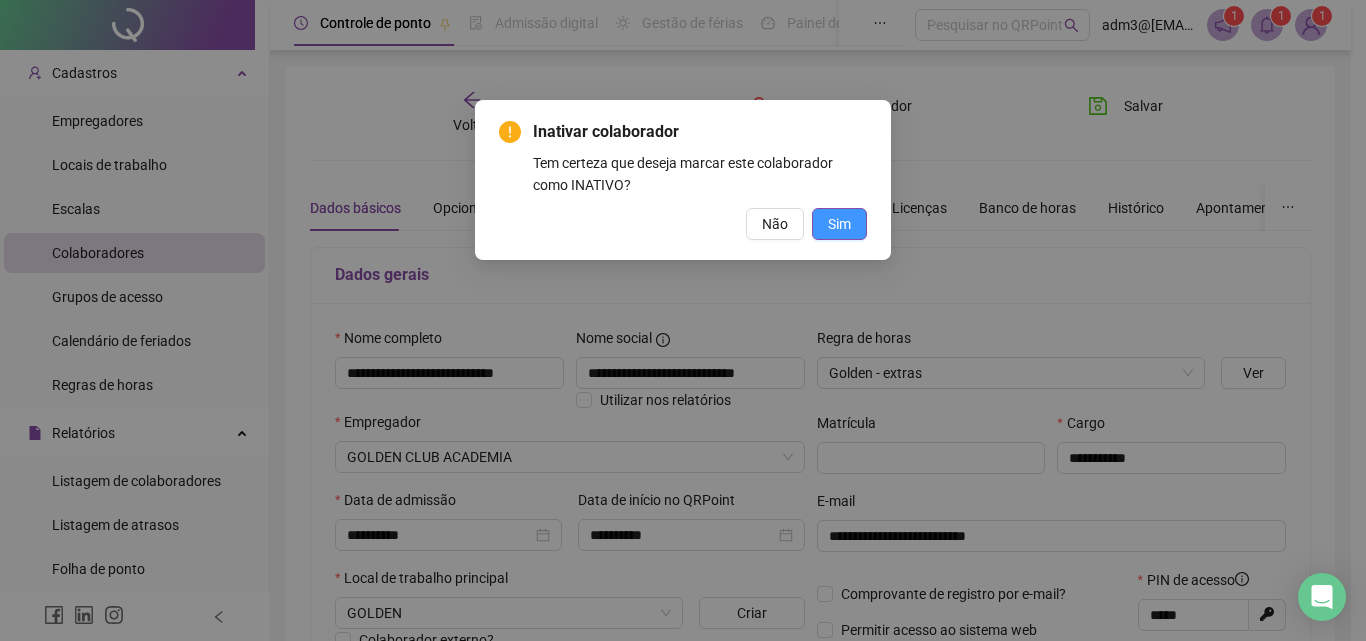 click on "Sim" at bounding box center [839, 224] 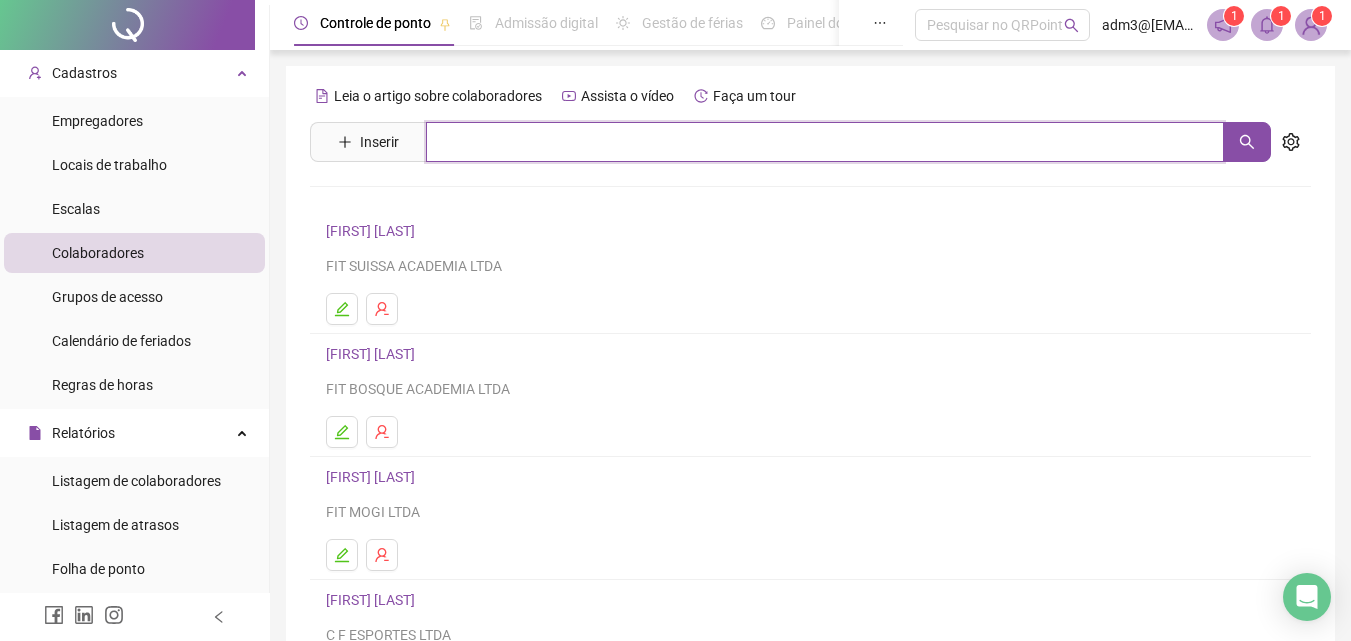 click at bounding box center [825, 142] 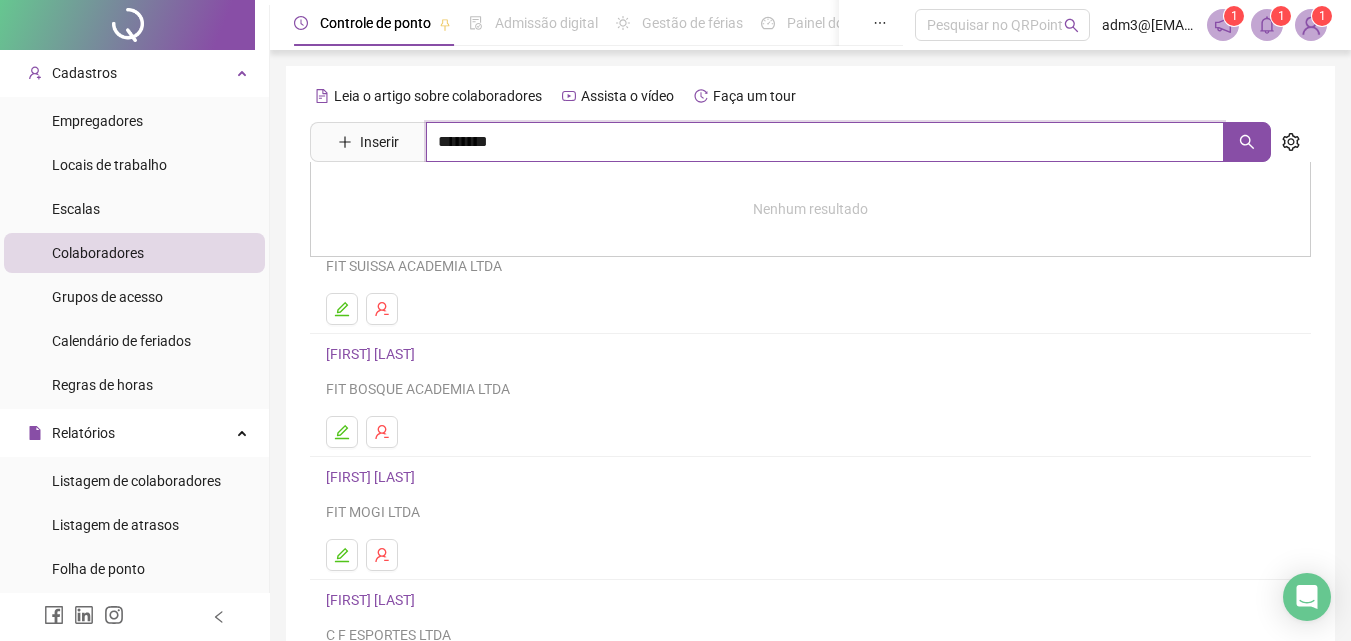 type on "********" 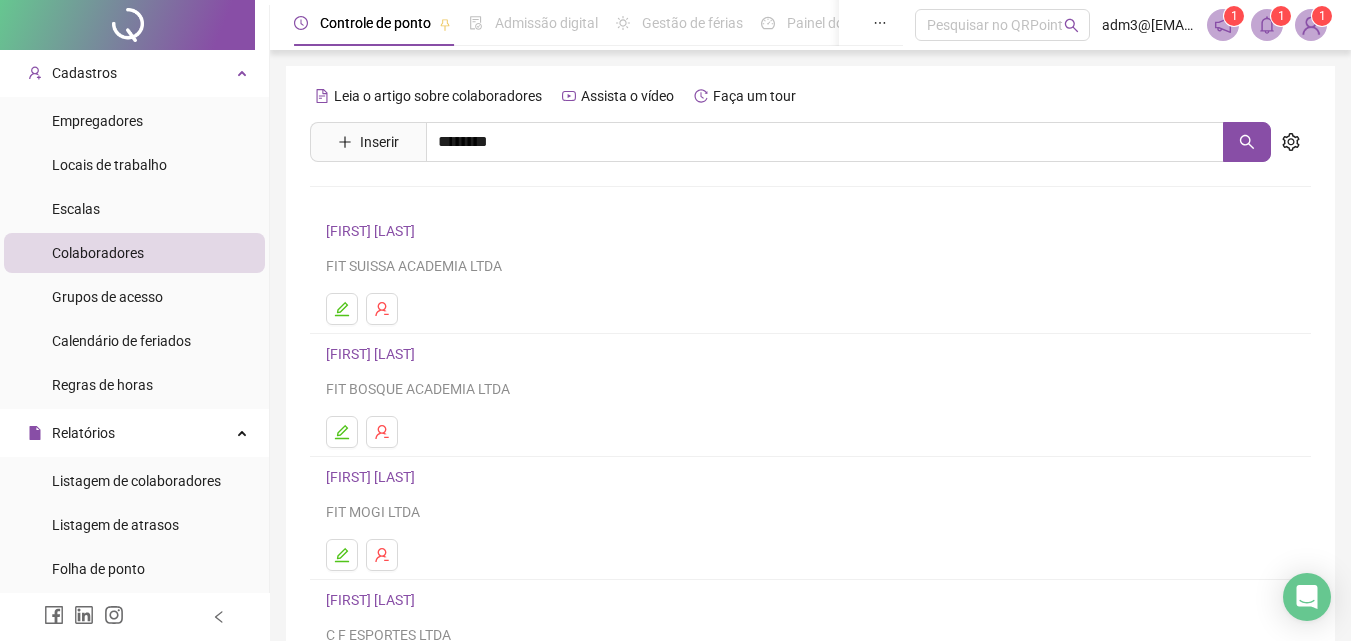 click on "[FIRST] [LAST]" at bounding box center [391, 245] 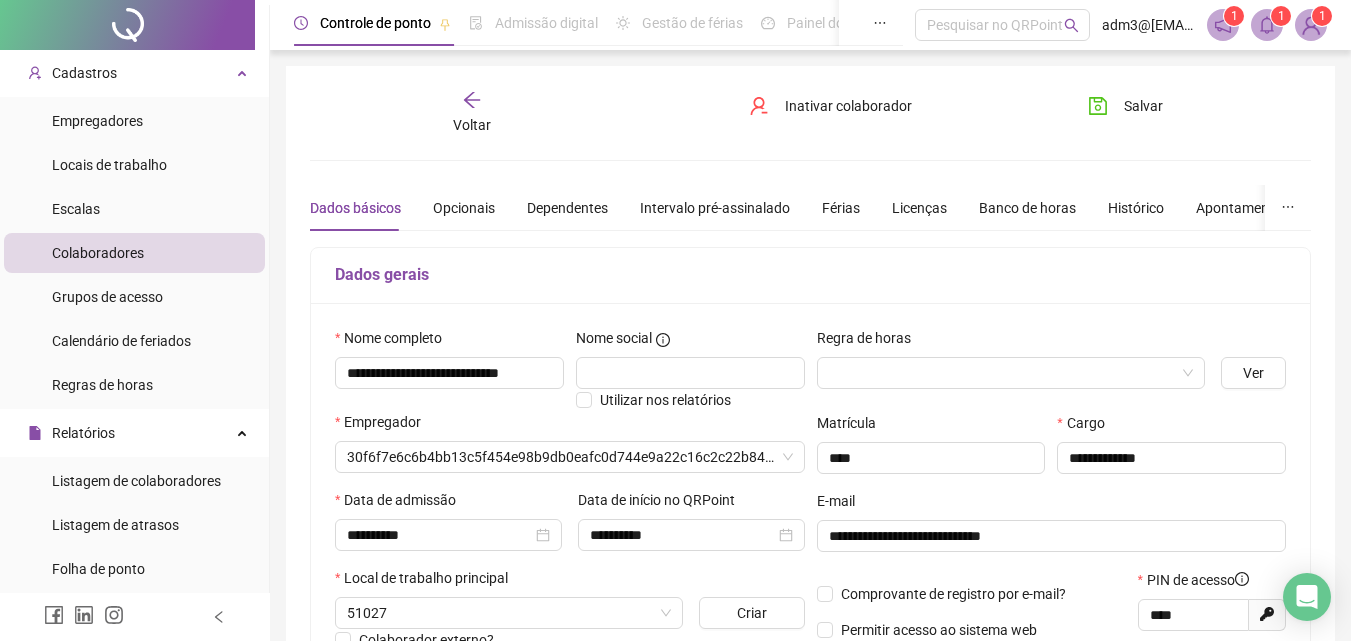type on "**********" 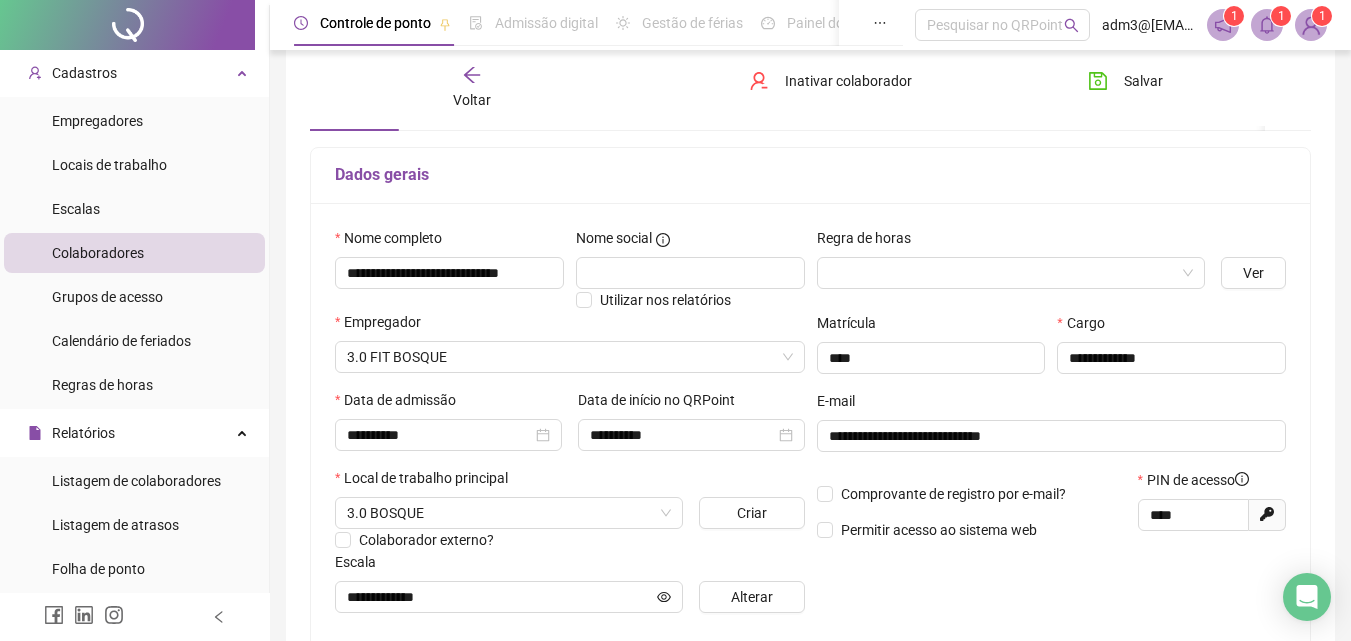 scroll, scrollTop: 0, scrollLeft: 0, axis: both 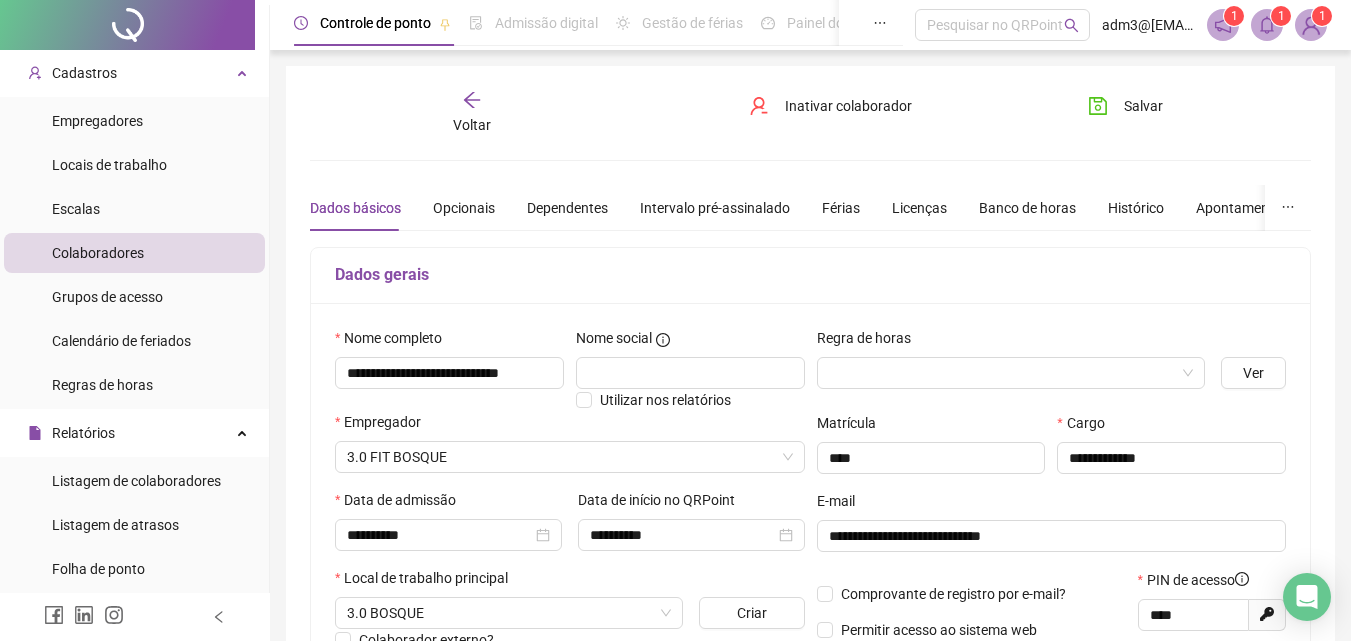 click 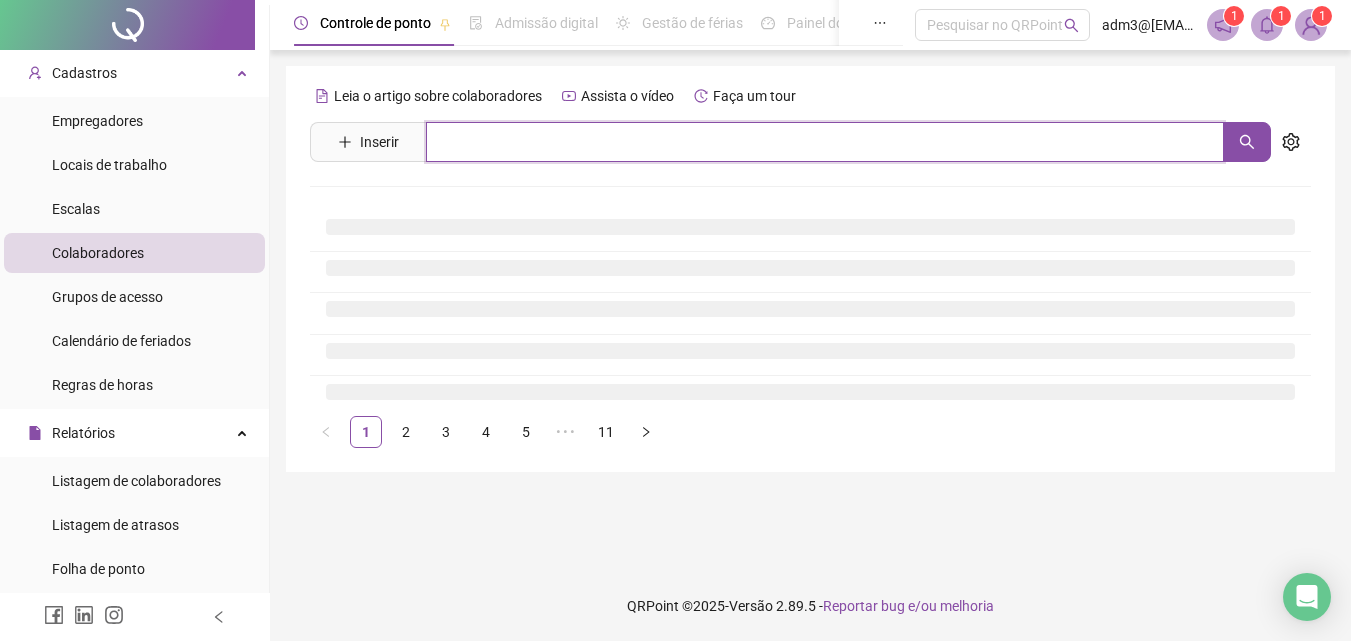 click at bounding box center (825, 142) 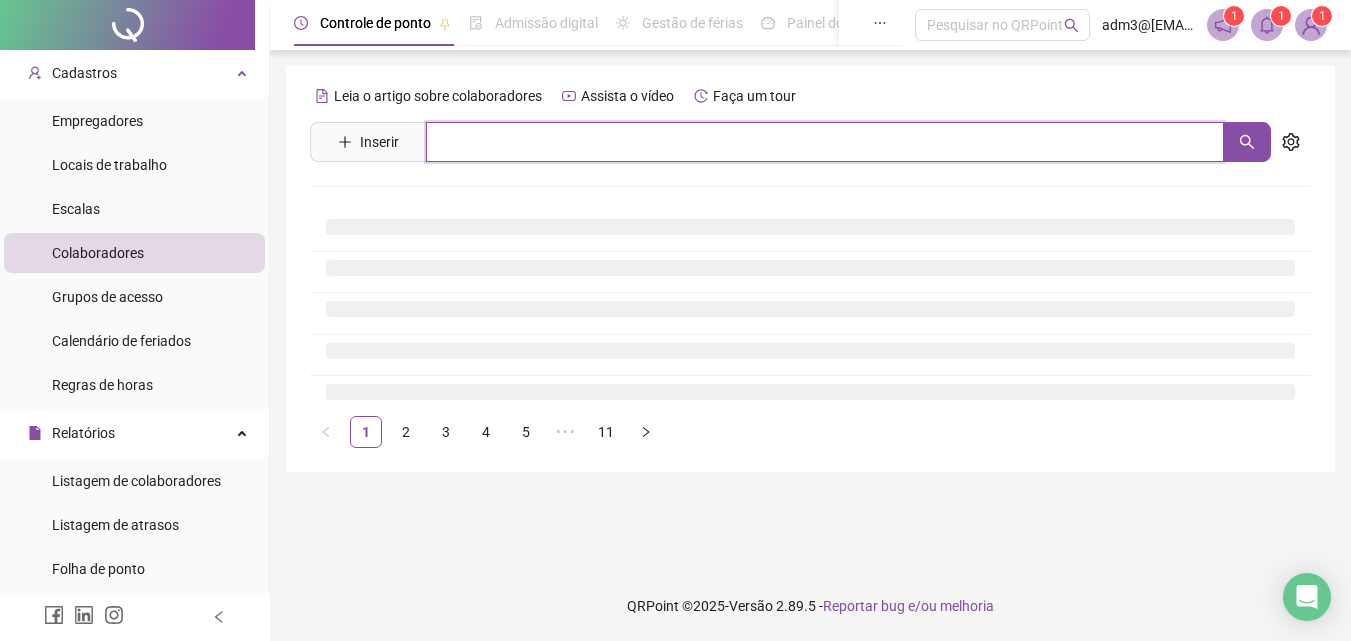 paste on "*****" 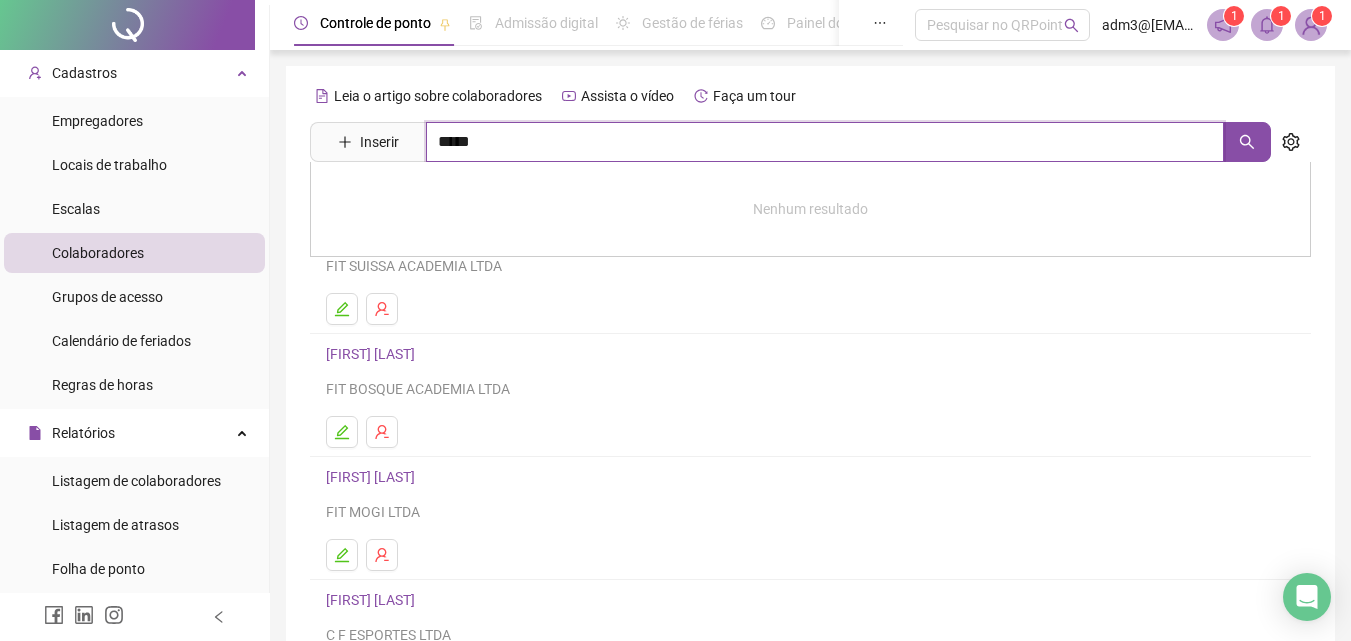 type on "*****" 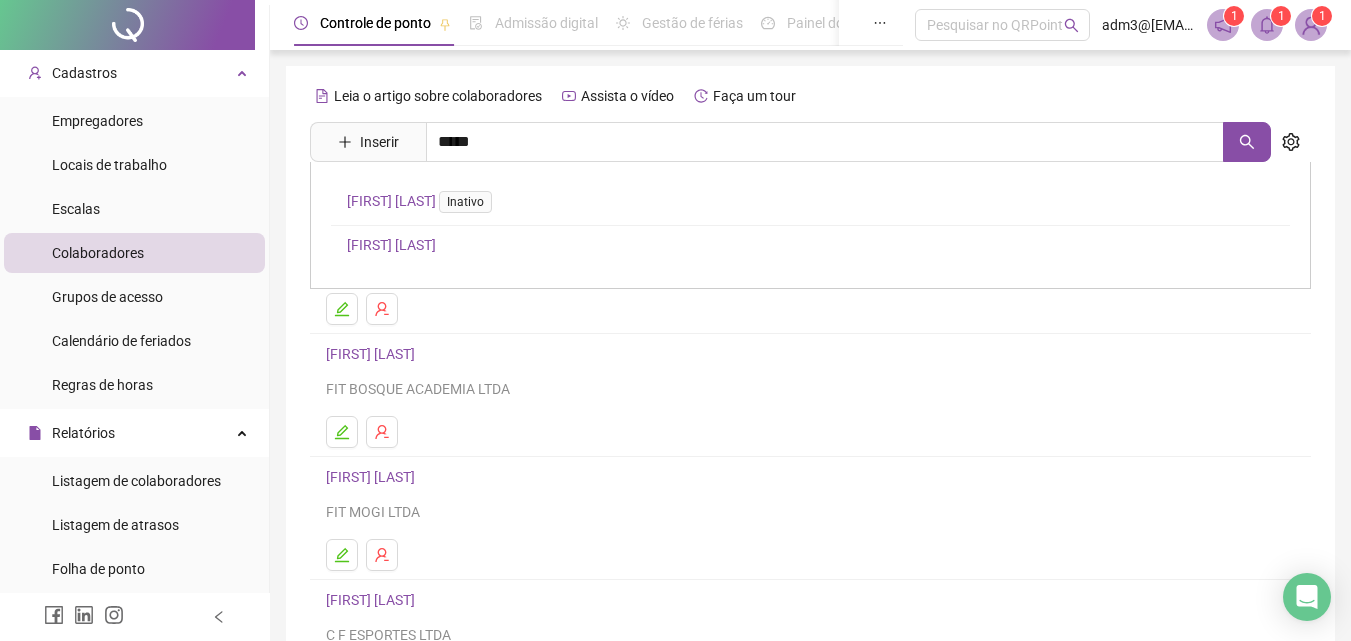 click on "[FIRST] [LAST]" at bounding box center (391, 245) 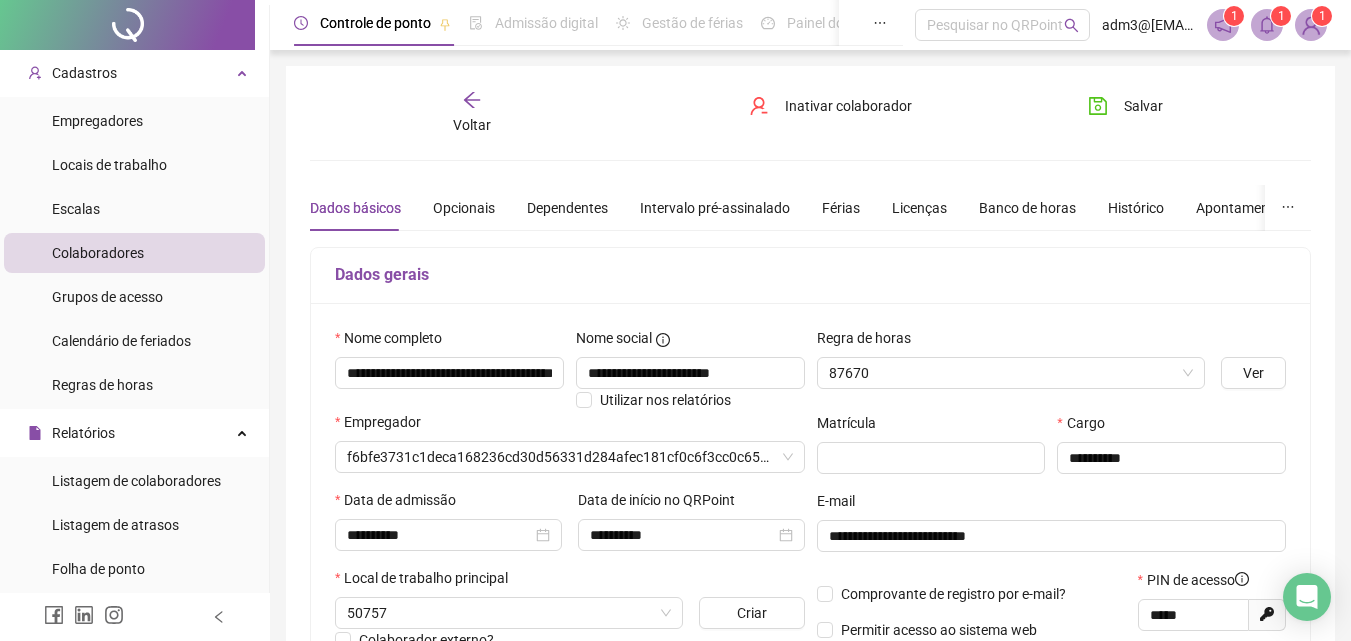 type on "**********" 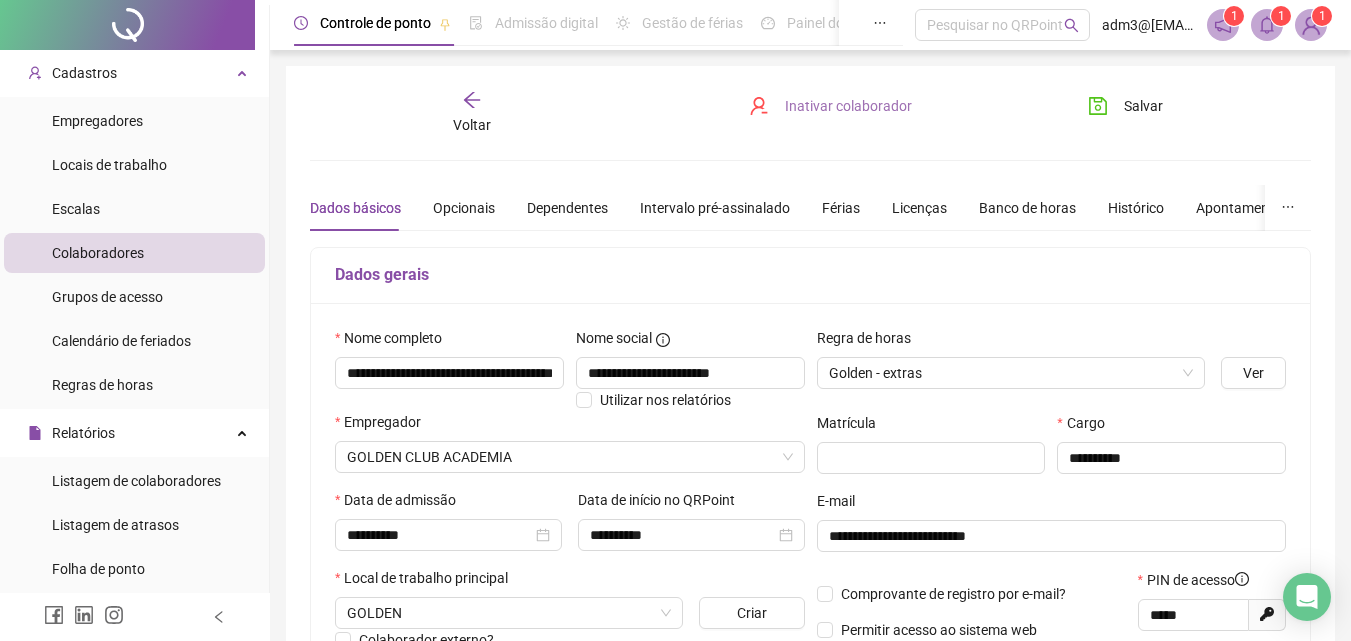 click on "Inativar colaborador" at bounding box center [830, 106] 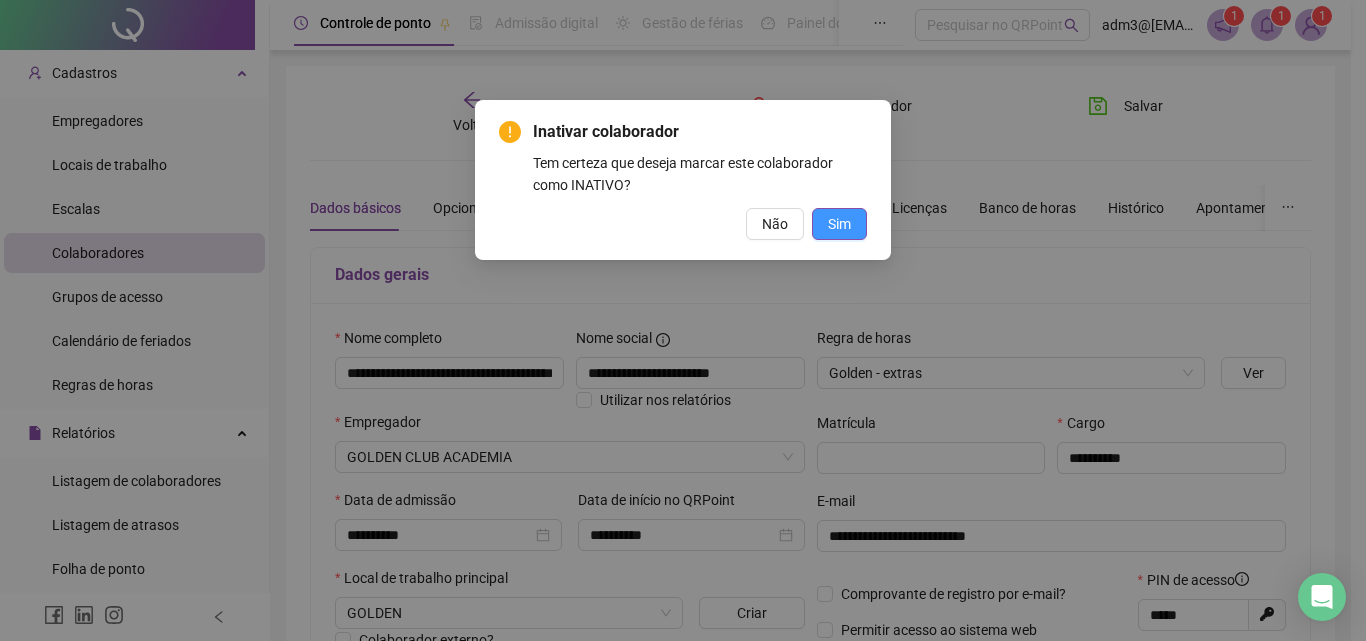 click on "Sim" at bounding box center [839, 224] 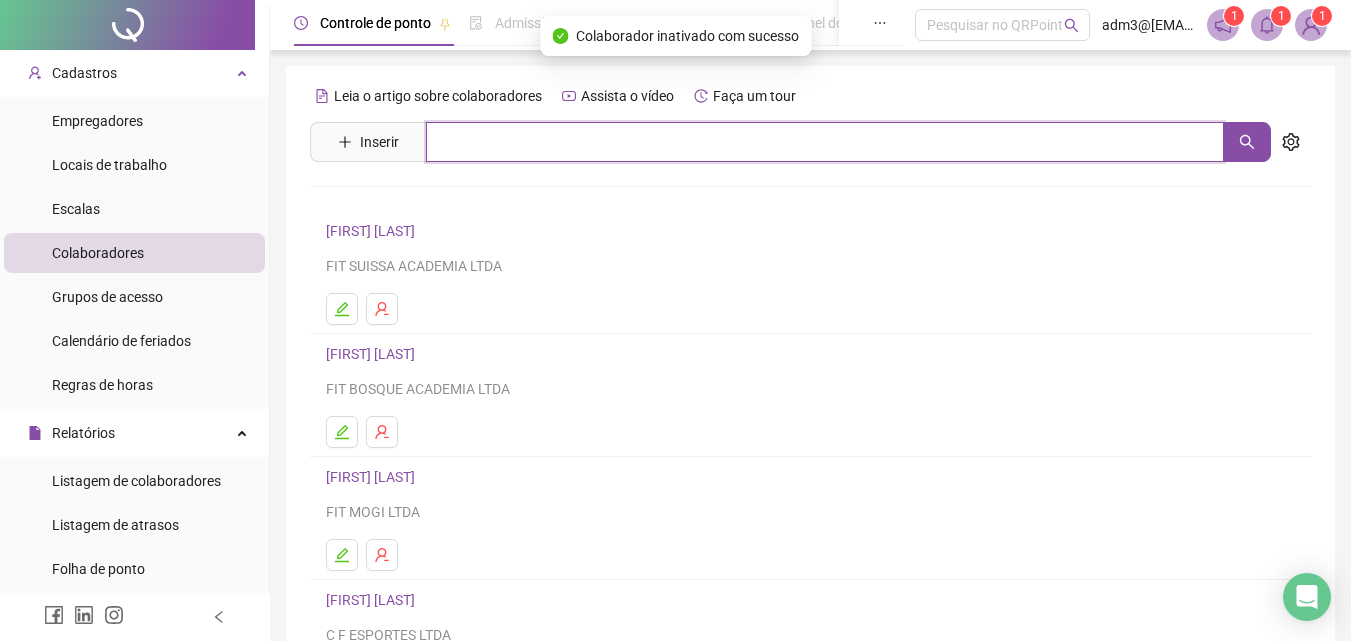 click at bounding box center (825, 142) 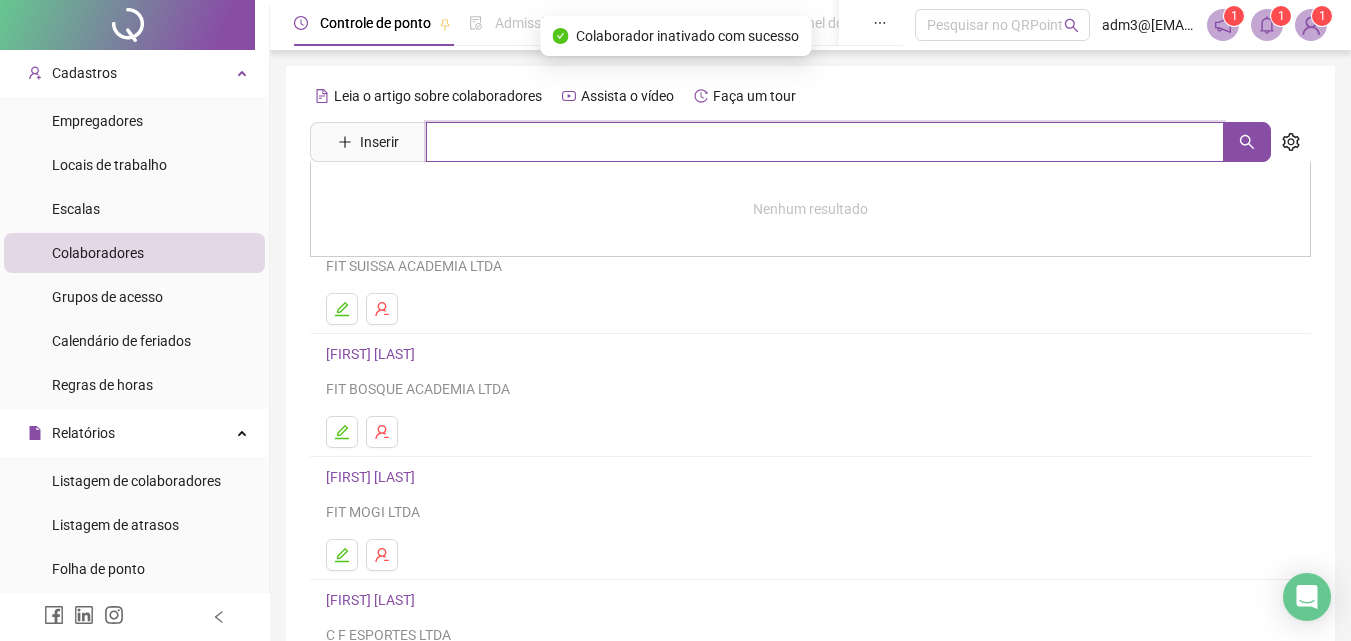 paste on "******" 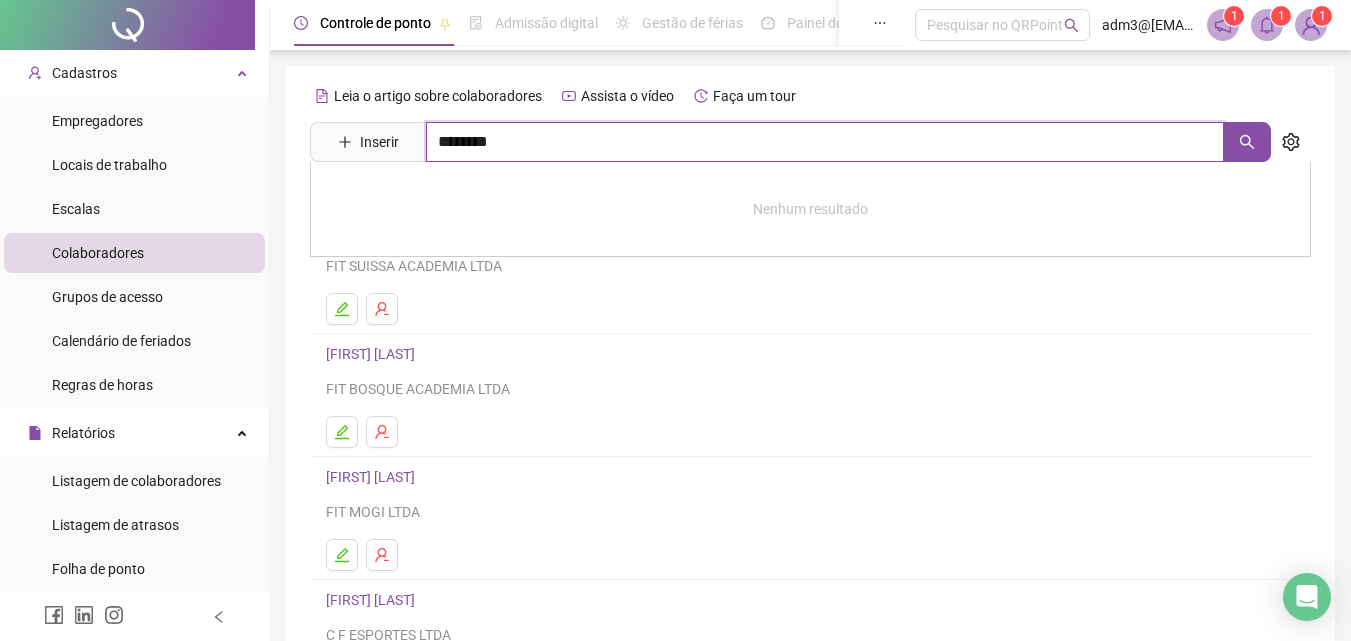 type on "********" 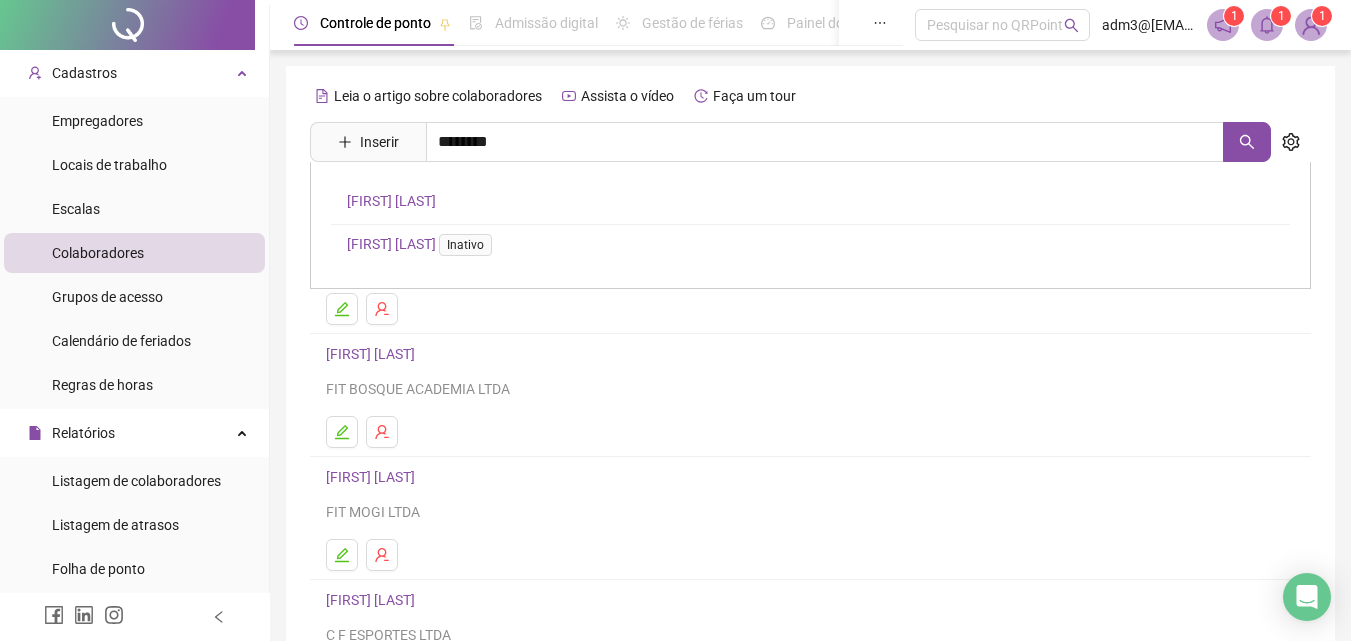click on "[FIRST] [LAST]" at bounding box center (391, 201) 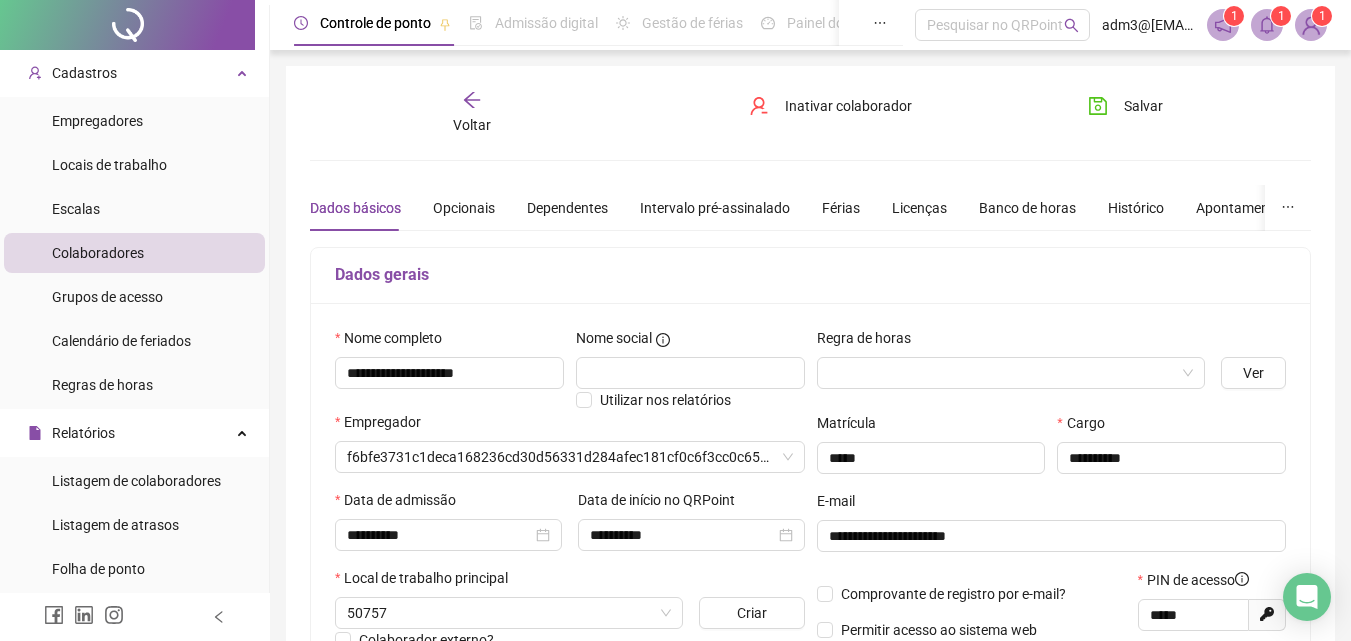 type on "**********" 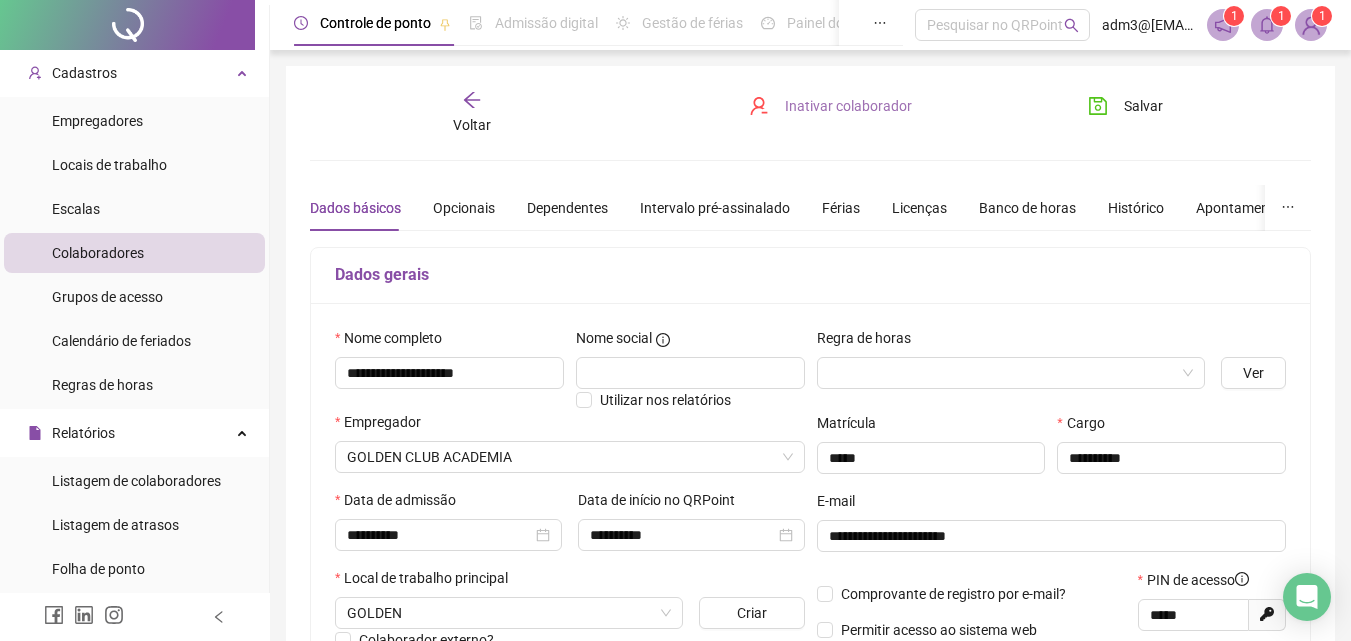 click on "Inativar colaborador" at bounding box center [848, 106] 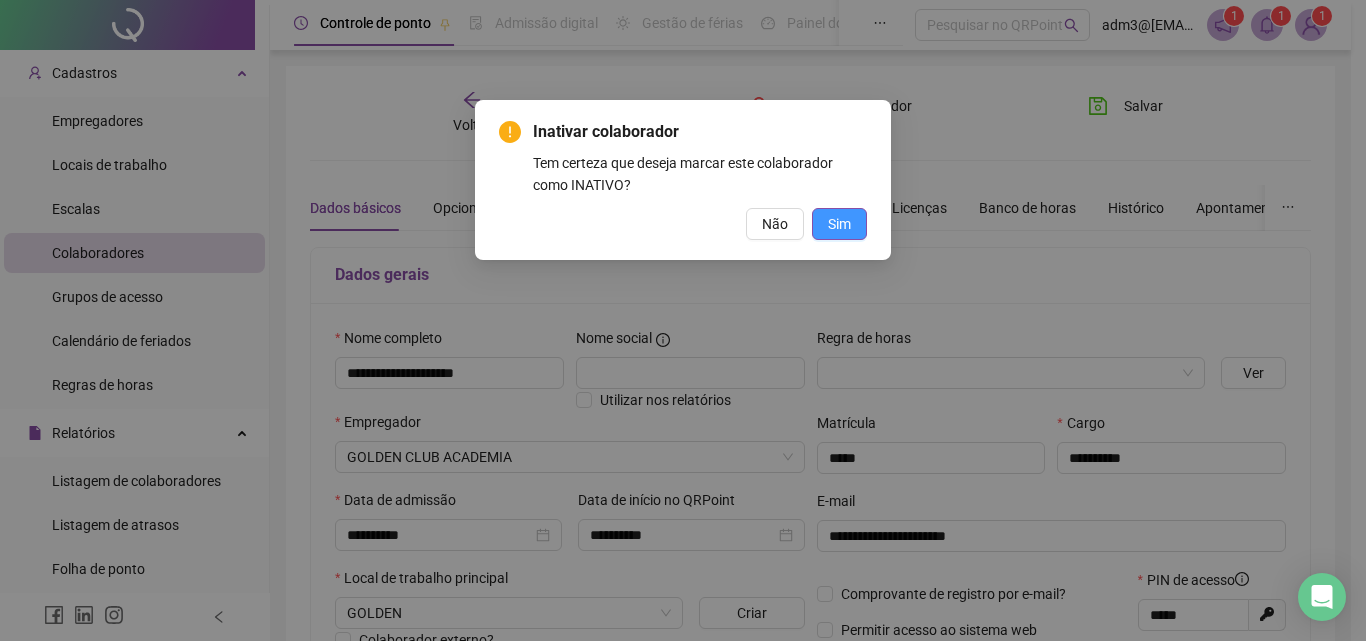 click on "Sim" at bounding box center [839, 224] 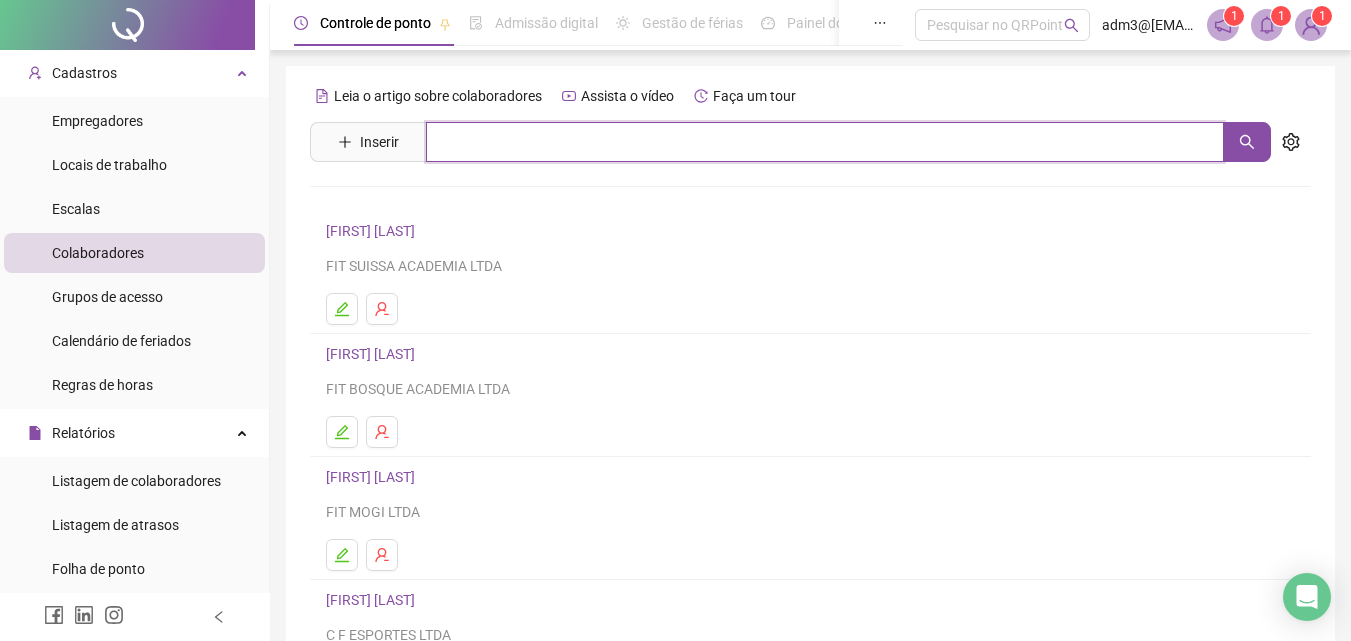 click at bounding box center [825, 142] 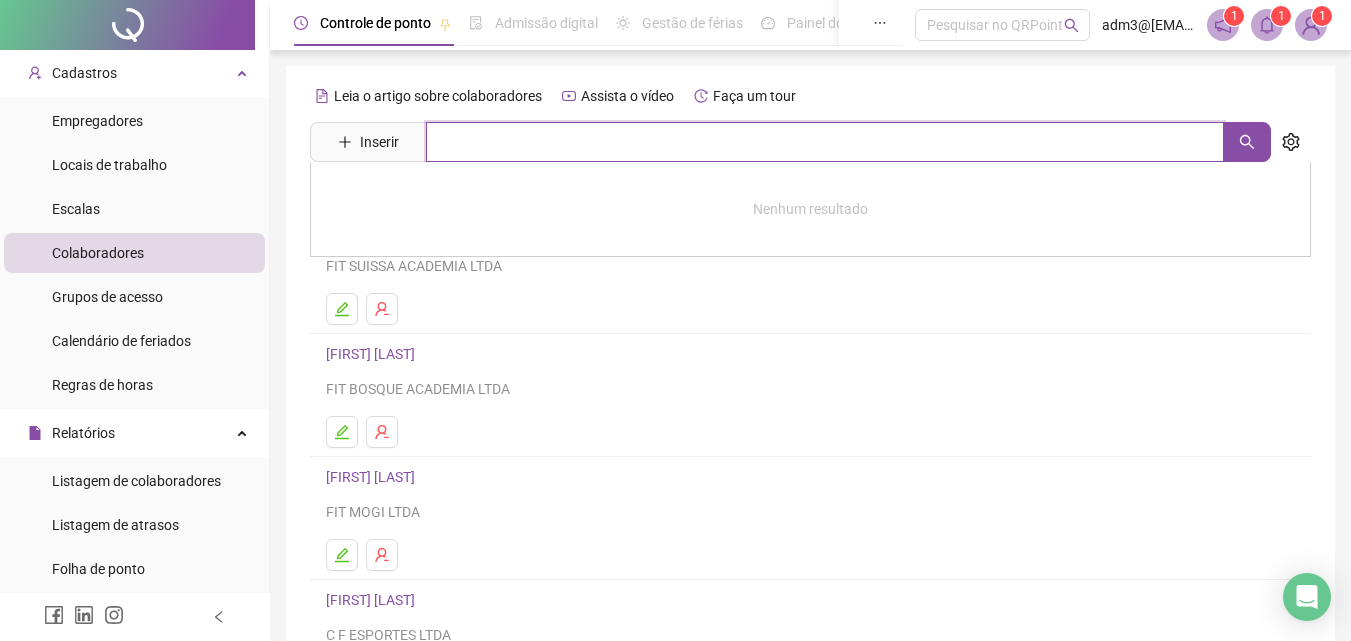 paste on "********" 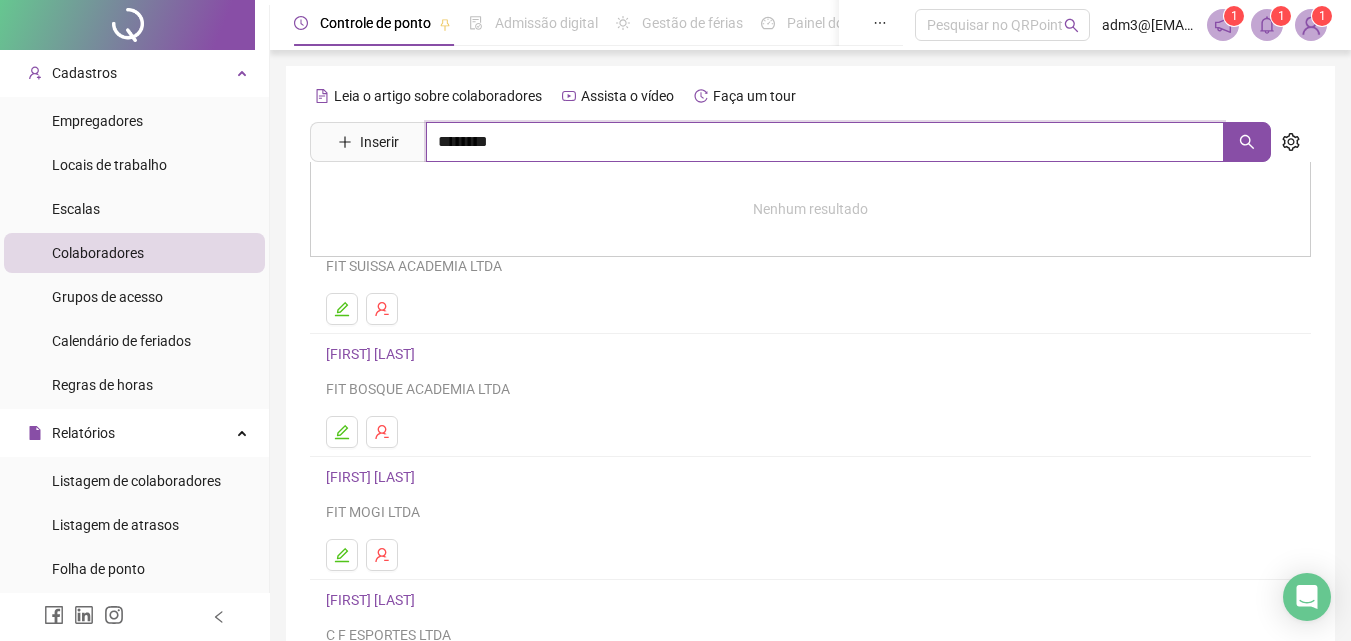 type on "********" 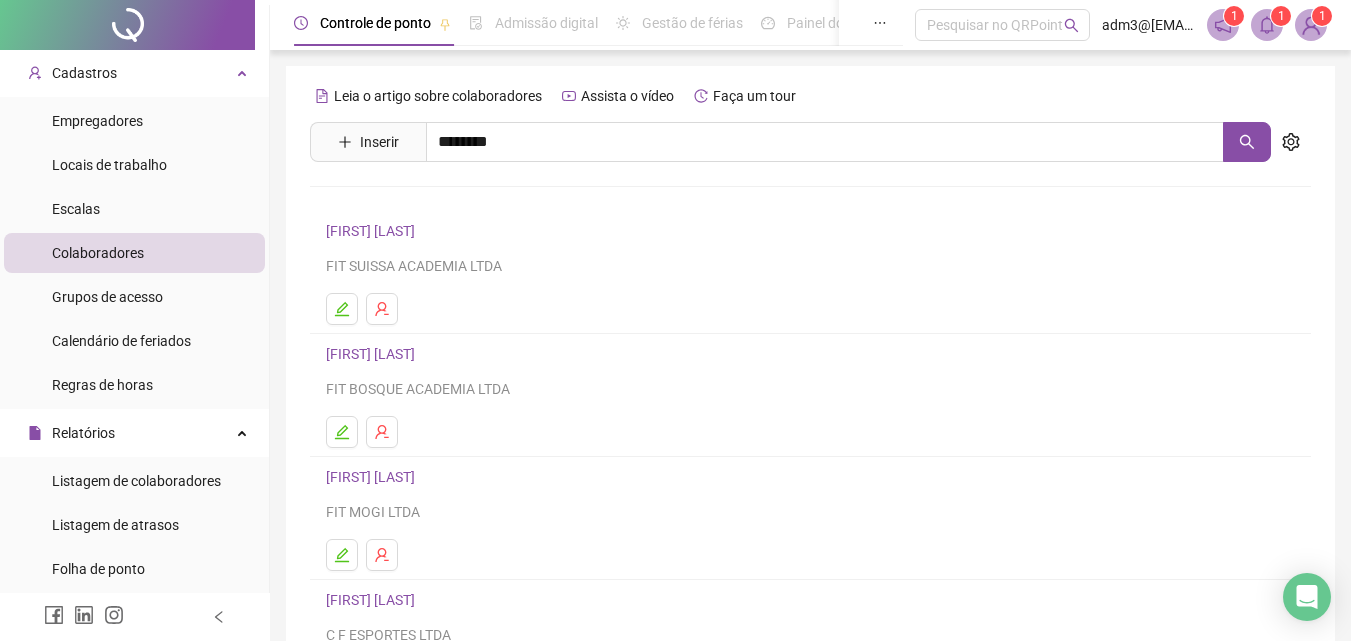 click on "[FIRST] [LAST]" at bounding box center (391, 288) 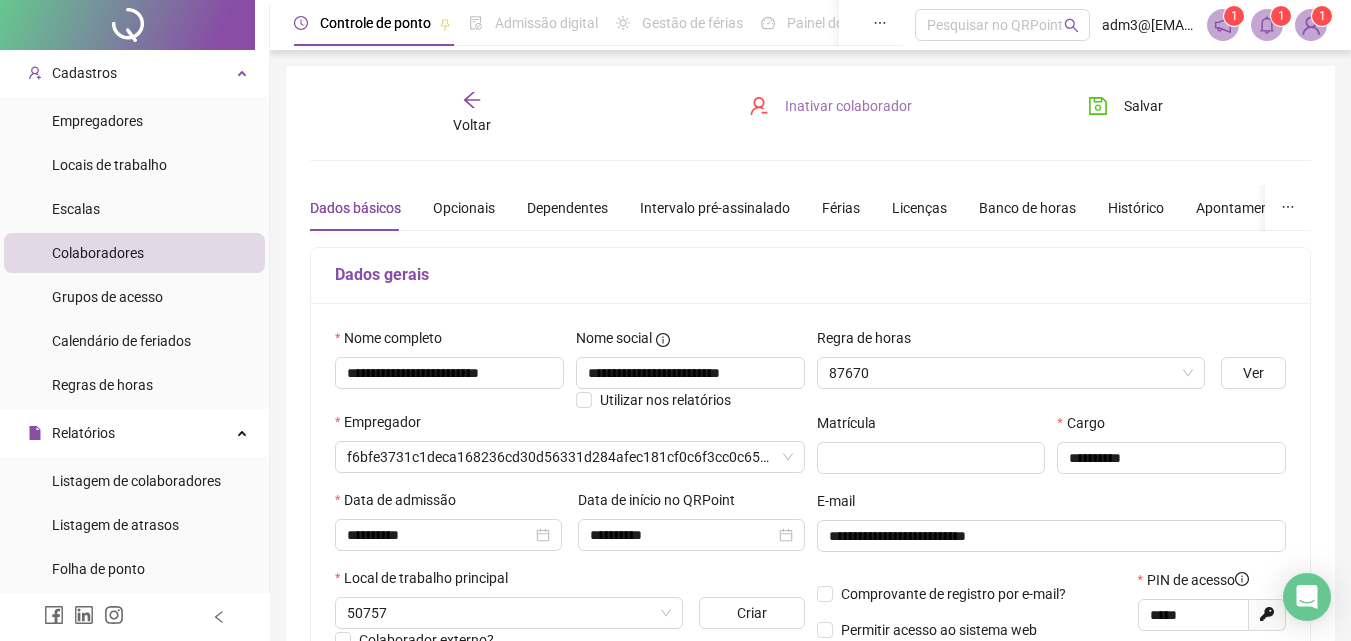 click on "Inativar colaborador" at bounding box center [848, 106] 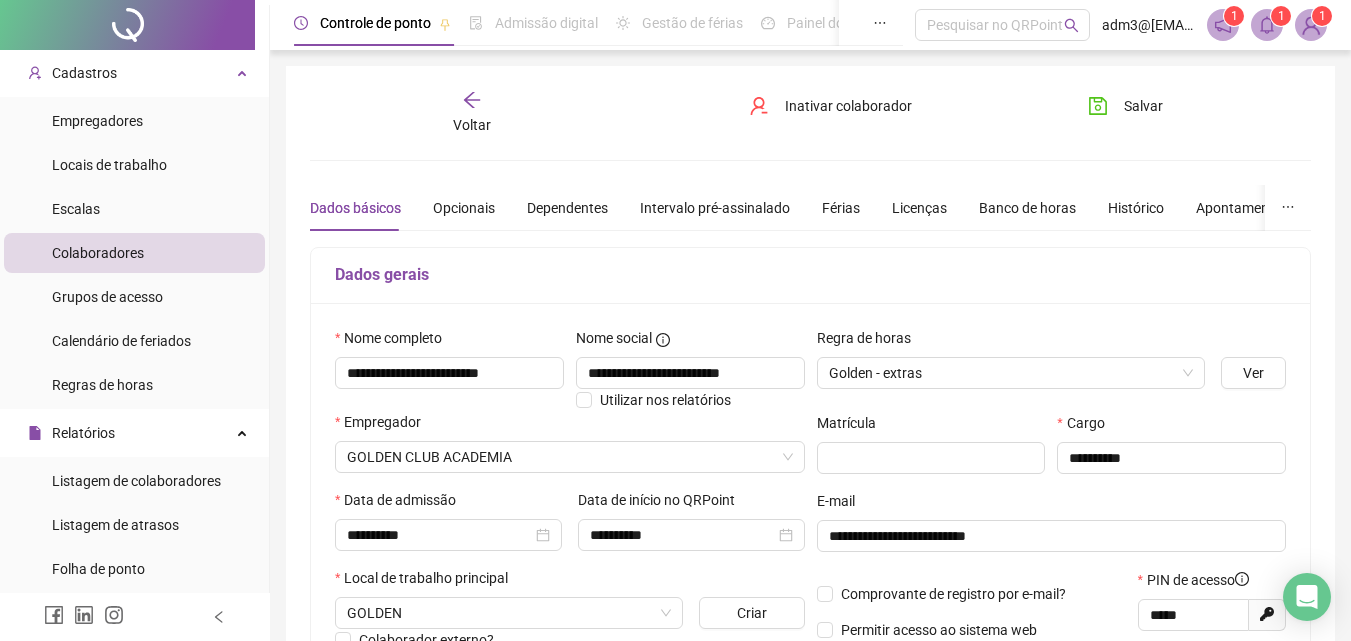 type on "**********" 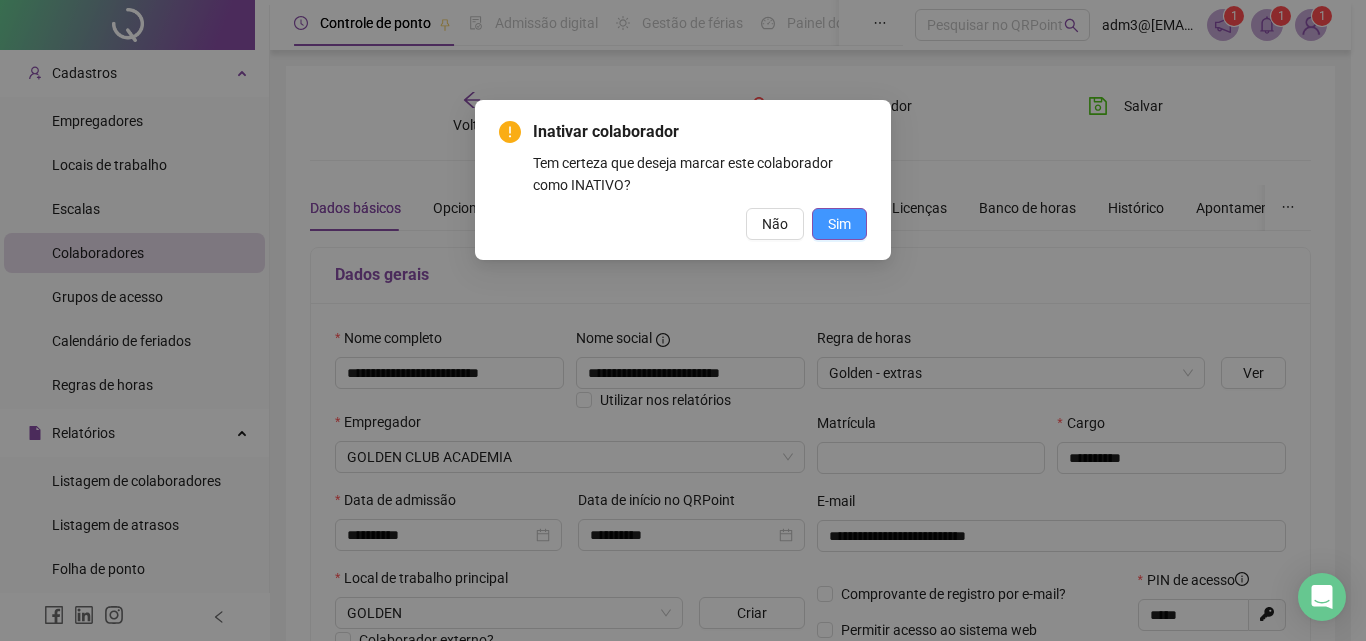click on "Sim" at bounding box center [839, 224] 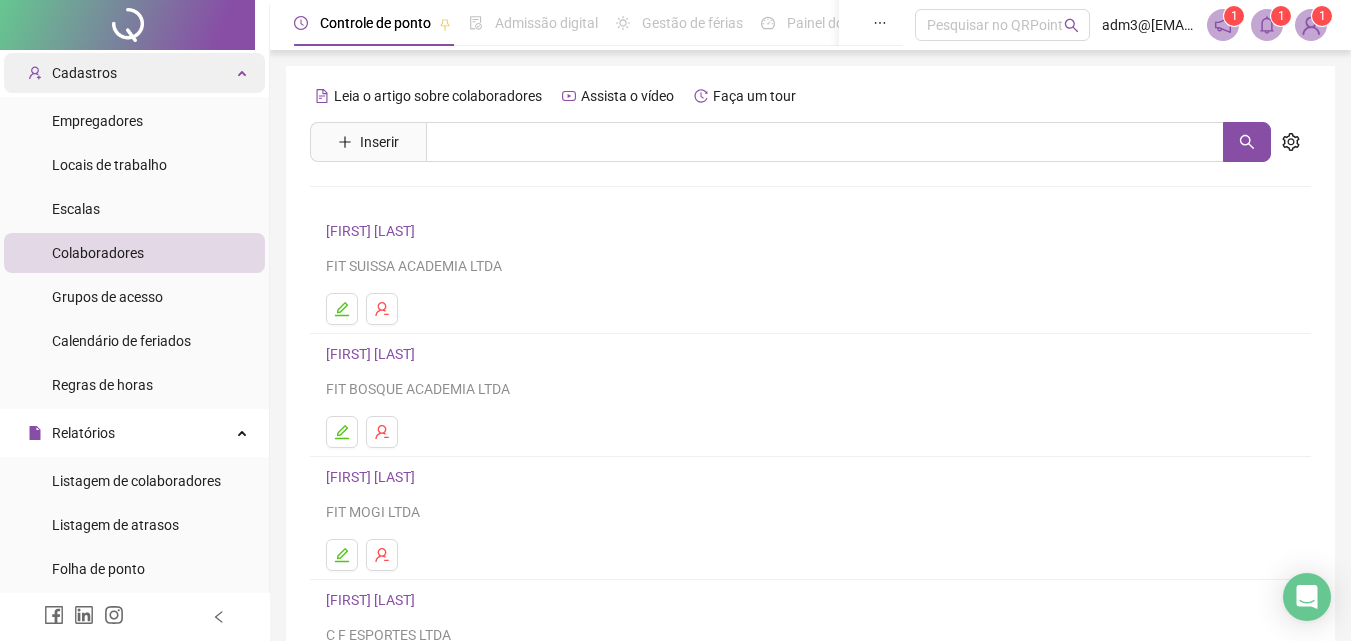 click on "Cadastros" at bounding box center [134, 73] 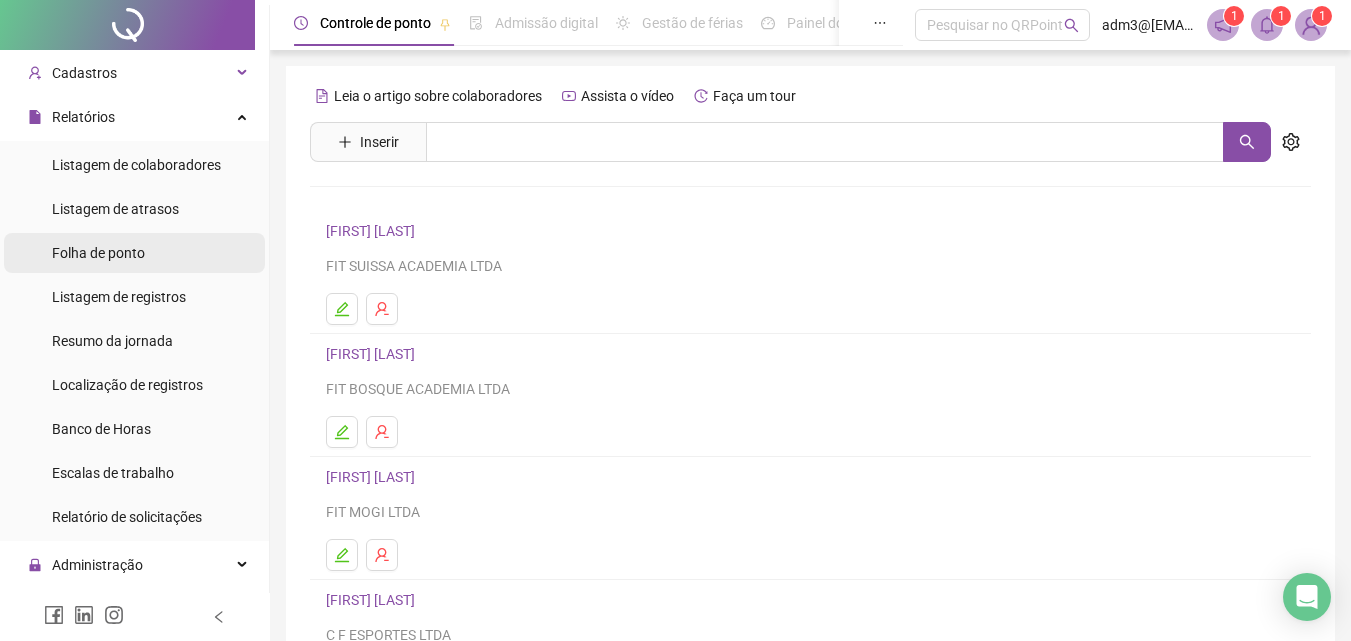 click on "Folha de ponto" at bounding box center [98, 253] 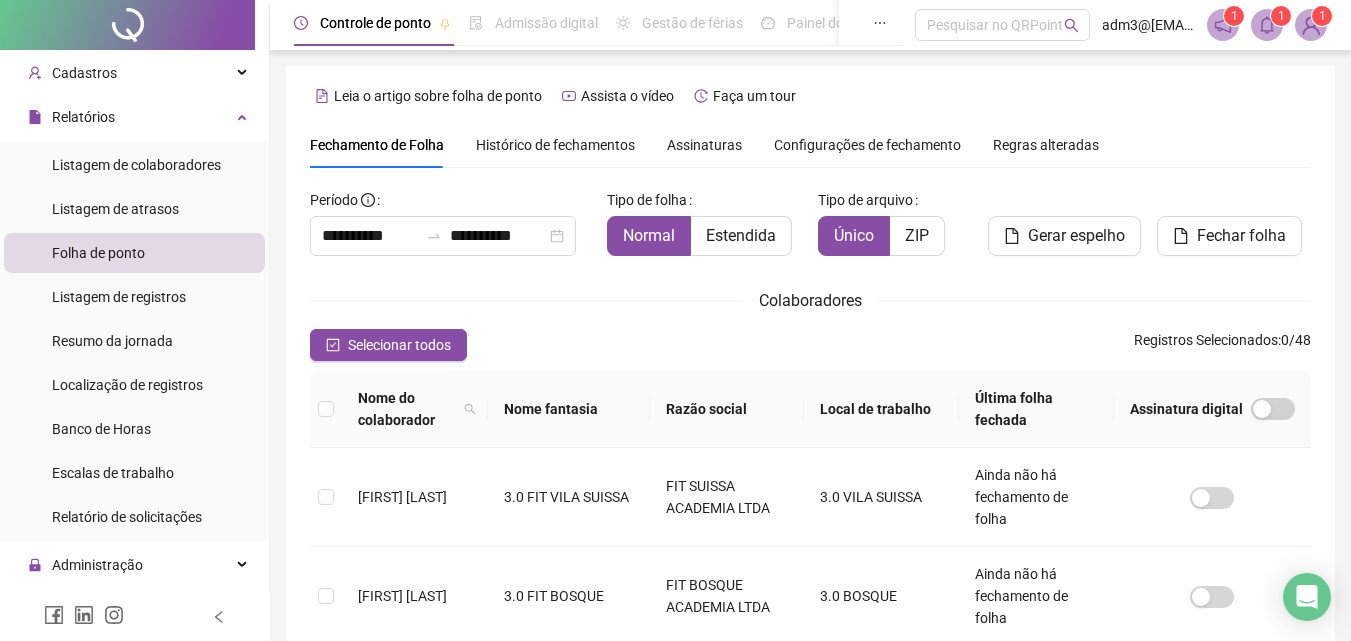 scroll, scrollTop: 89, scrollLeft: 0, axis: vertical 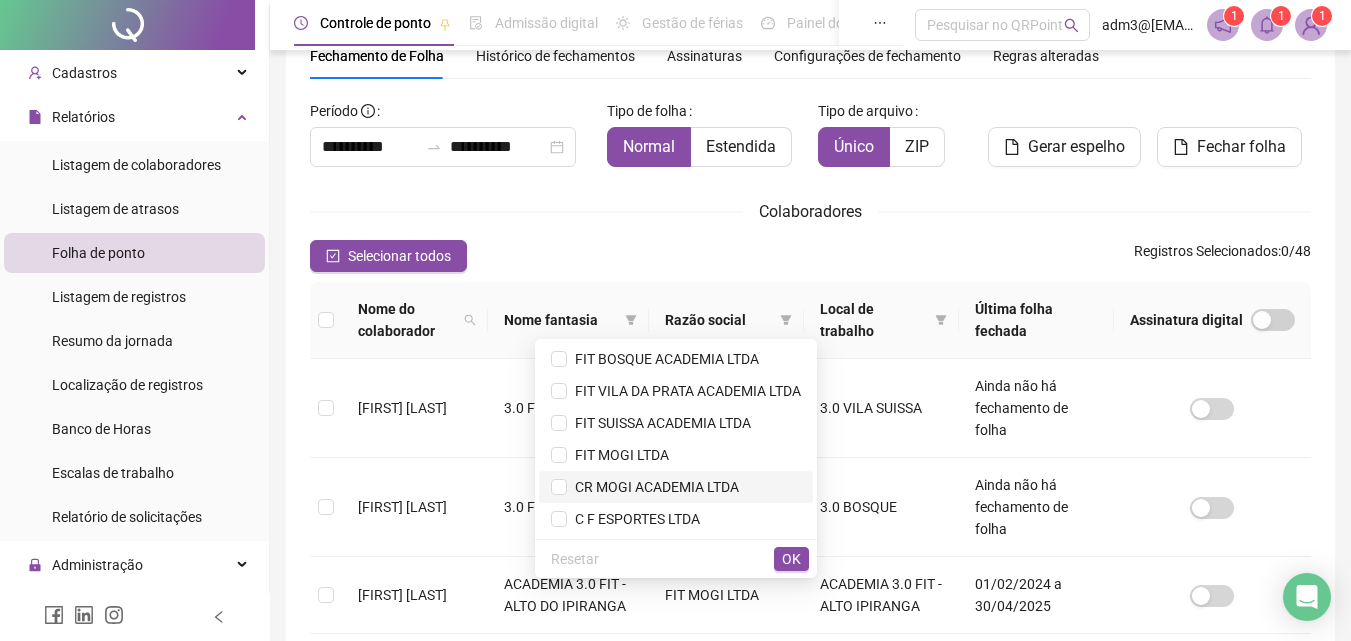 click on "CR MOGI ACADEMIA LTDA" at bounding box center (653, 487) 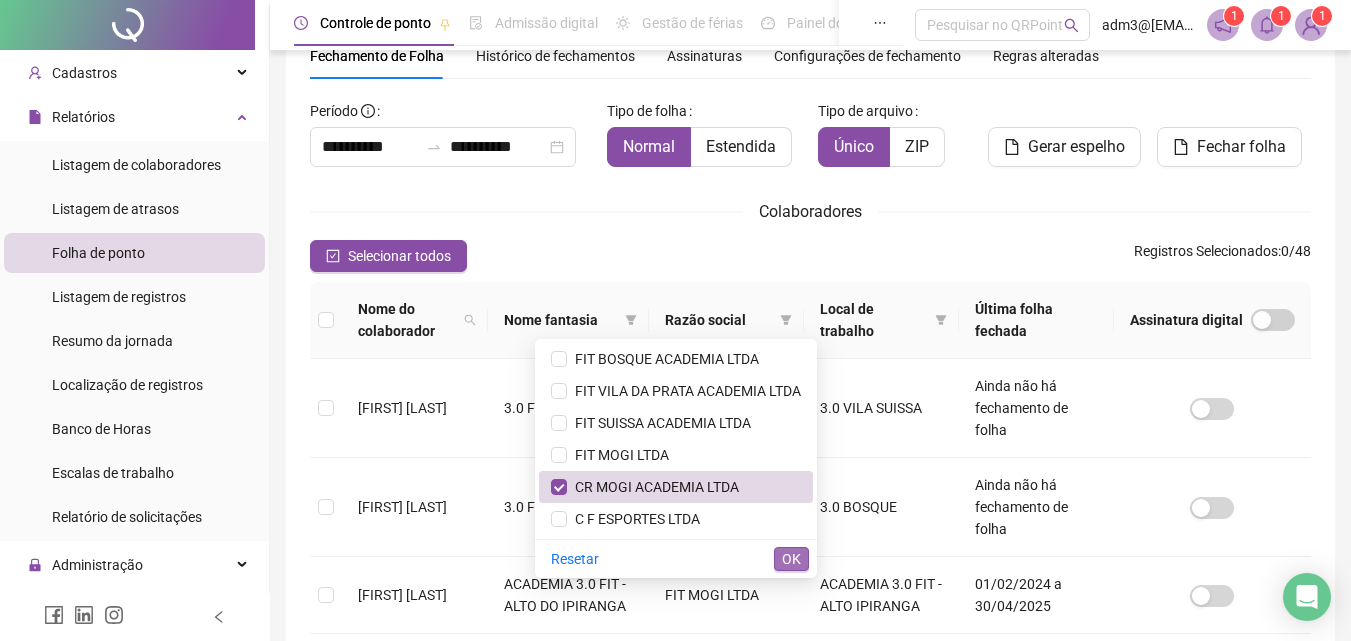 click on "OK" at bounding box center [791, 559] 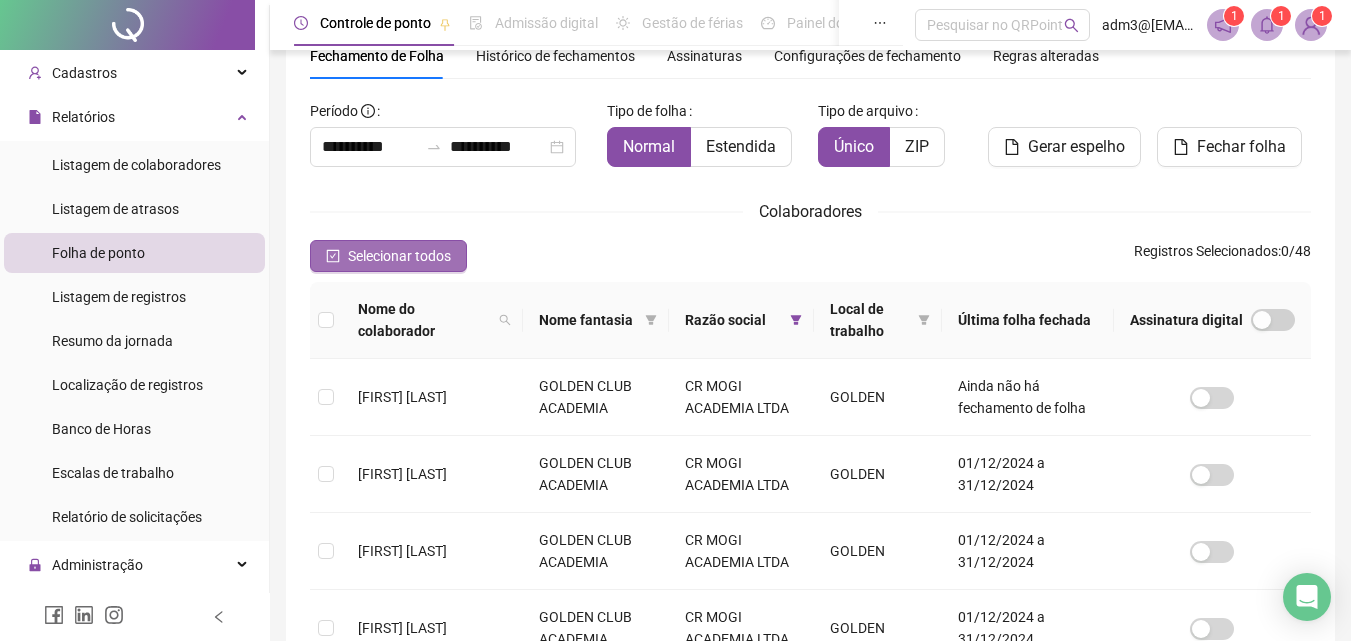 click 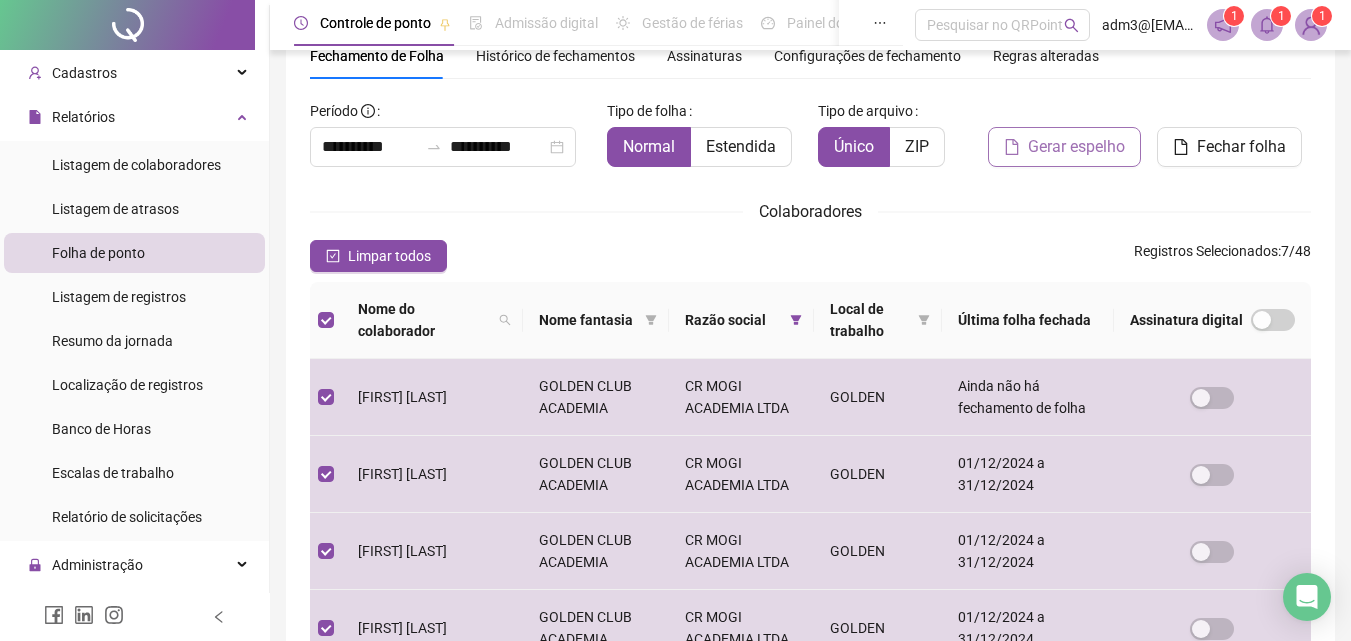 click on "Gerar espelho" at bounding box center [1076, 147] 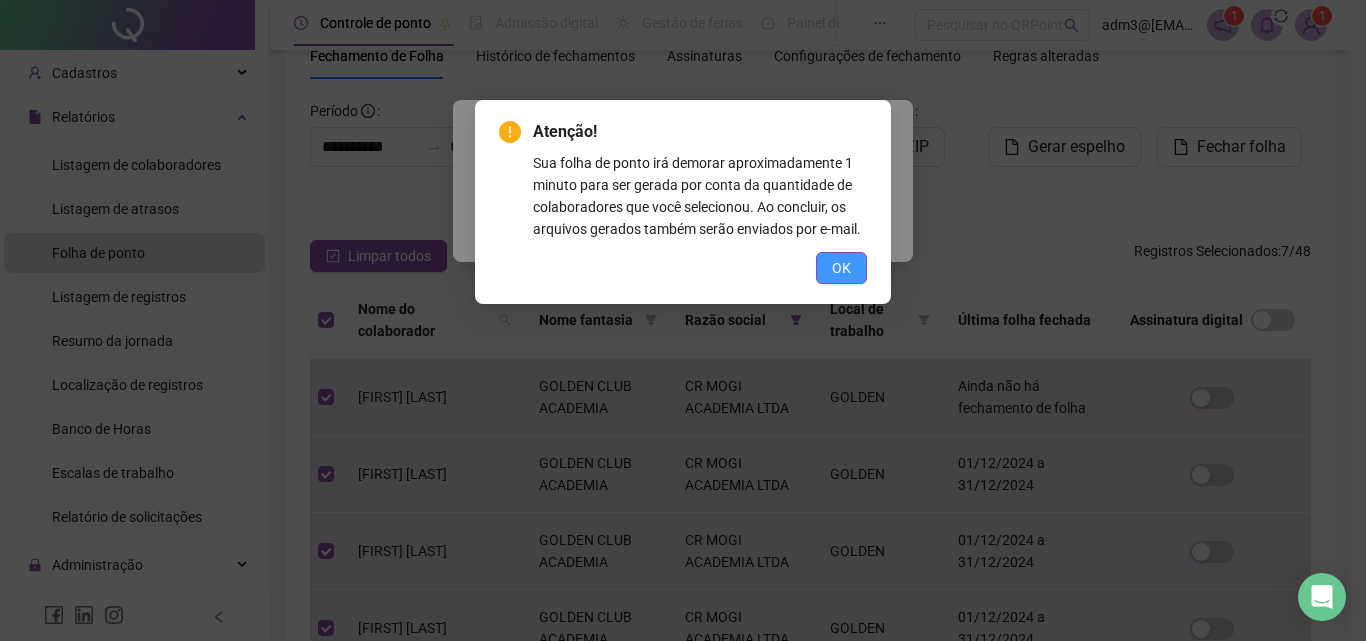 click on "OK" at bounding box center (841, 268) 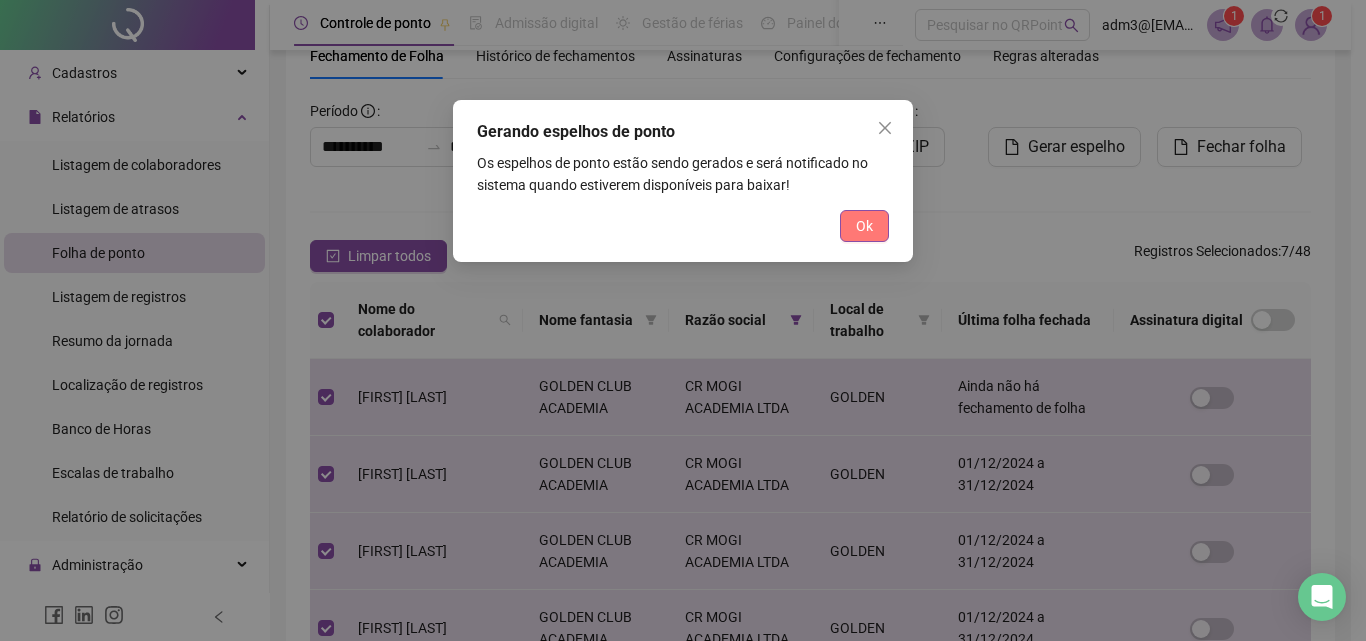 click on "Ok" at bounding box center (864, 226) 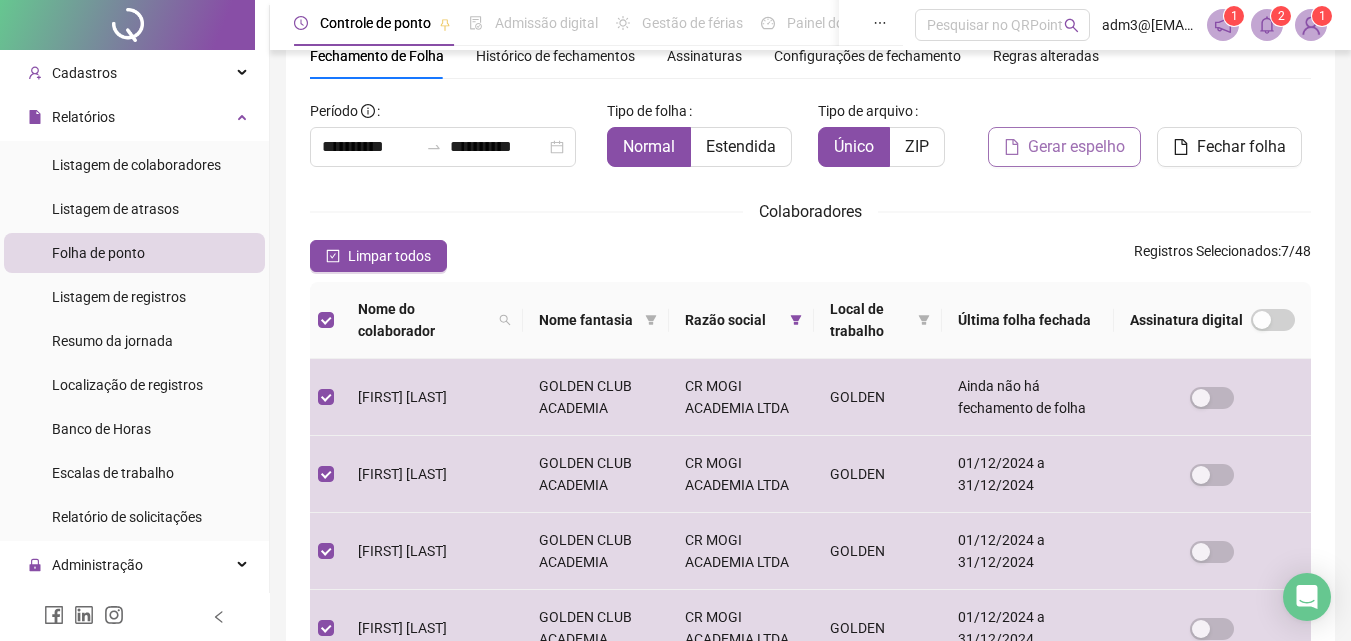 click on "Gerar espelho" at bounding box center (1076, 147) 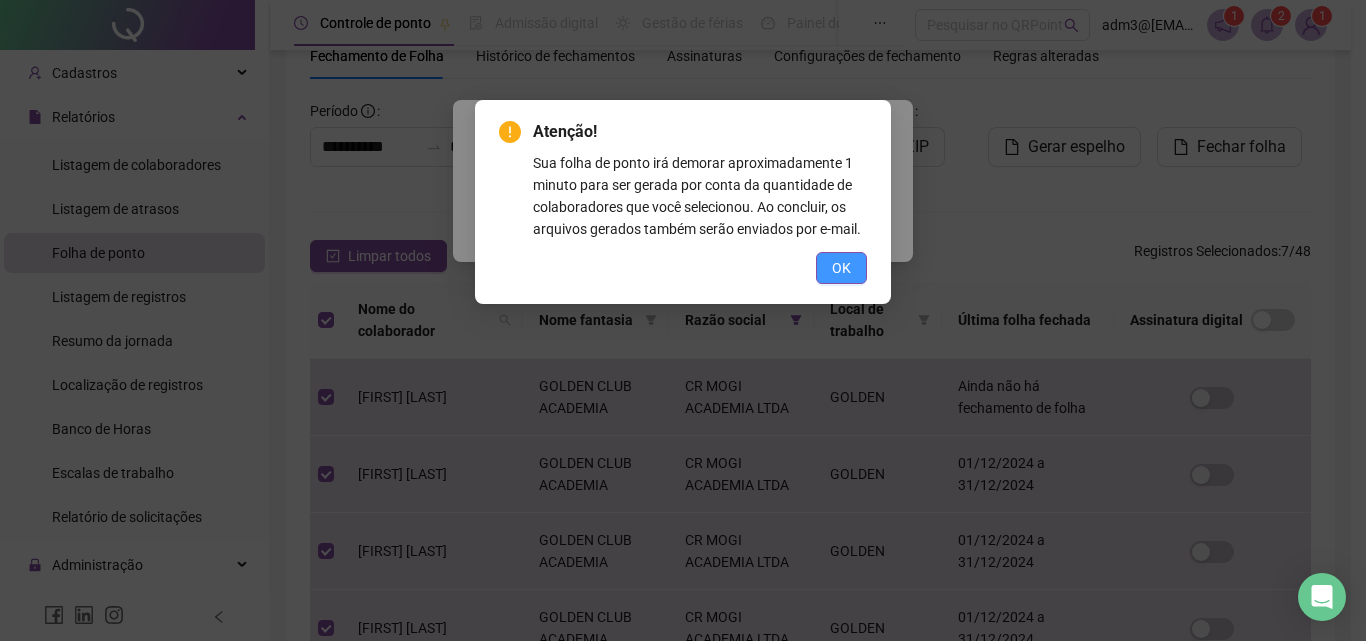 click on "OK" at bounding box center (841, 268) 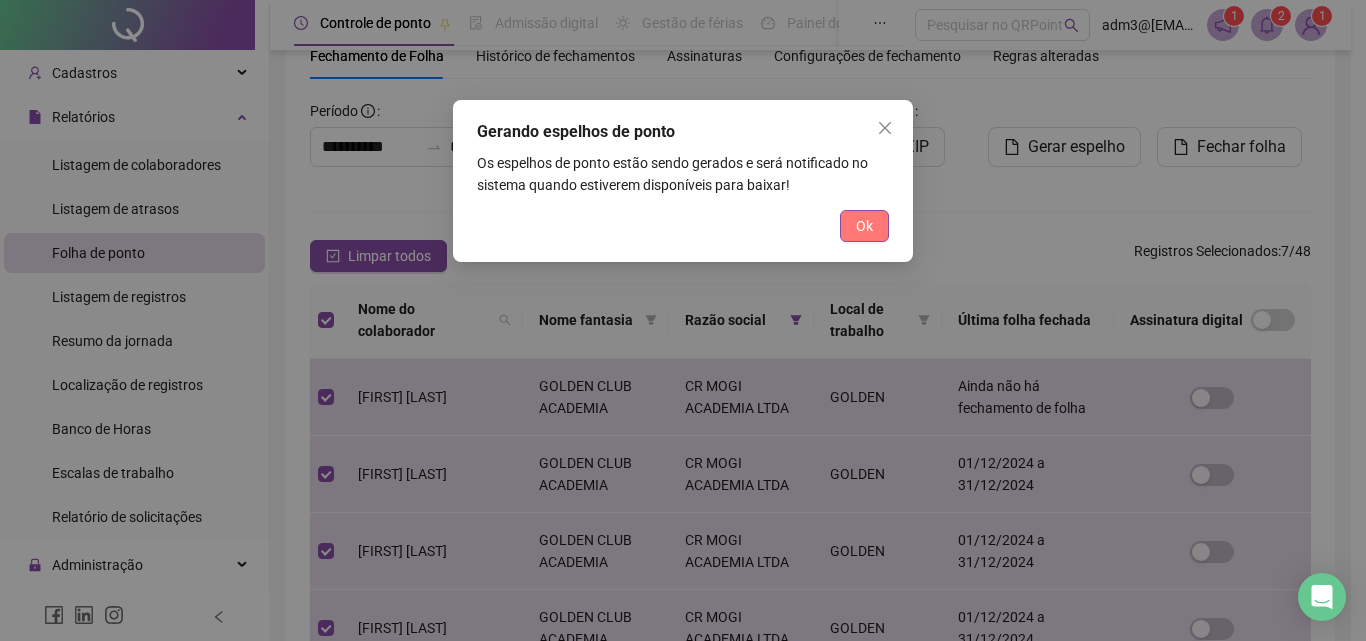 click on "Ok" at bounding box center [864, 226] 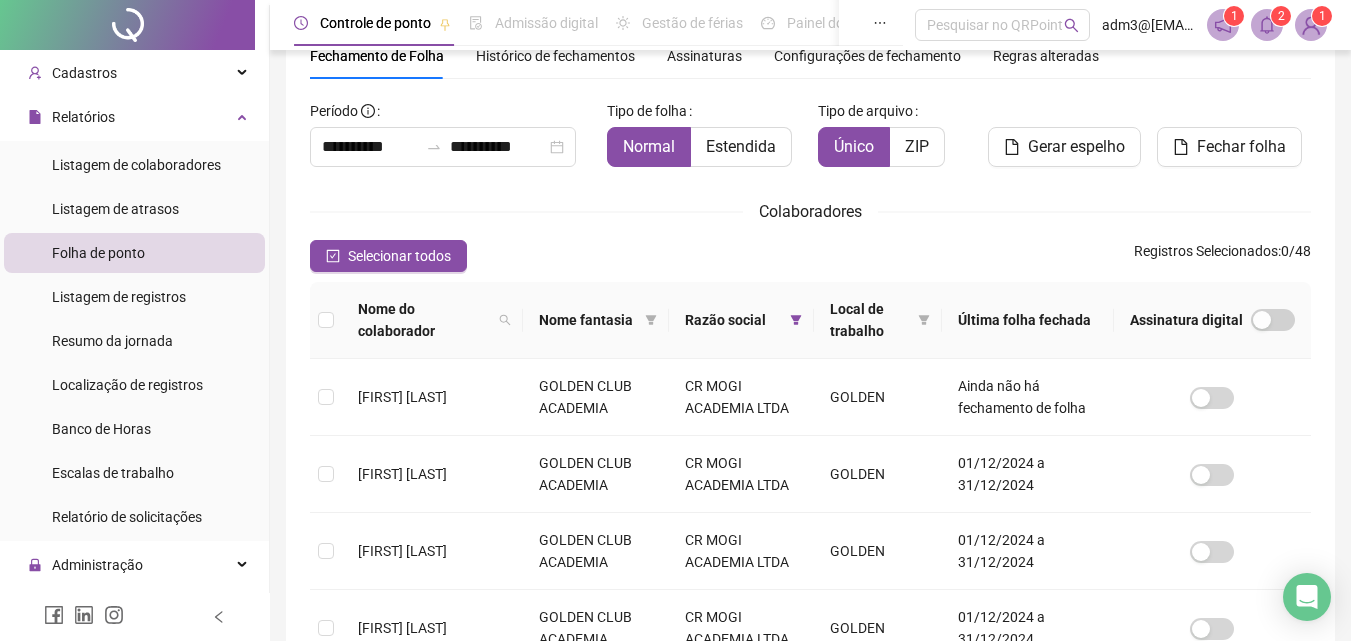 click at bounding box center (1267, 25) 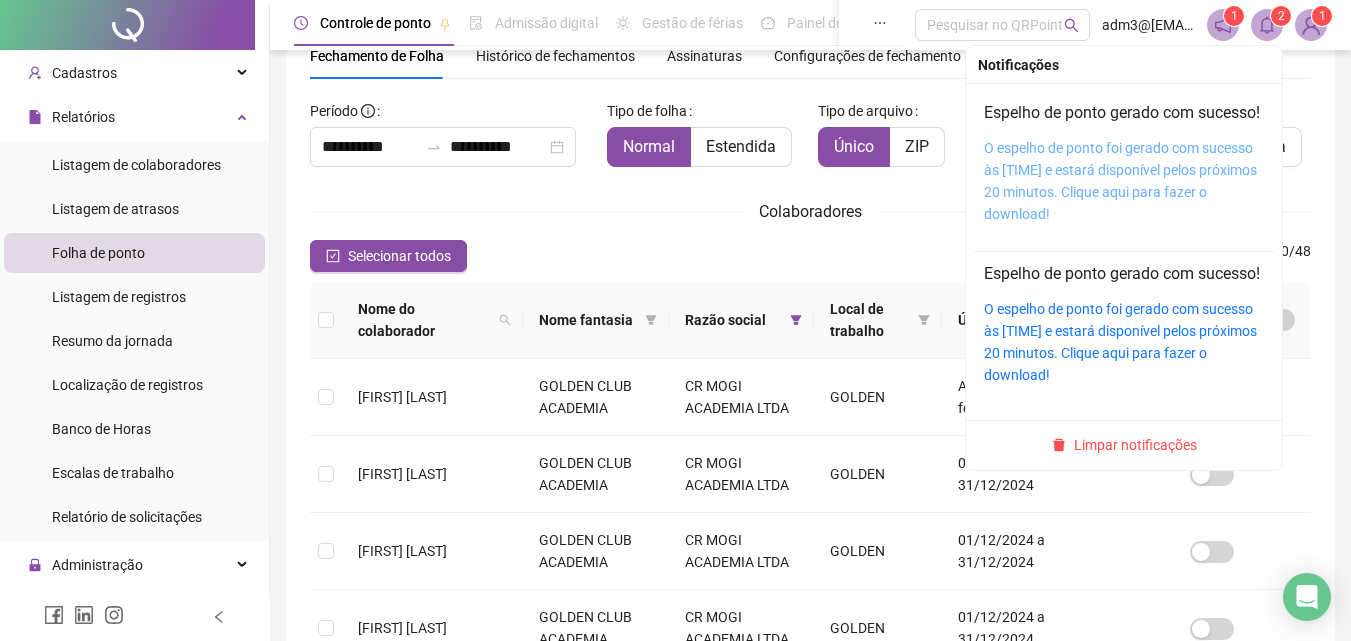 click on "O espelho de ponto foi gerado com sucesso às [TIME] e estará disponível pelos próximos 20 minutos.
Clique aqui para fazer o download!" at bounding box center (1120, 181) 